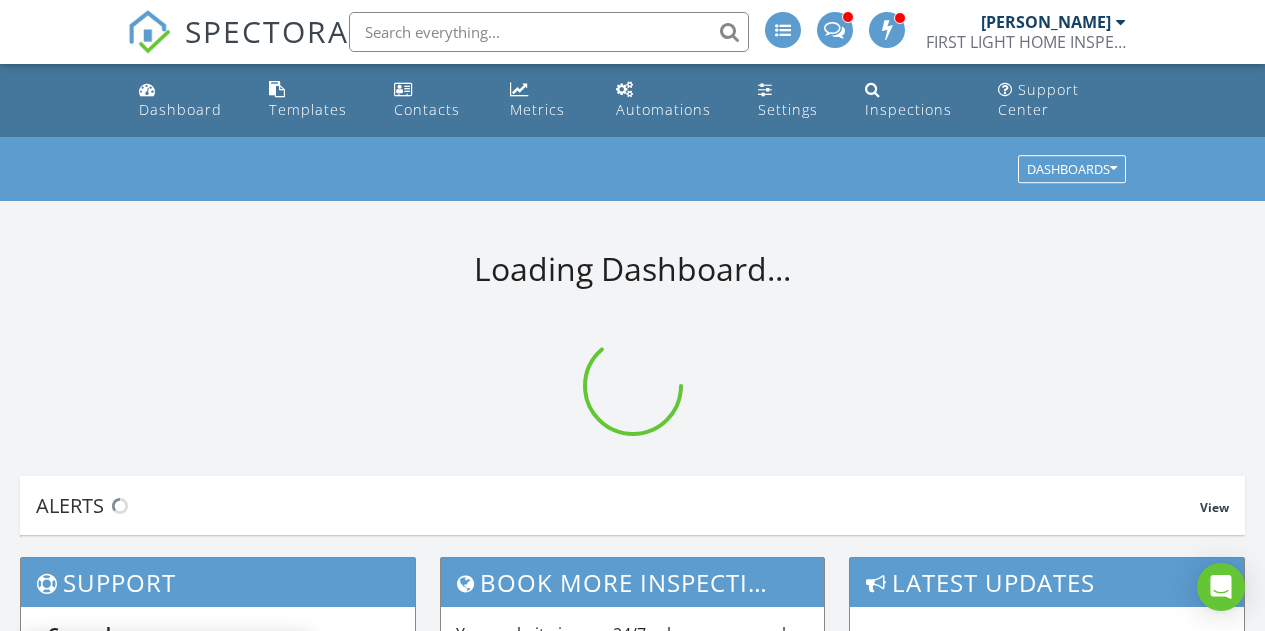 scroll, scrollTop: 0, scrollLeft: 0, axis: both 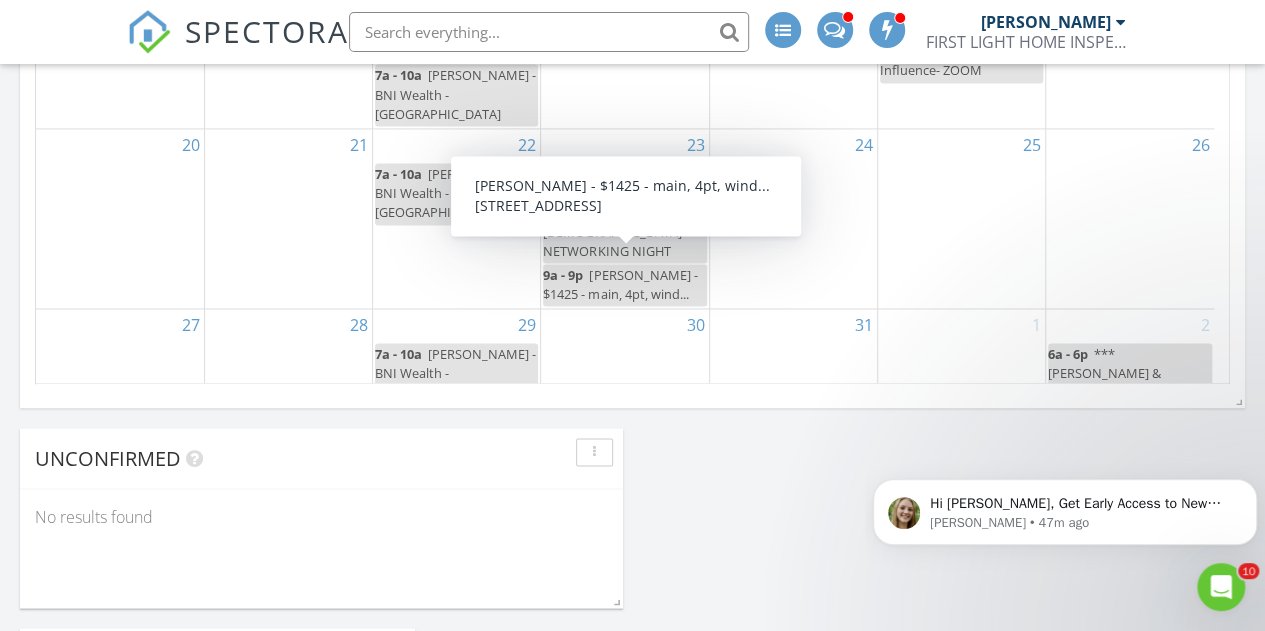 click on "9a - 9p
Rachel - Davis Shores - $1425 - main, 4pt, wind..." at bounding box center [624, 285] 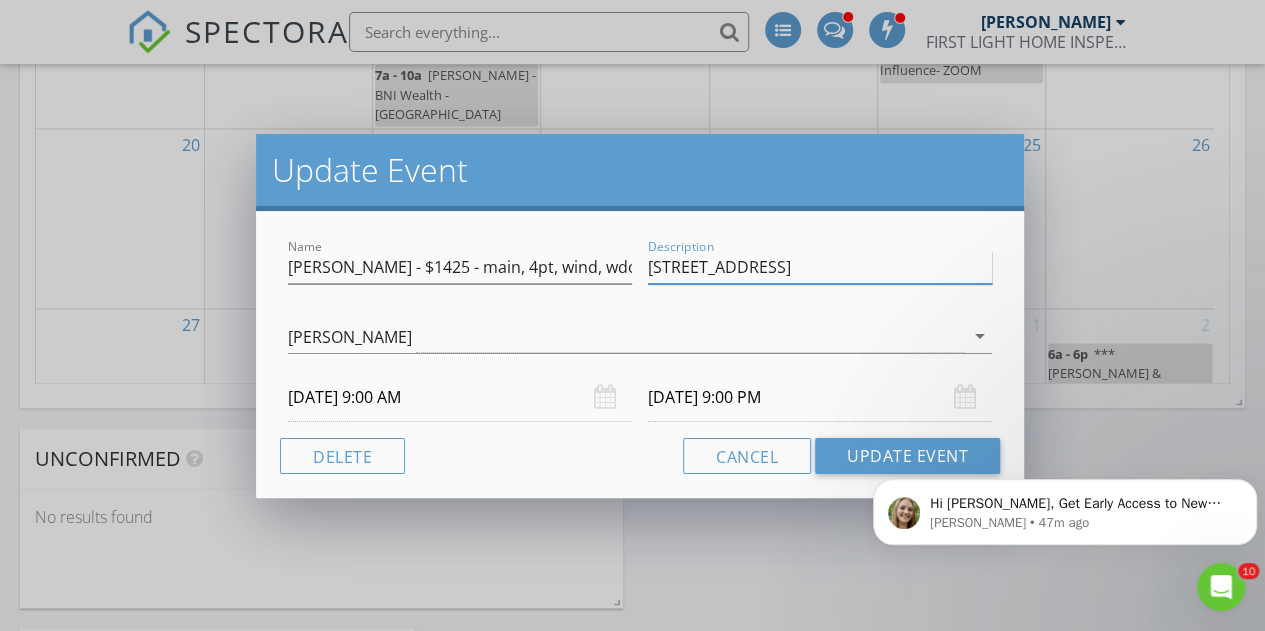 click on "[STREET_ADDRESS]" at bounding box center [820, 267] 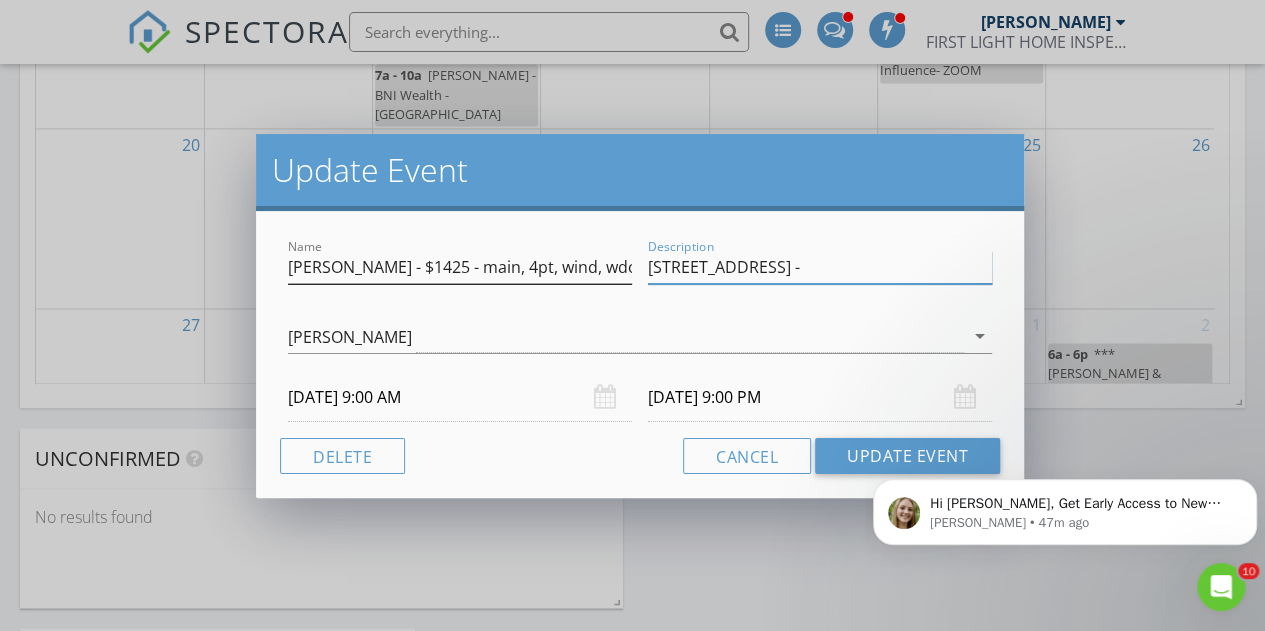 type on "219 Coquina Ave -" 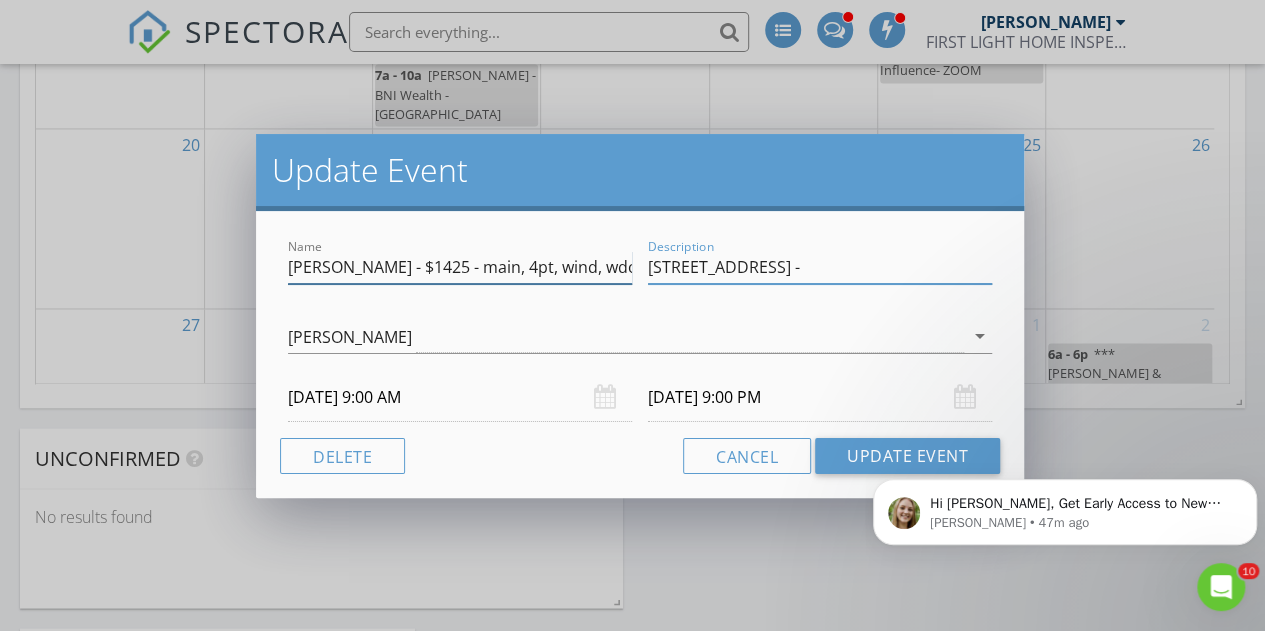 click on "Rachel - Davis Shores - $1425 - main, 4pt, wind, wdo, pool, dock, sewer scope" at bounding box center (460, 267) 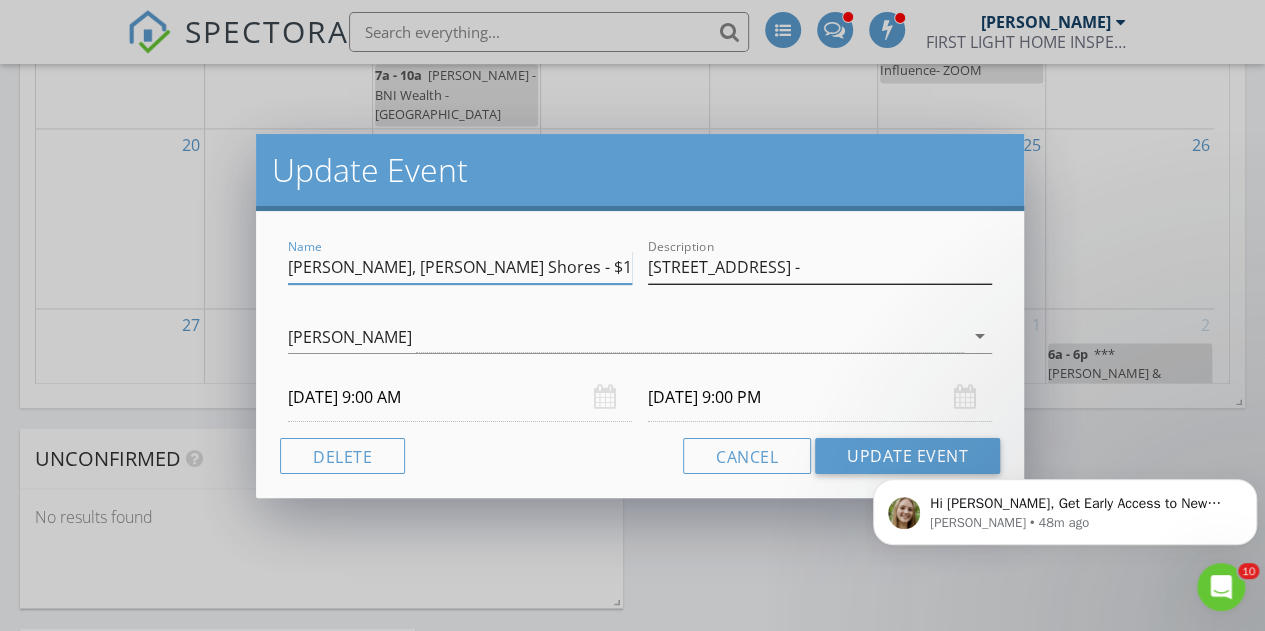 type on "Rachel Orta, Kevin Reince- Davis Shores - $1425 - main, 4pt, wind, wdo, pool, dock, sewer scope" 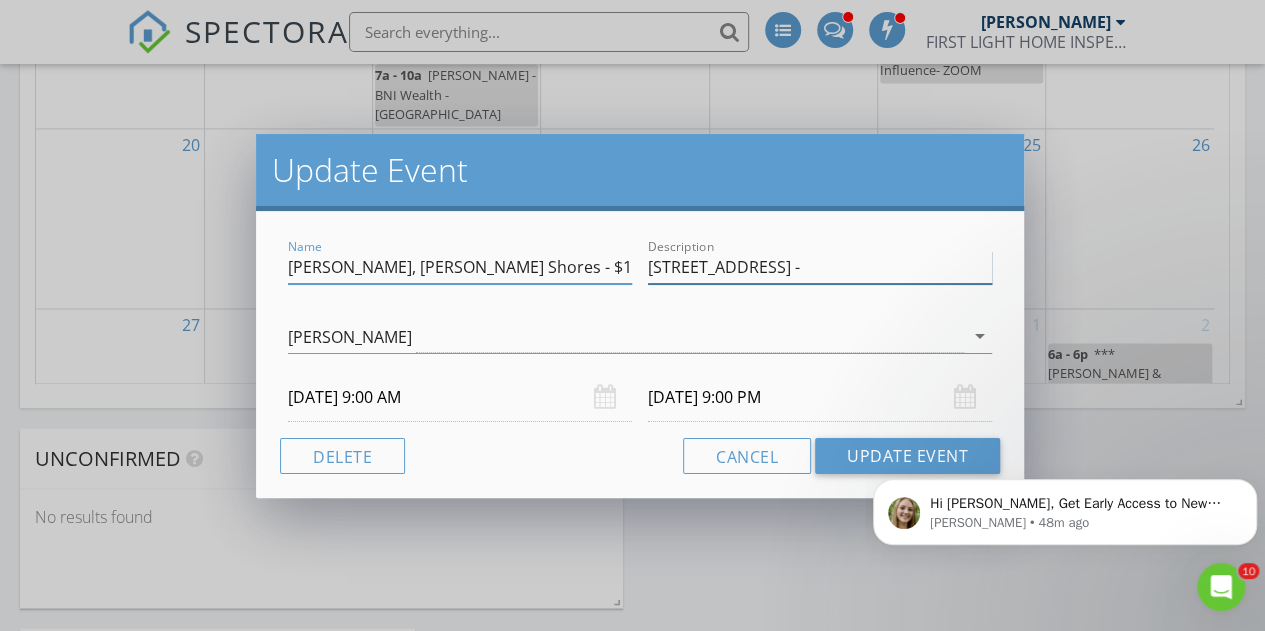 click on "219 Coquina Ave -" at bounding box center (820, 267) 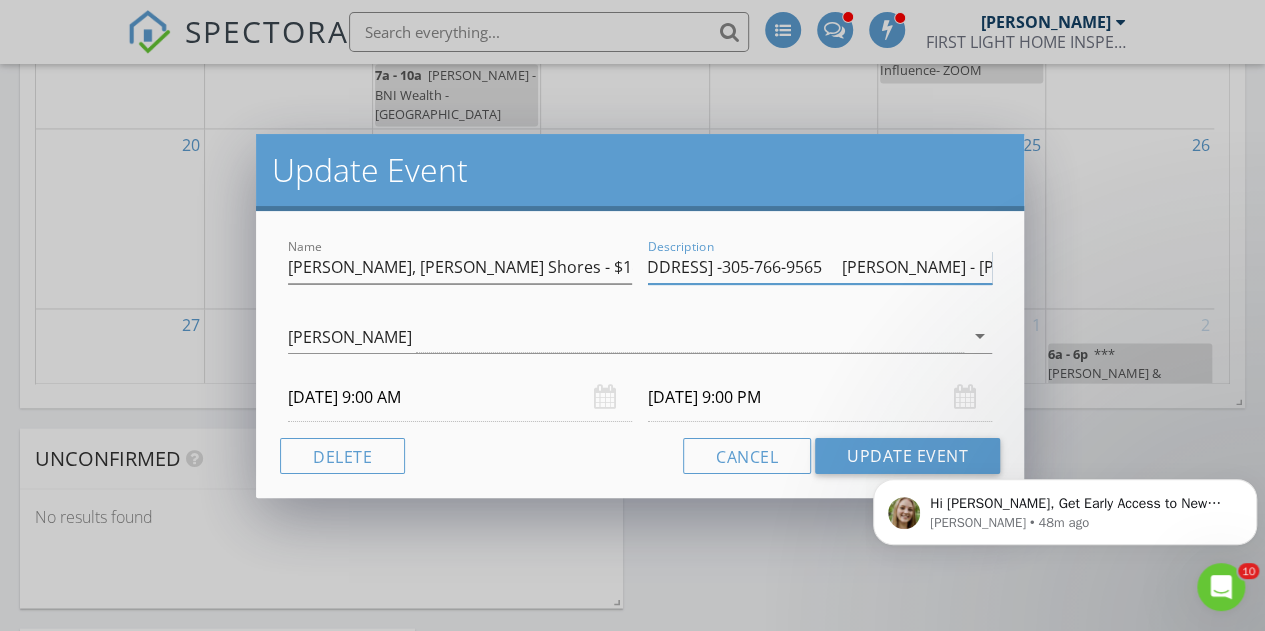 scroll, scrollTop: 0, scrollLeft: 82, axis: horizontal 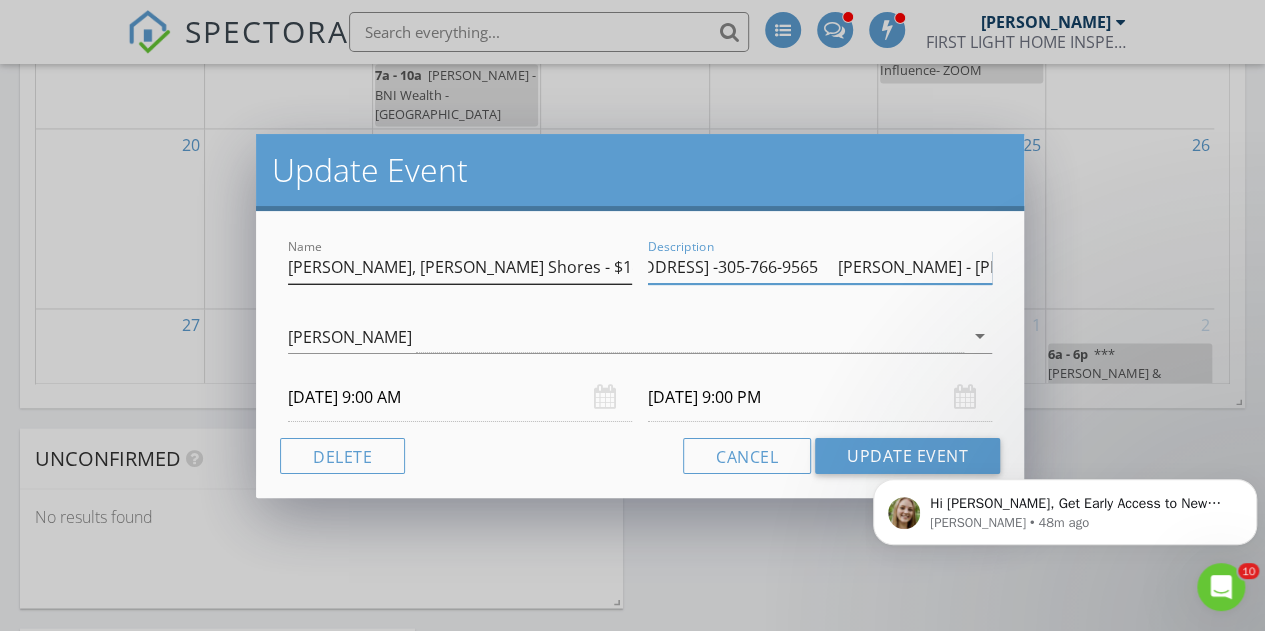 type on "219 Coquina Ave -305-766-9565     Kevin - 262-745-4471 -" 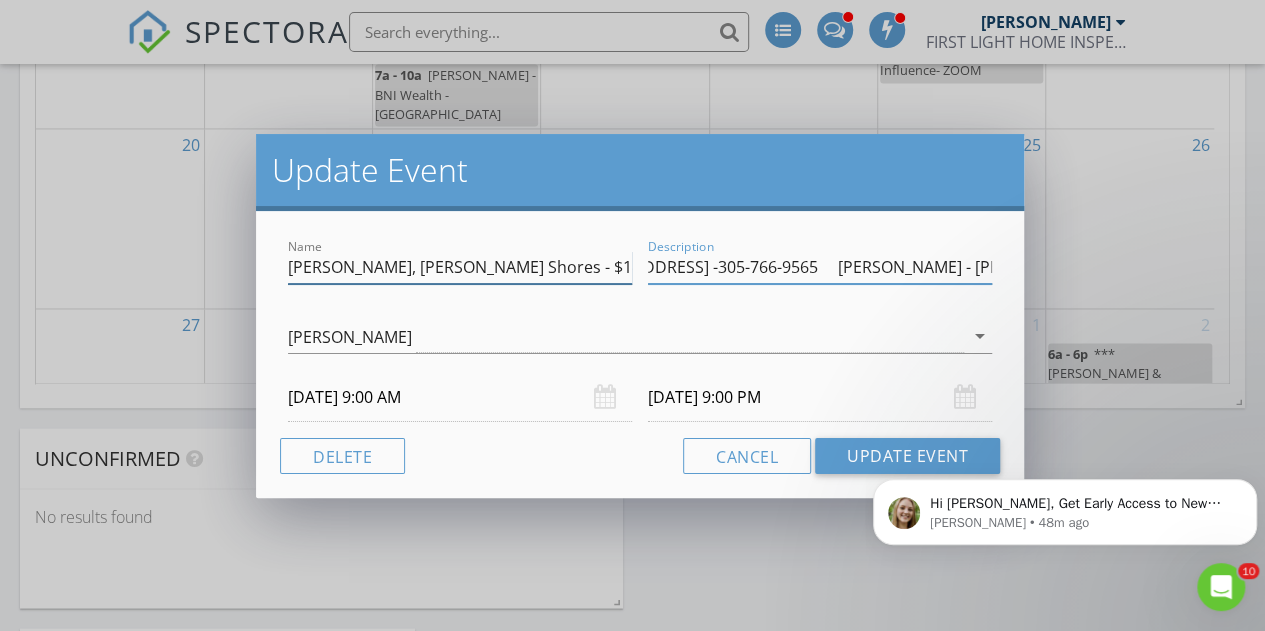 scroll, scrollTop: 0, scrollLeft: 0, axis: both 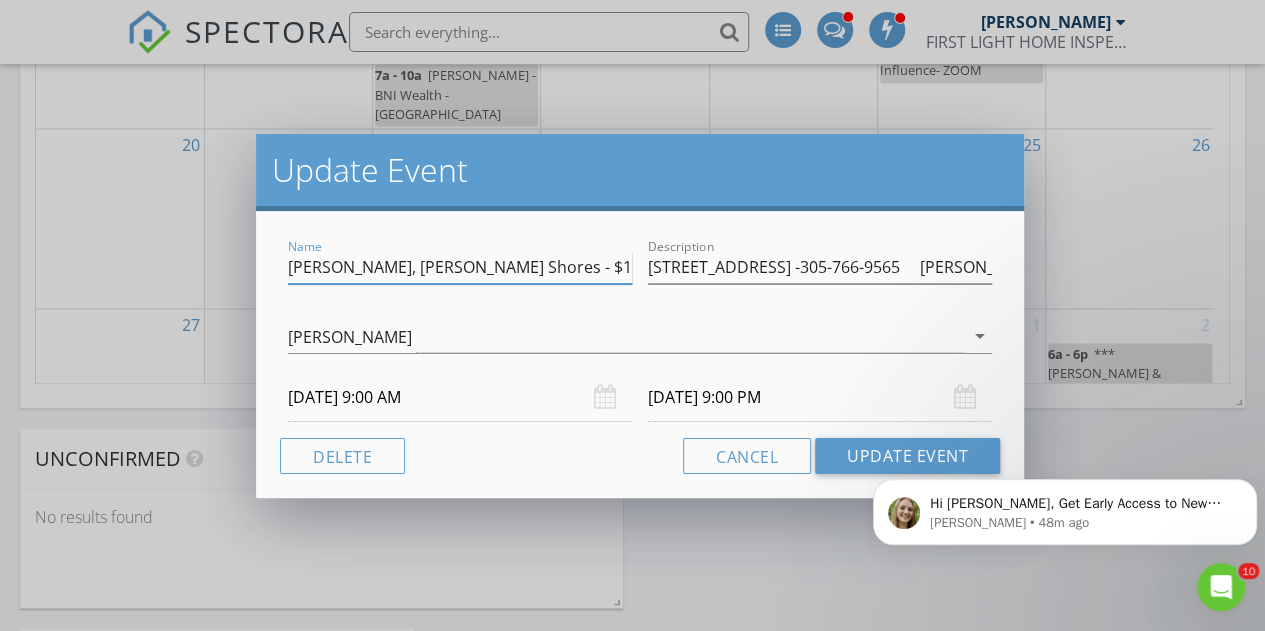 click on "Rachel Orta, Kevin Reince- Davis Shores - $1425 - main, 4pt, wind, wdo, pool, dock, sewer scope" at bounding box center [460, 267] 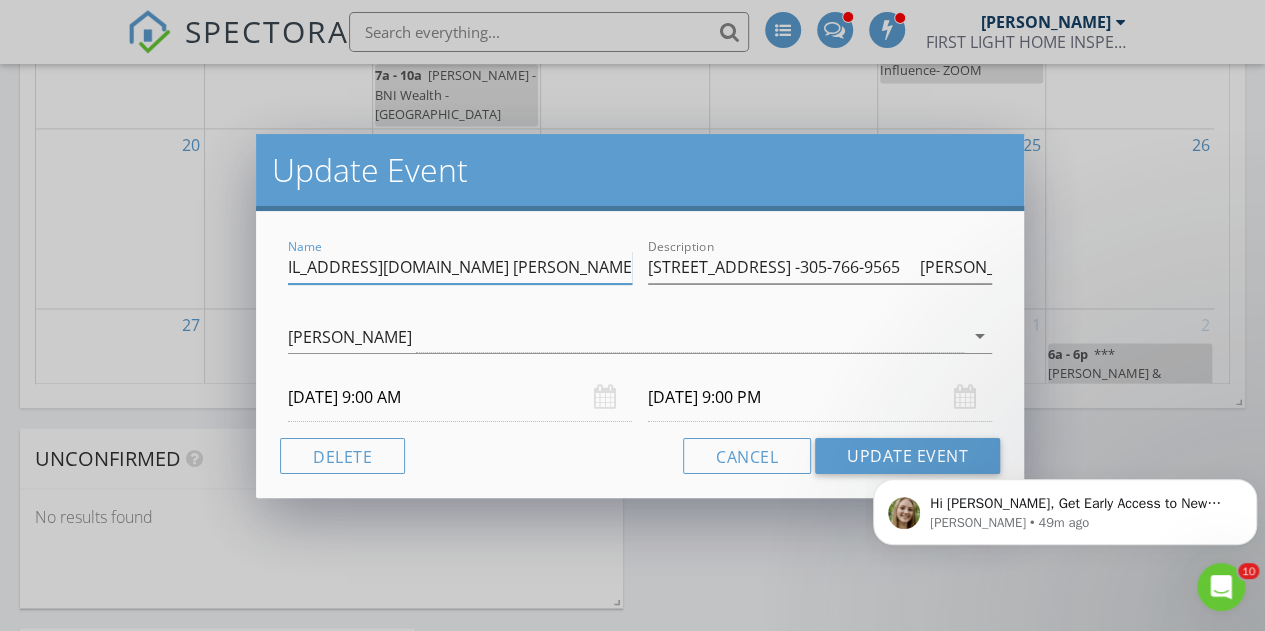 scroll, scrollTop: 0, scrollLeft: 174, axis: horizontal 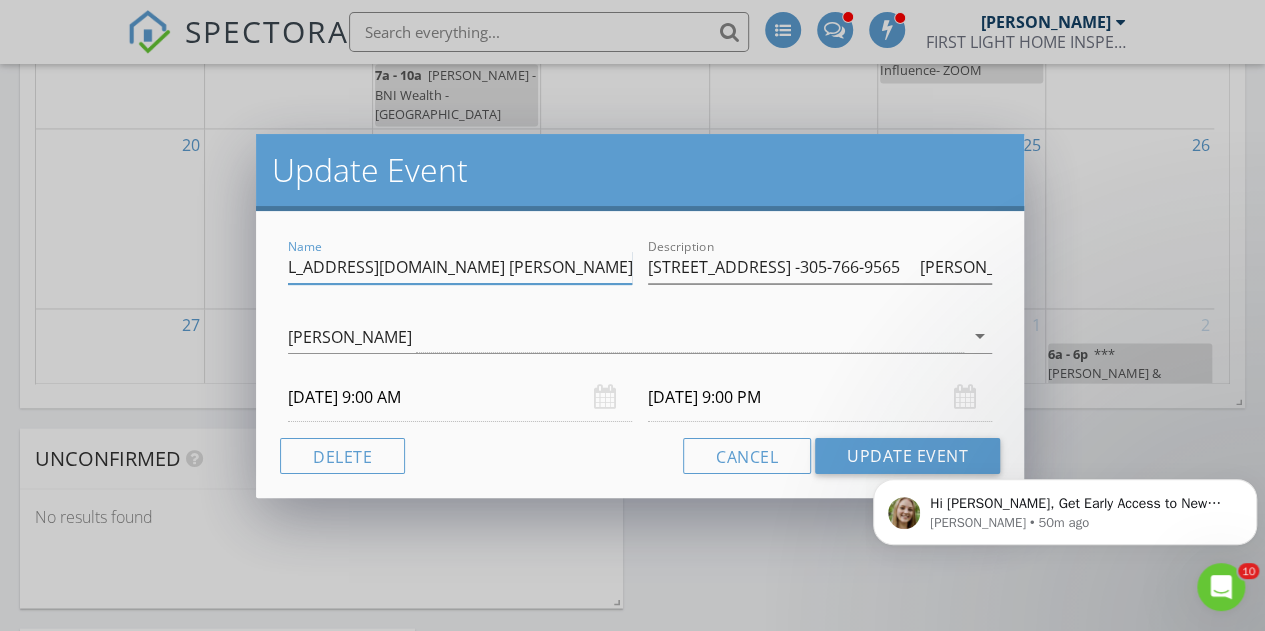 type on "Rachel Orta, rdartmail@aol.com Kevin Reince, kreince@comcast.net - - Davis Shores - $1425 - main, 4pt, wind, wdo, pool, dock, sewer scope" 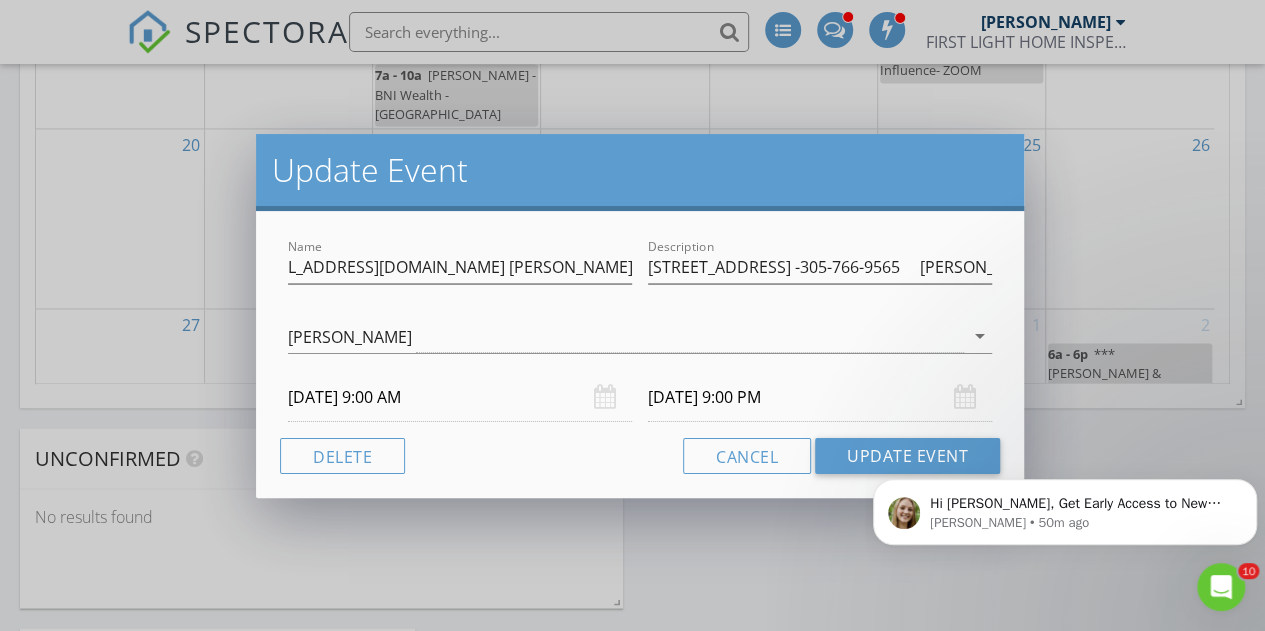 scroll, scrollTop: 0, scrollLeft: 0, axis: both 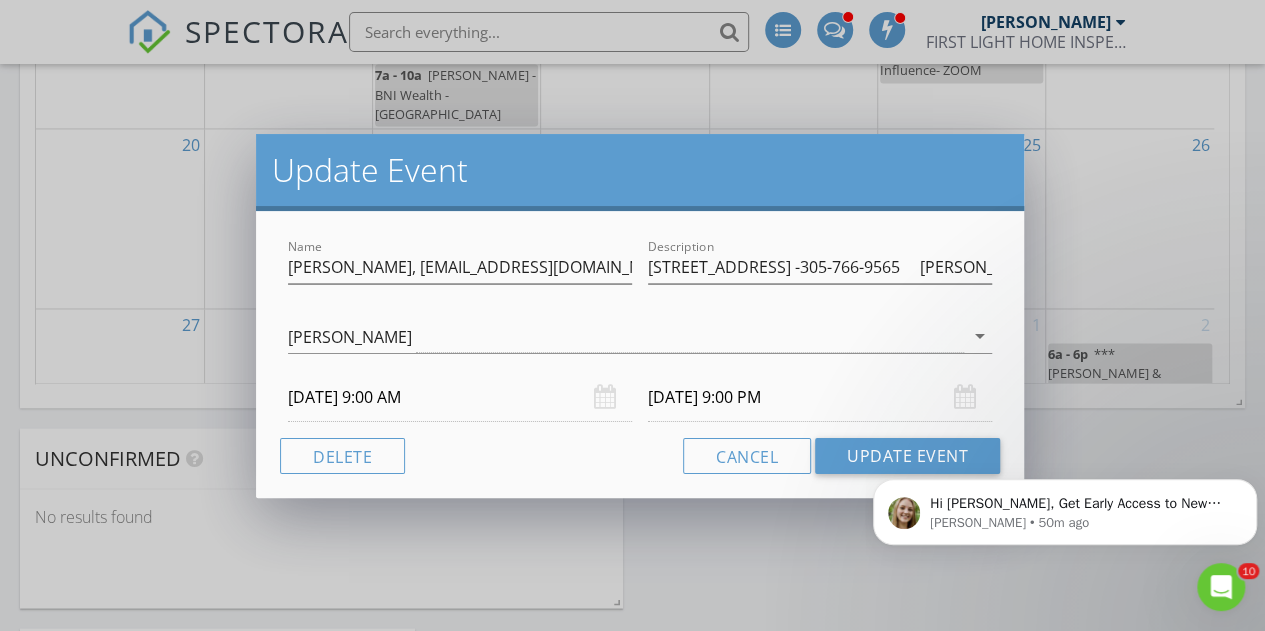 click on "Hi Brad, Get Early Access to New Report Writing Features &amp; Updates Want to be the first to try Spectora’s latest updates? Join our early access group and be the first to use new features before they’re released. Features and updates coming soon that you will get early access to include: Update: The upgraded Rapid Fire Camera, New: Photo preview before adding images to a report, New: The .5 camera lens Megan • 50m ago" at bounding box center [1065, 507] 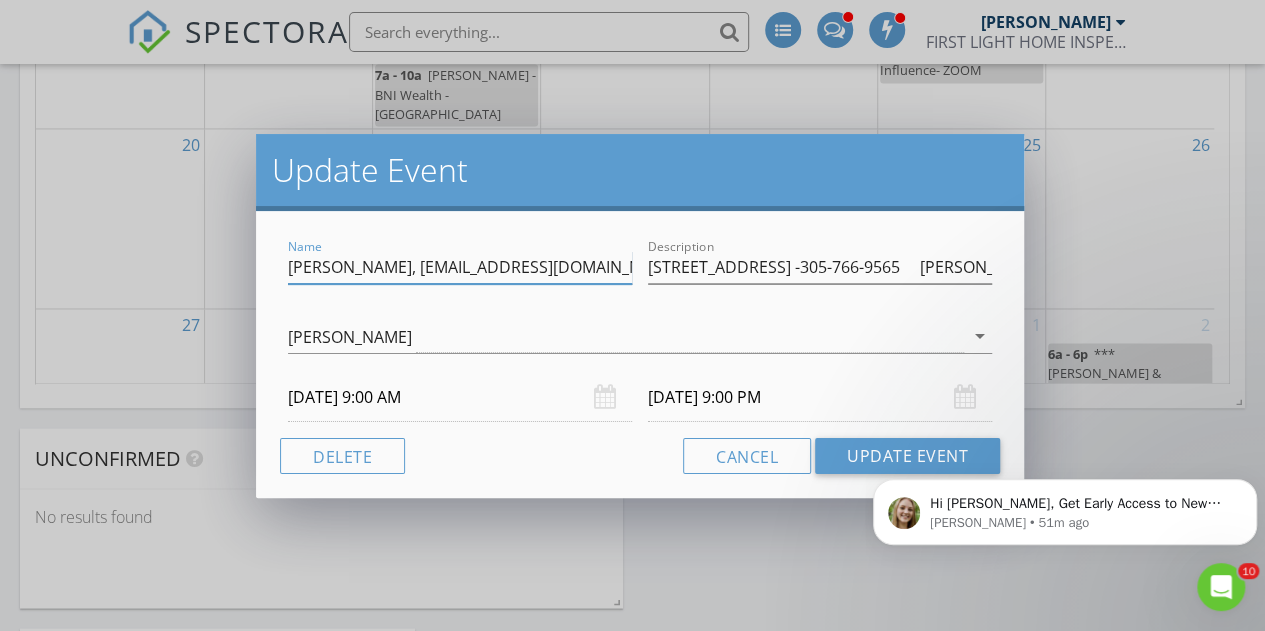 click on "Rachel Orta, rdartmail@aol.com Kevin Reince, kreince@comcast.net - - Davis Shores - $1425 - main, 4pt, wind, wdo, pool, dock, sewer scope" at bounding box center [460, 267] 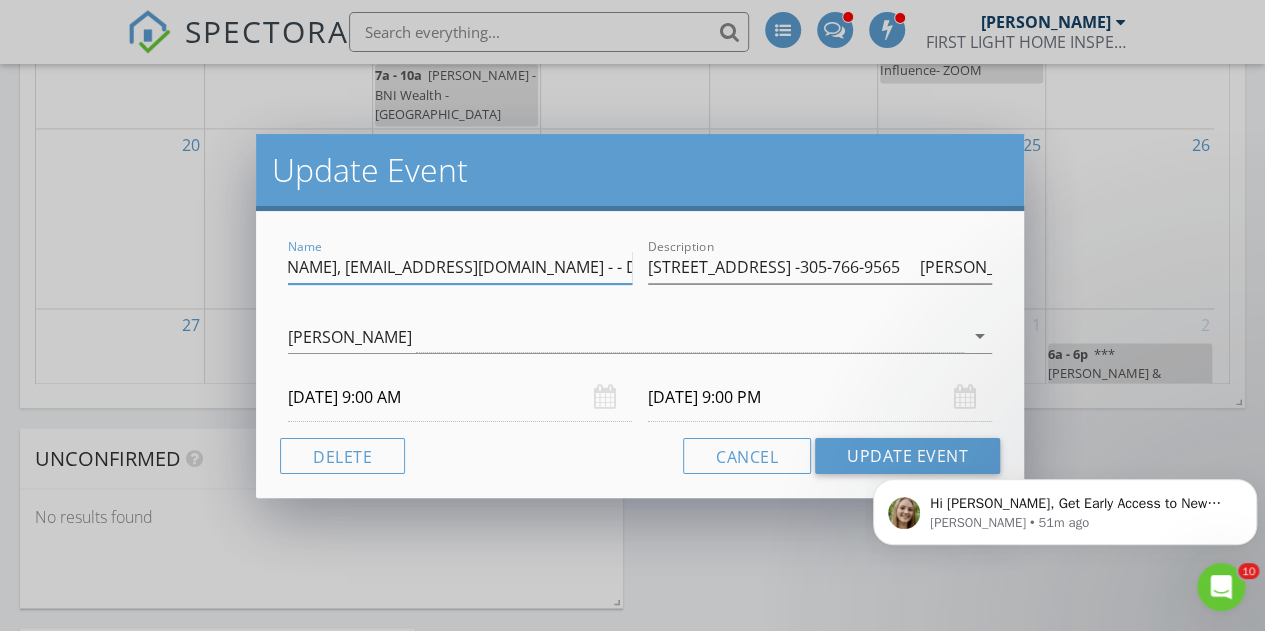 scroll, scrollTop: 0, scrollLeft: 514, axis: horizontal 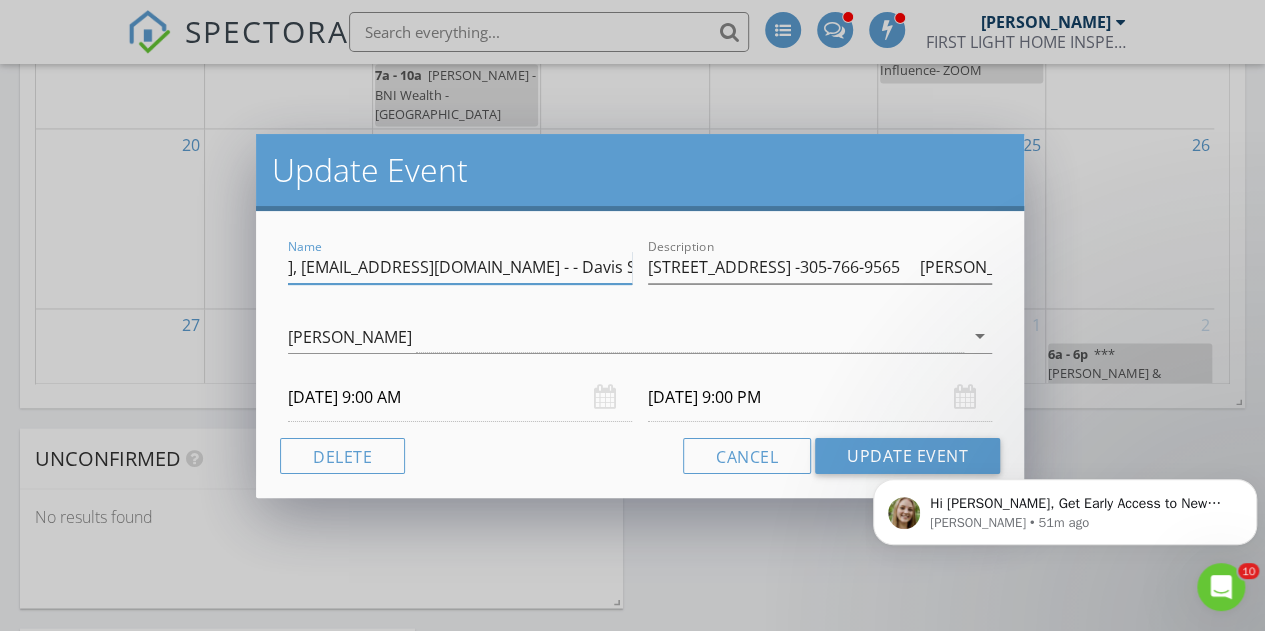 click on "Rachel Orta, rdartmail@aol.com Kevin Reince, kreince@comcast.net - - Davis Shores - $1425 - main, 4pt, wind, wdo, pool, dock, sewer scope" at bounding box center [460, 267] 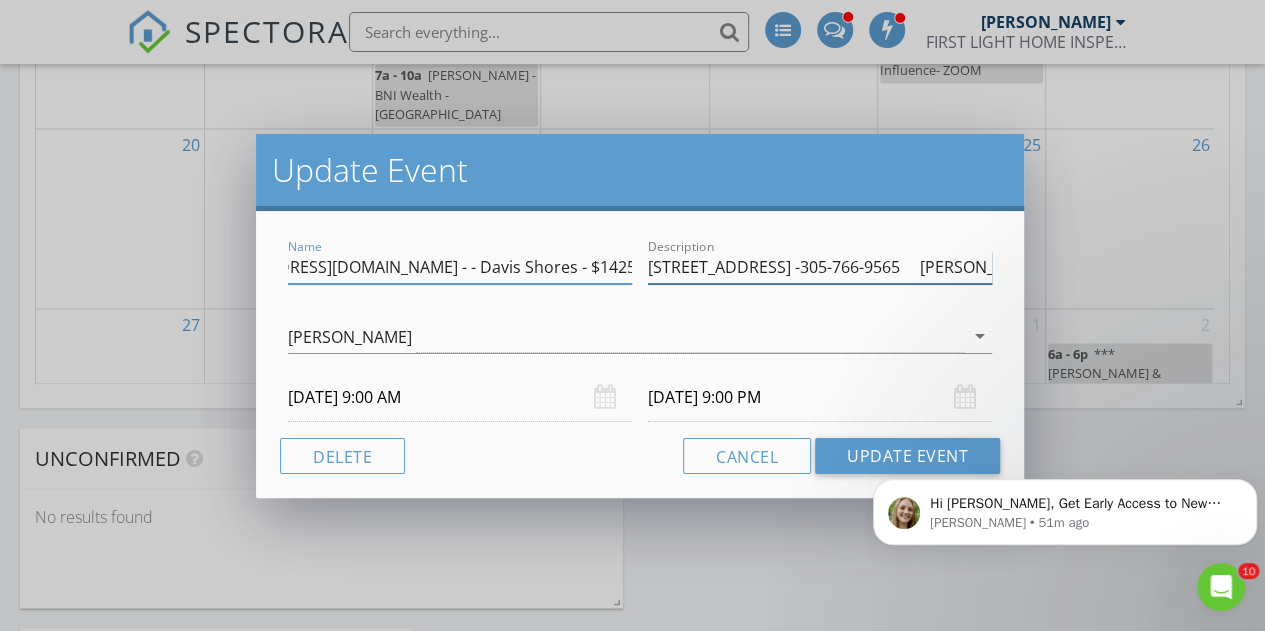 click on "219 Coquina Ave -305-766-9565     Kevin - 262-745-4471 -" at bounding box center (820, 267) 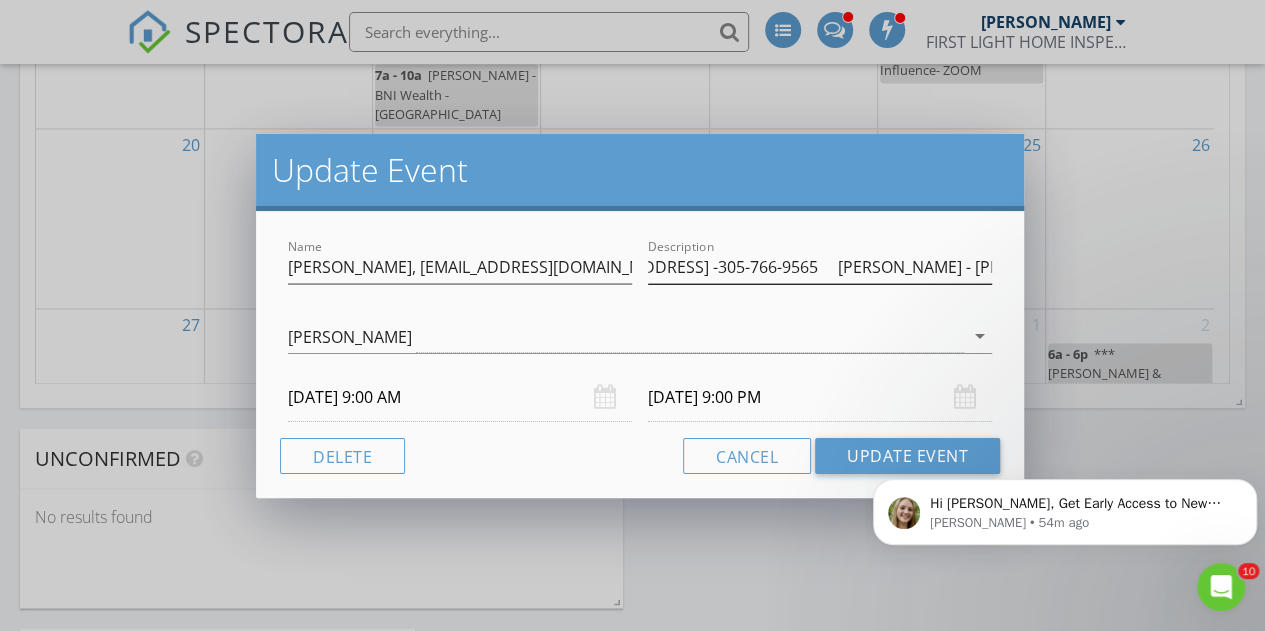 scroll, scrollTop: 0, scrollLeft: 0, axis: both 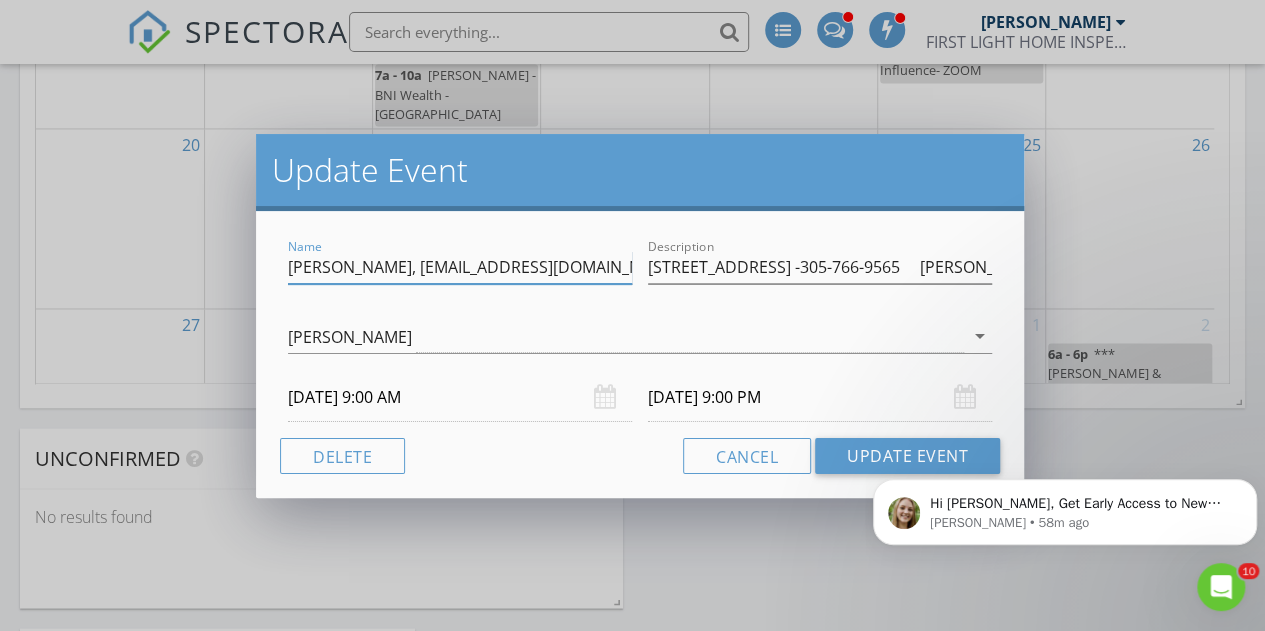 drag, startPoint x: 524, startPoint y: 262, endPoint x: 385, endPoint y: 281, distance: 140.29256 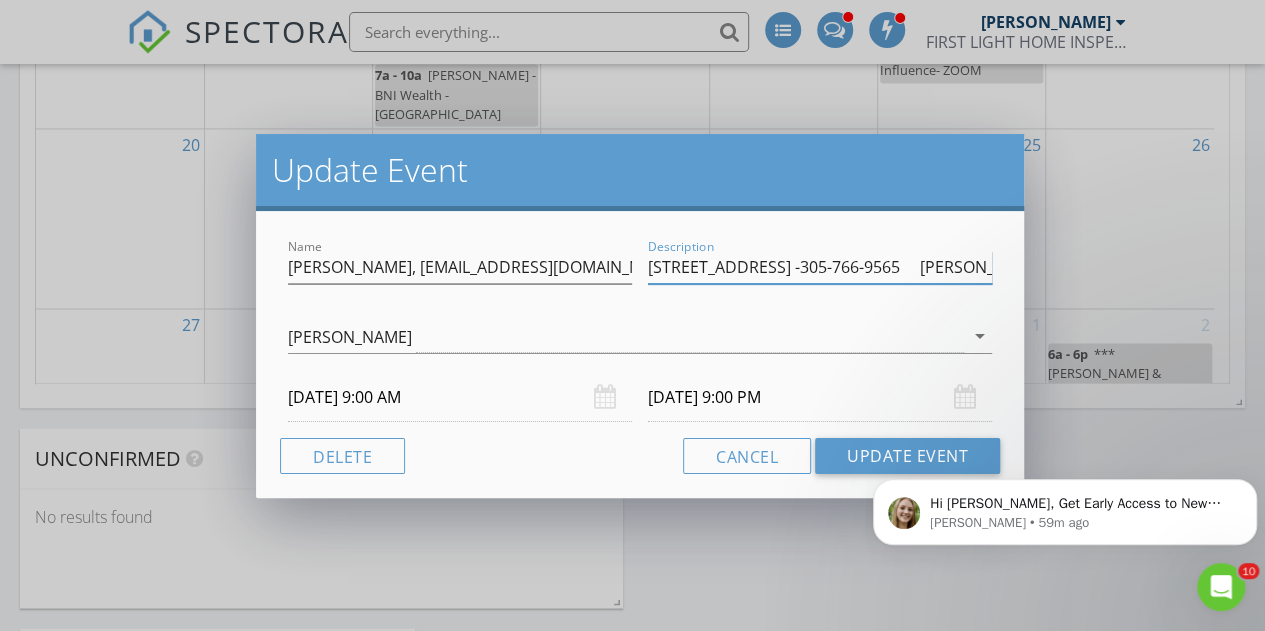 click on "219 Coquina Ave -305-766-9565     Kevin - 262-745-4471 -" at bounding box center (820, 267) 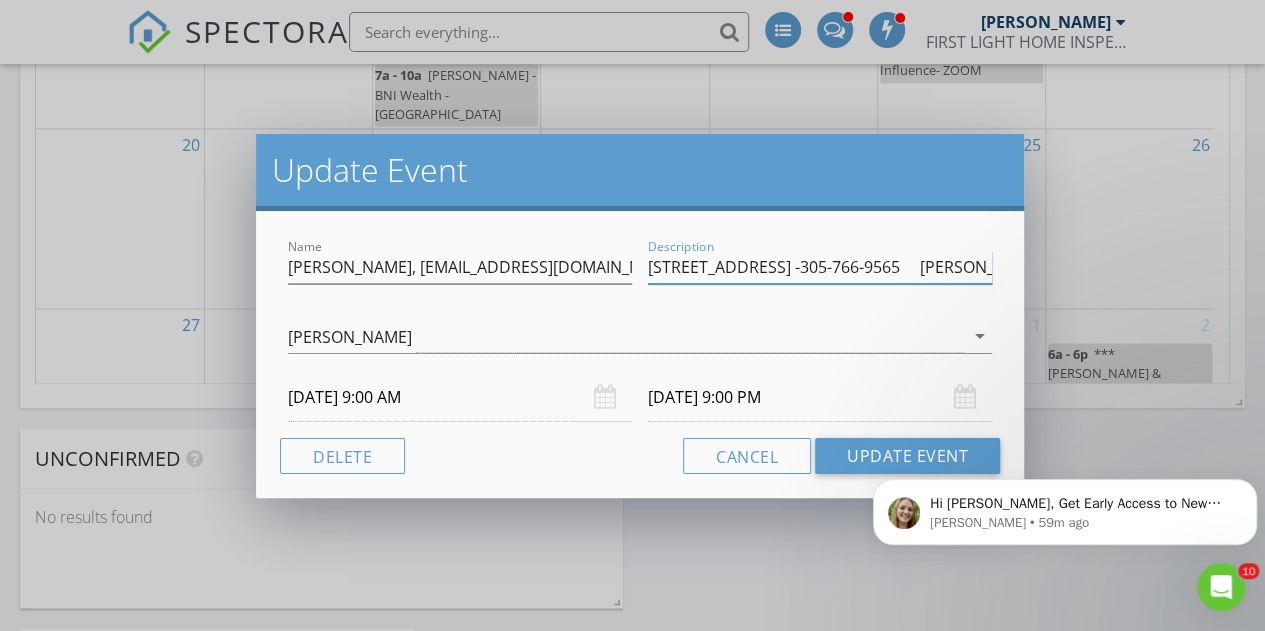 drag, startPoint x: 881, startPoint y: 263, endPoint x: 788, endPoint y: 285, distance: 95.566734 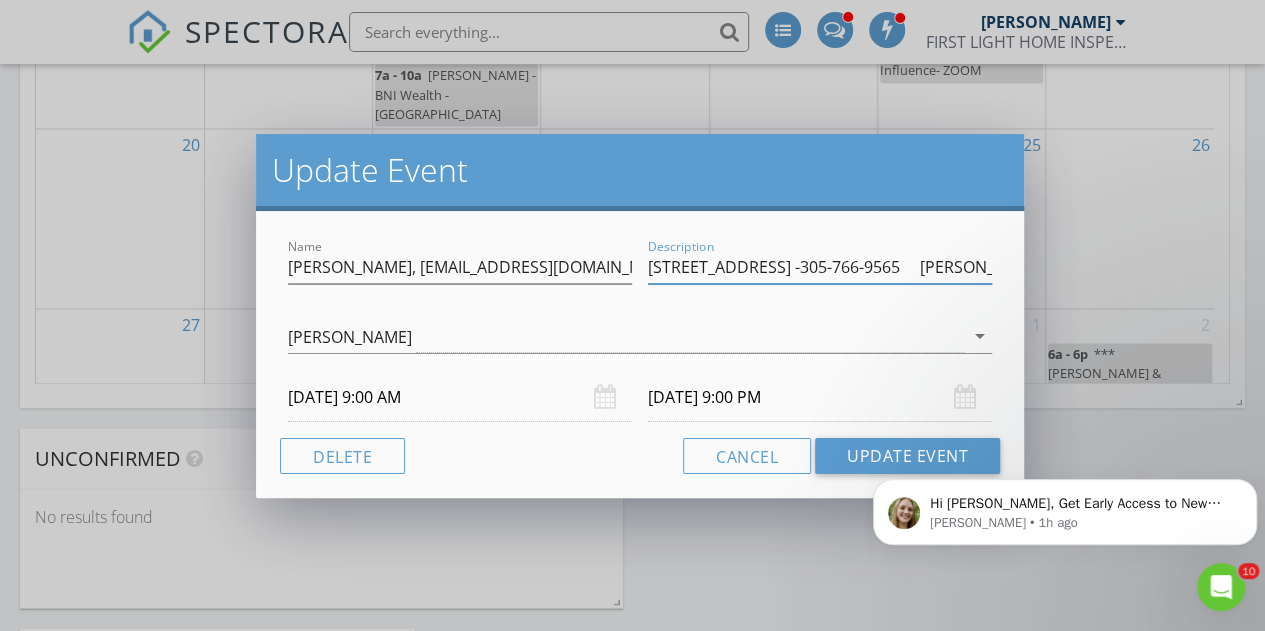 click on "Description 219 Coquina Ave -305-766-9565     Kevin - 262-745-4471 -" at bounding box center [820, 277] 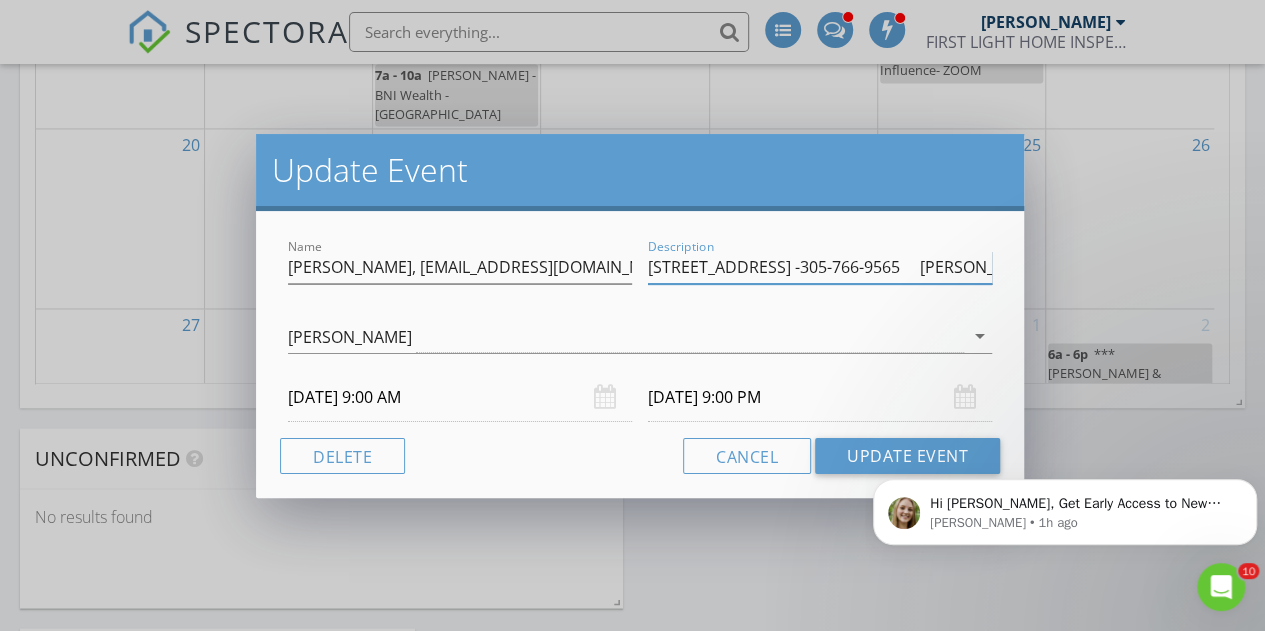 drag, startPoint x: 782, startPoint y: 273, endPoint x: 882, endPoint y: 274, distance: 100.005 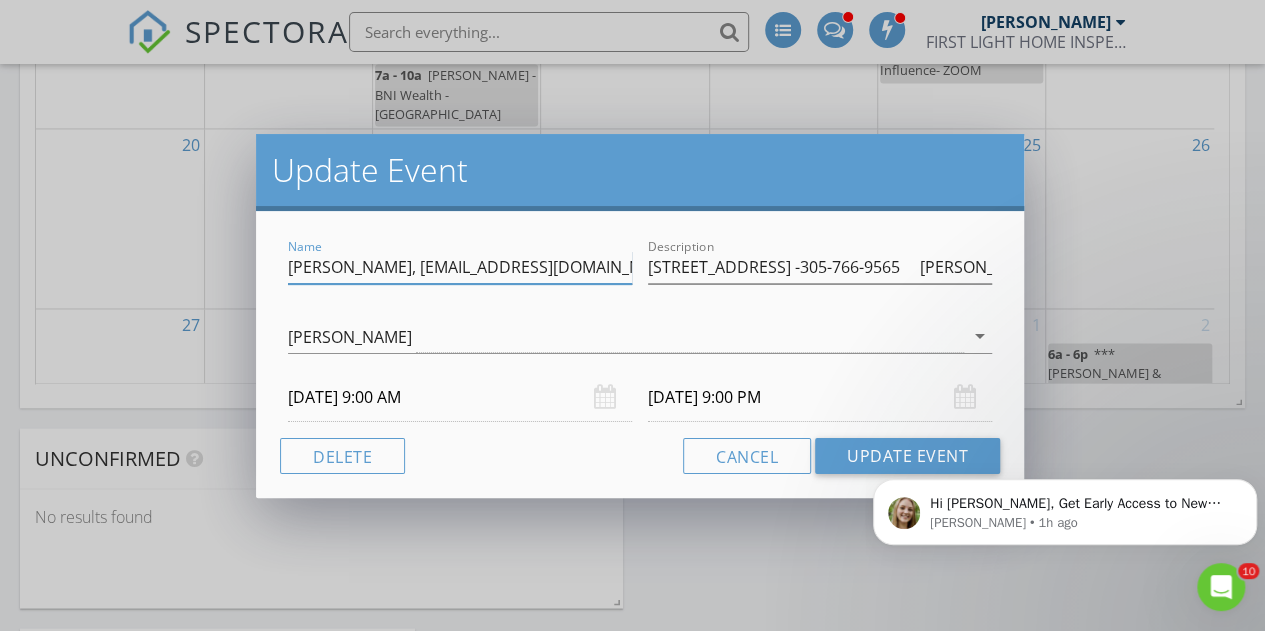 scroll, scrollTop: 0, scrollLeft: 9, axis: horizontal 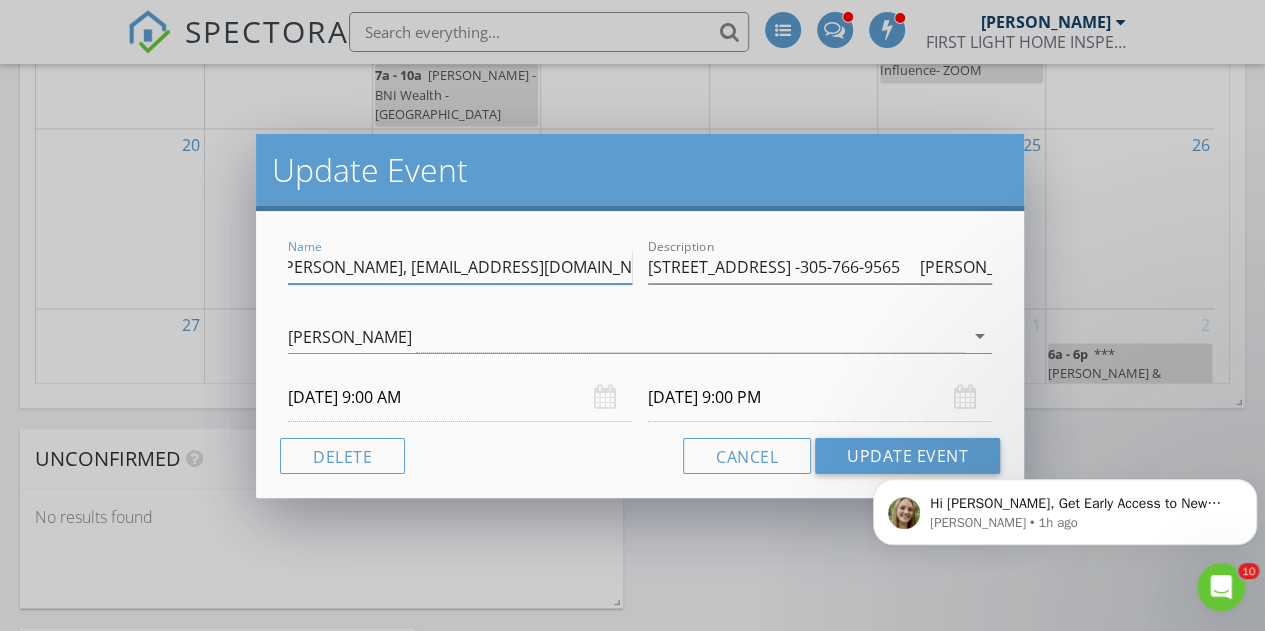 drag, startPoint x: 627, startPoint y: 265, endPoint x: 589, endPoint y: 273, distance: 38.832977 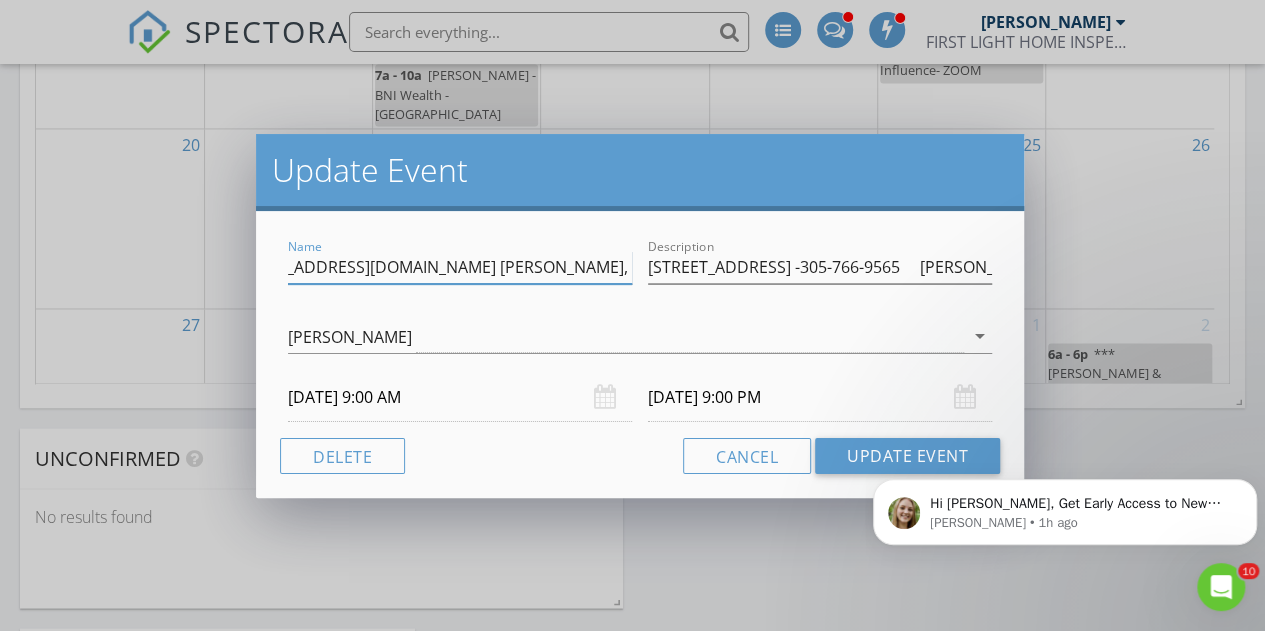 scroll, scrollTop: 0, scrollLeft: 195, axis: horizontal 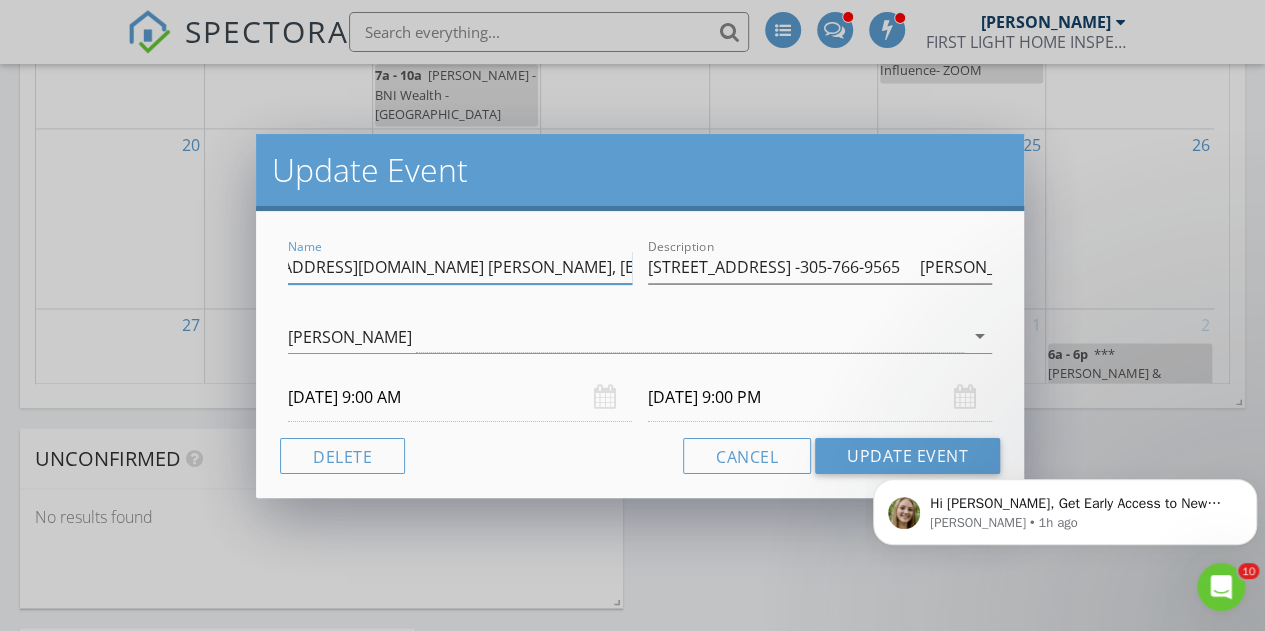 drag, startPoint x: 595, startPoint y: 269, endPoint x: 436, endPoint y: 273, distance: 159.05031 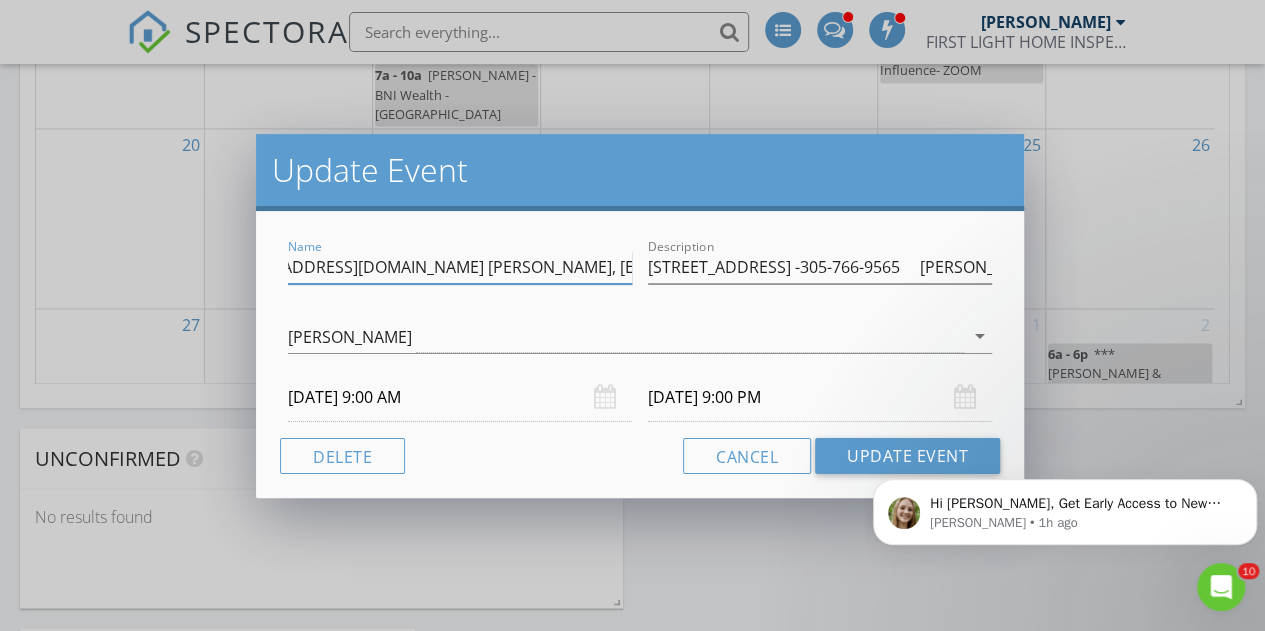 scroll, scrollTop: 0, scrollLeft: 0, axis: both 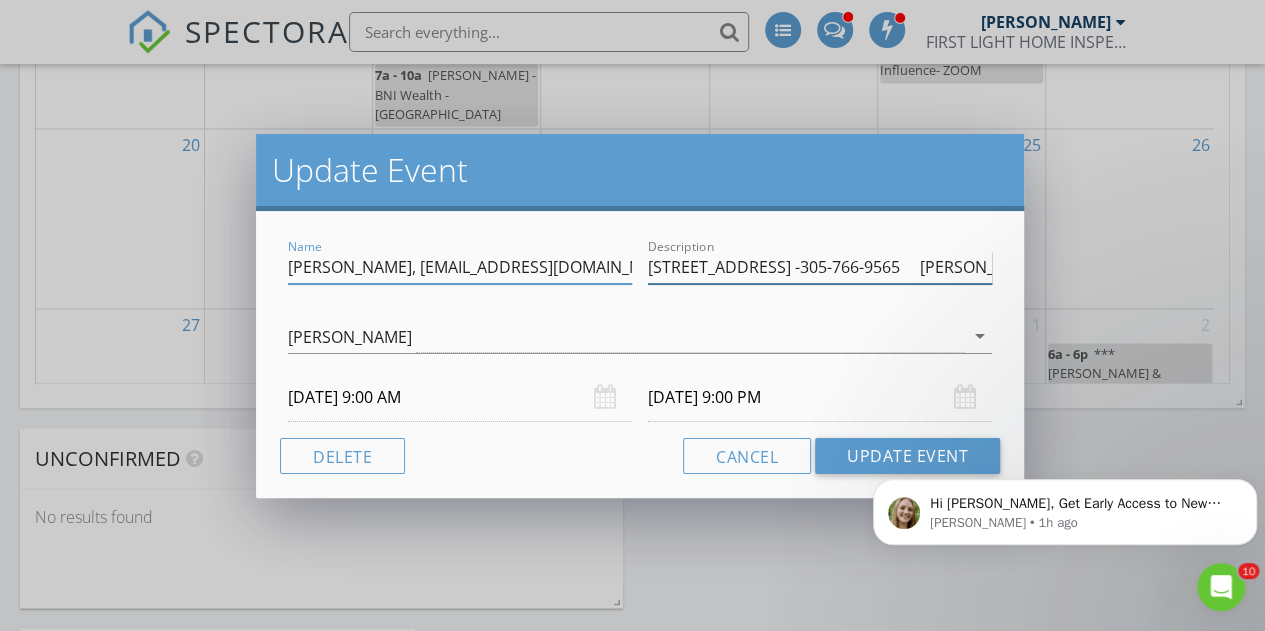 click on "219 Coquina Ave -305-766-9565     Kevin - 262-745-4471 -" at bounding box center (820, 267) 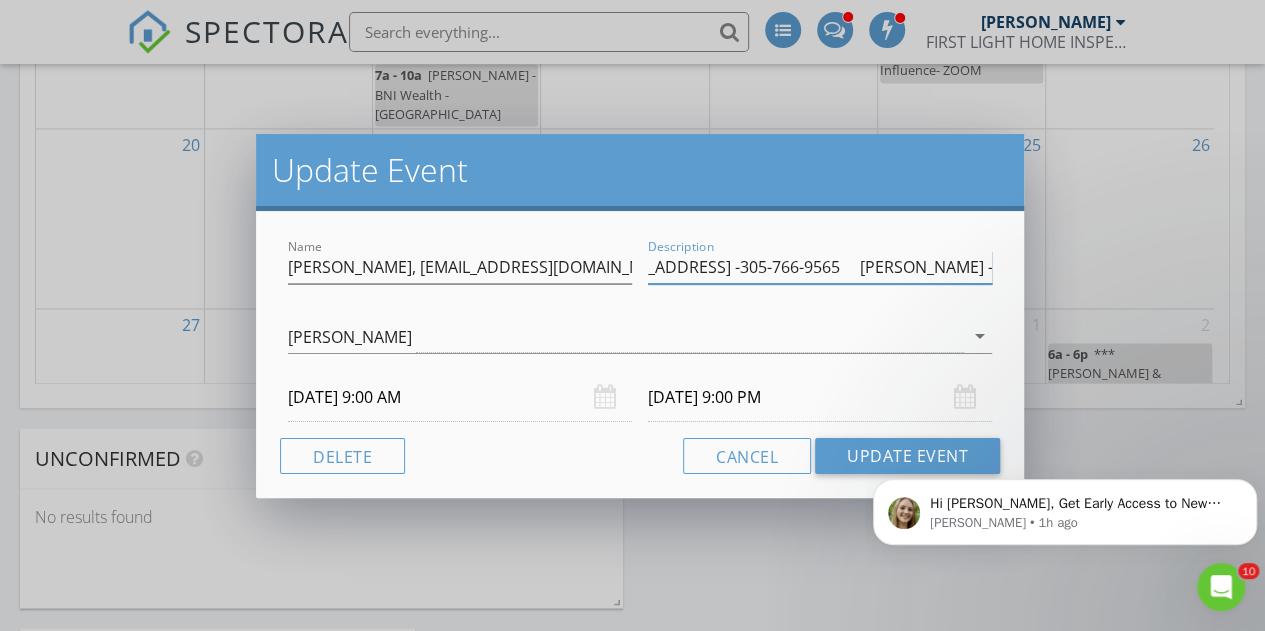 scroll, scrollTop: 0, scrollLeft: 82, axis: horizontal 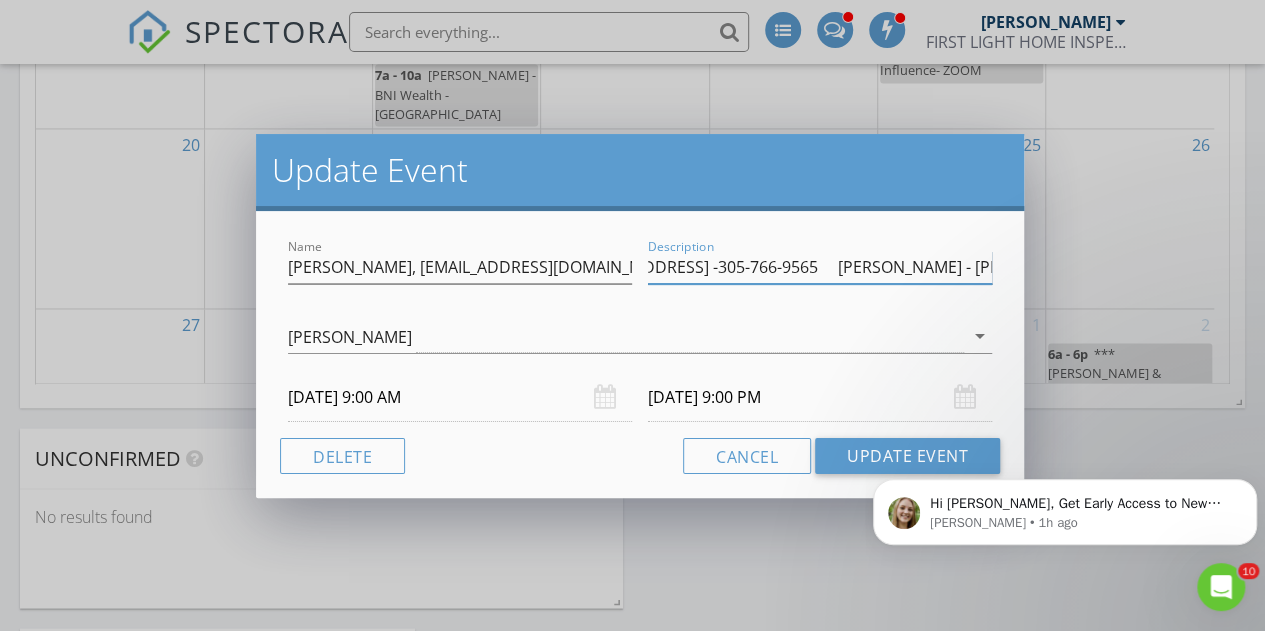 drag, startPoint x: 977, startPoint y: 271, endPoint x: 881, endPoint y: 279, distance: 96.332756 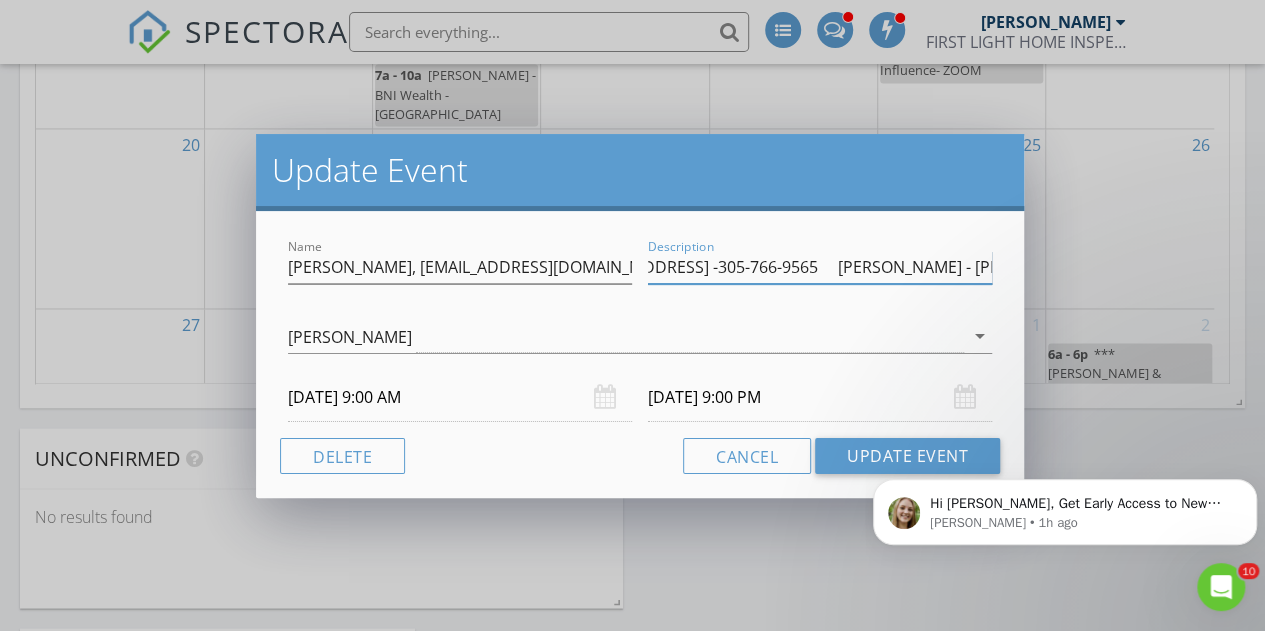 scroll, scrollTop: 0, scrollLeft: 0, axis: both 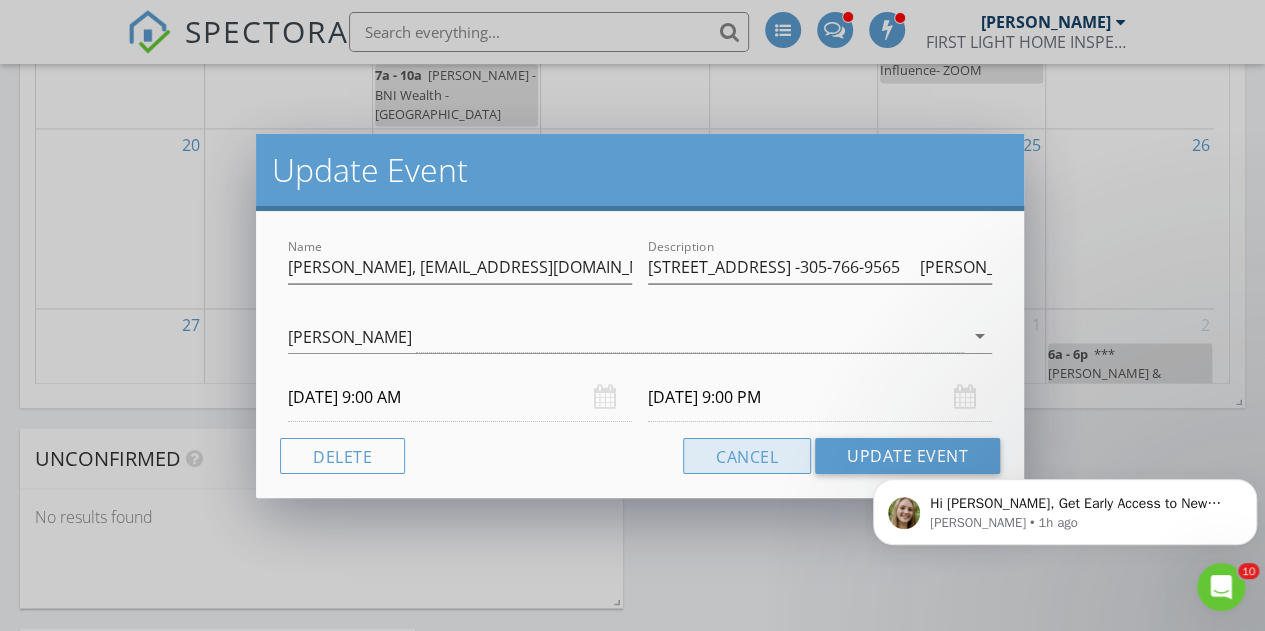 click on "Cancel" at bounding box center [747, 456] 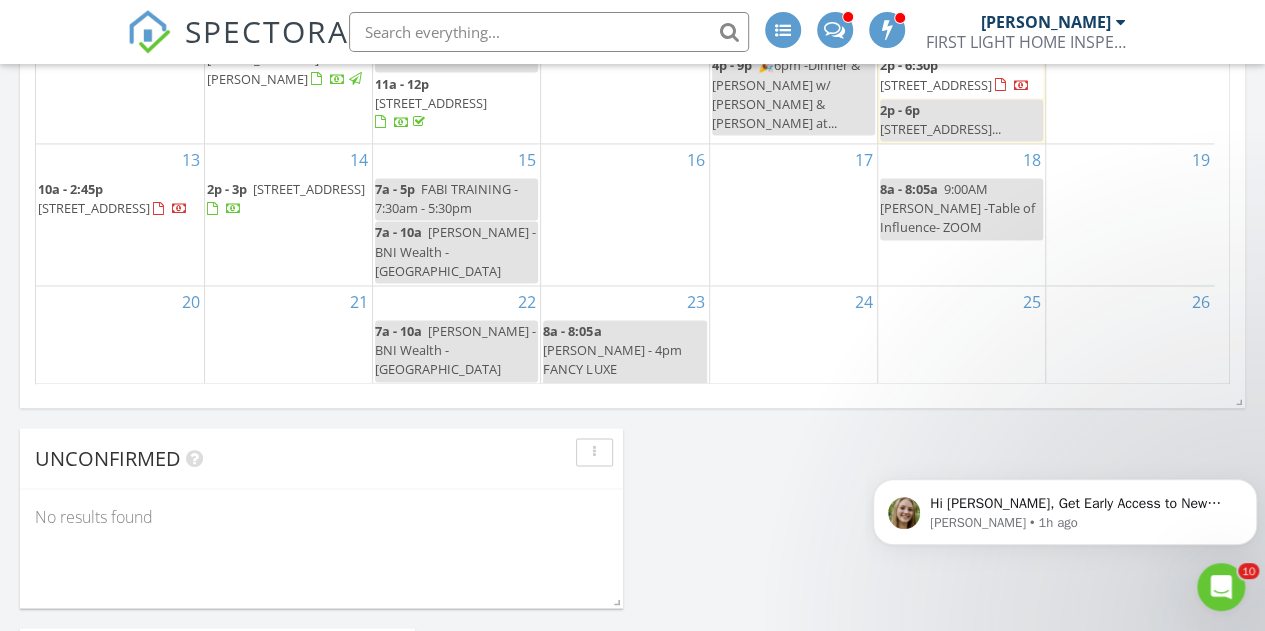 scroll, scrollTop: 0, scrollLeft: 0, axis: both 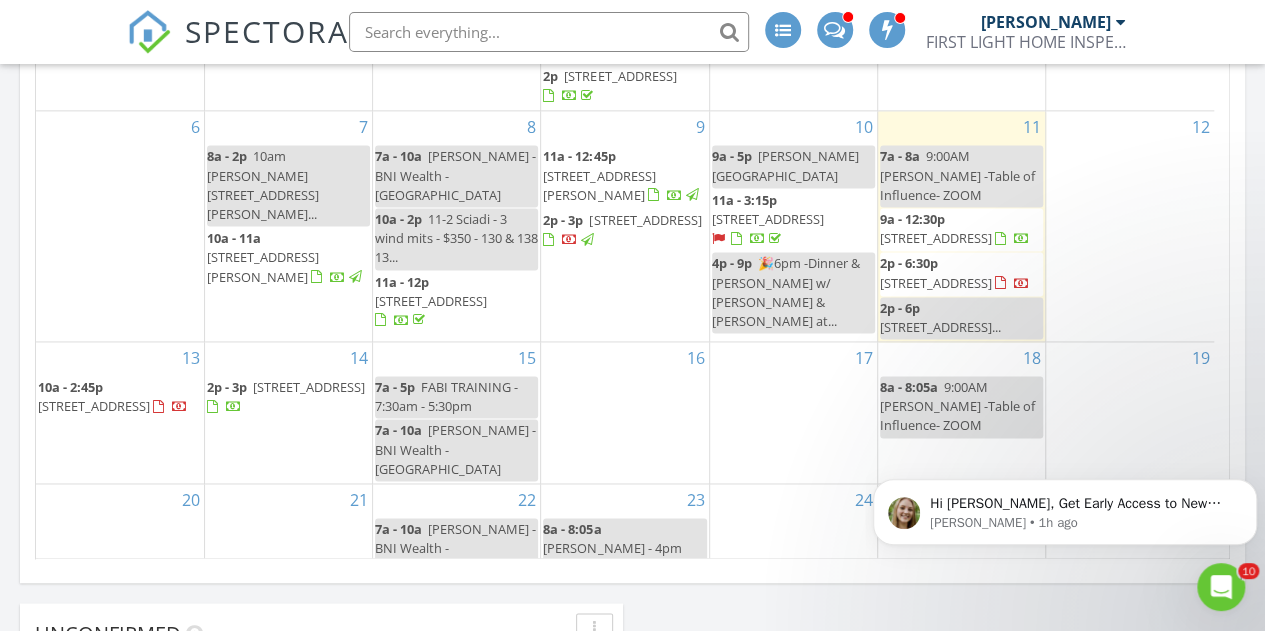 click on "1316 Fryston St, Jacksonville 32259" at bounding box center [936, 283] 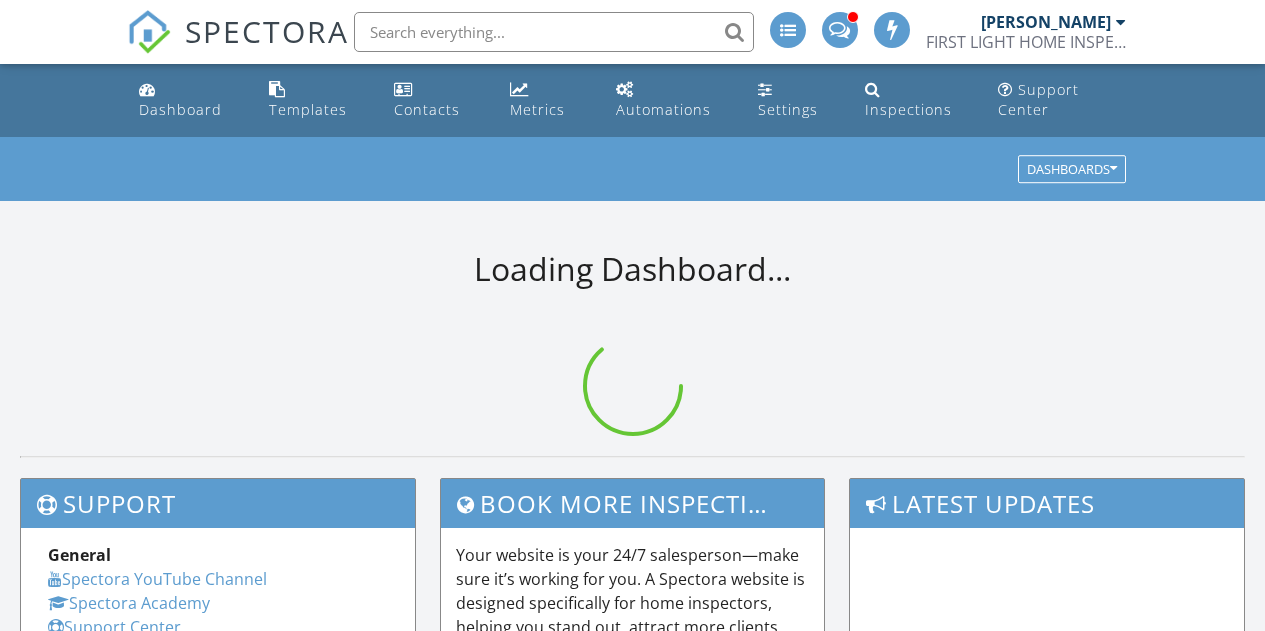 scroll, scrollTop: 0, scrollLeft: 0, axis: both 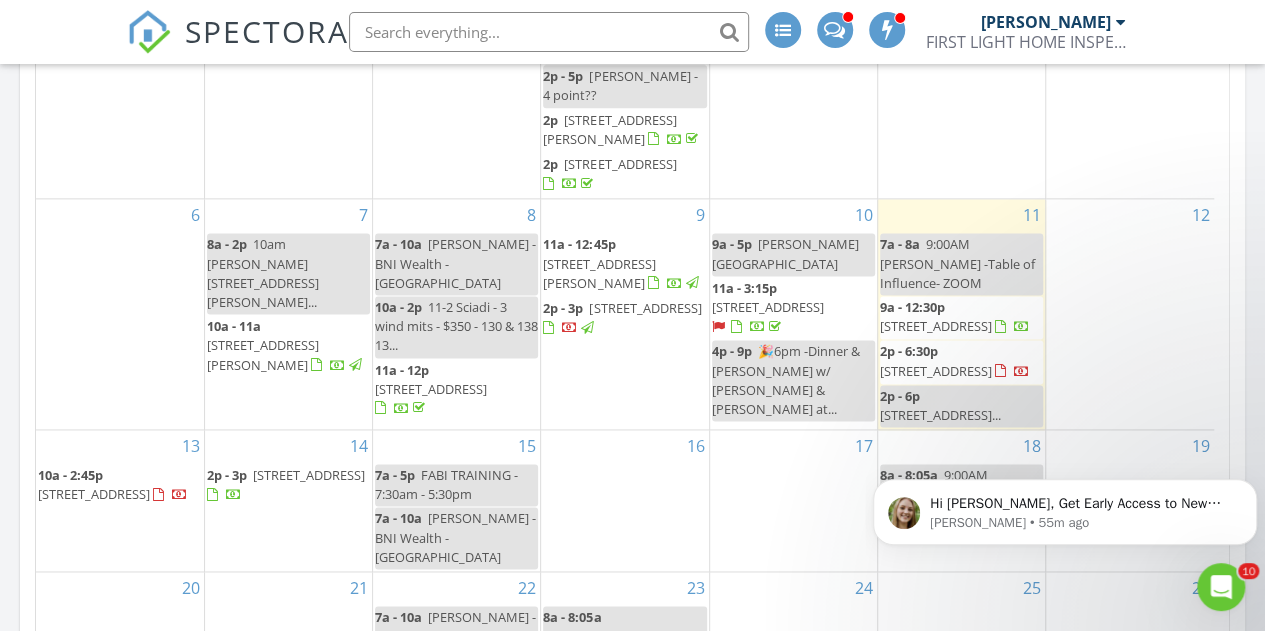 click on "2p - 6:30p" at bounding box center (909, 351) 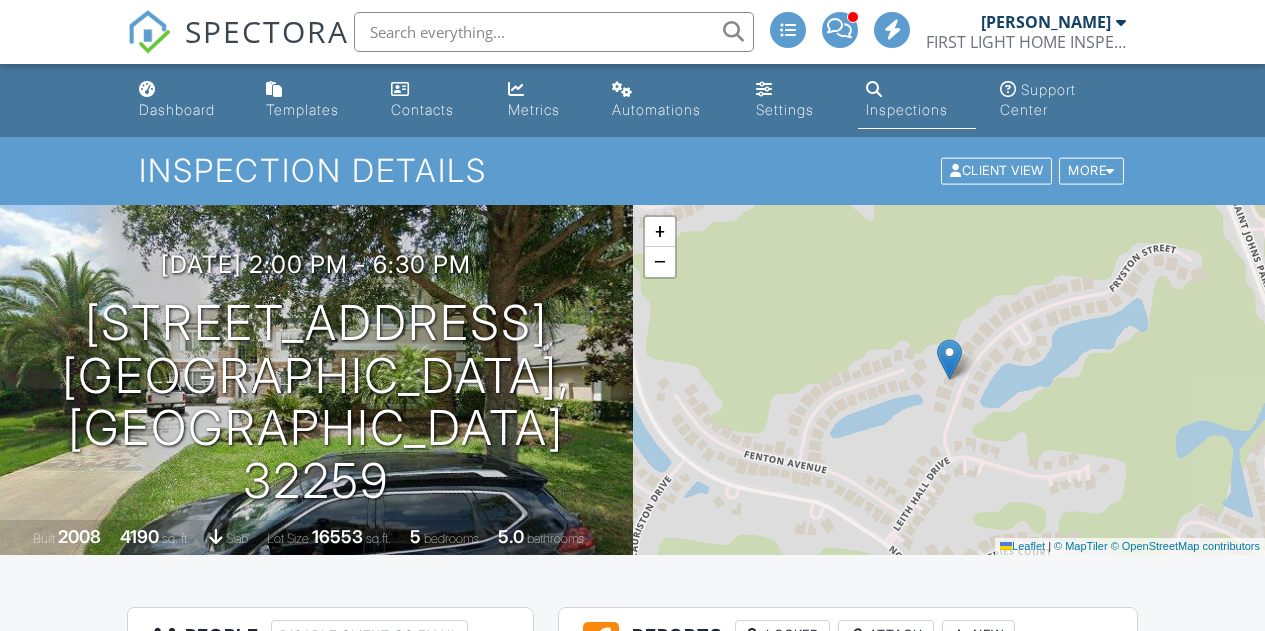 scroll, scrollTop: 0, scrollLeft: 0, axis: both 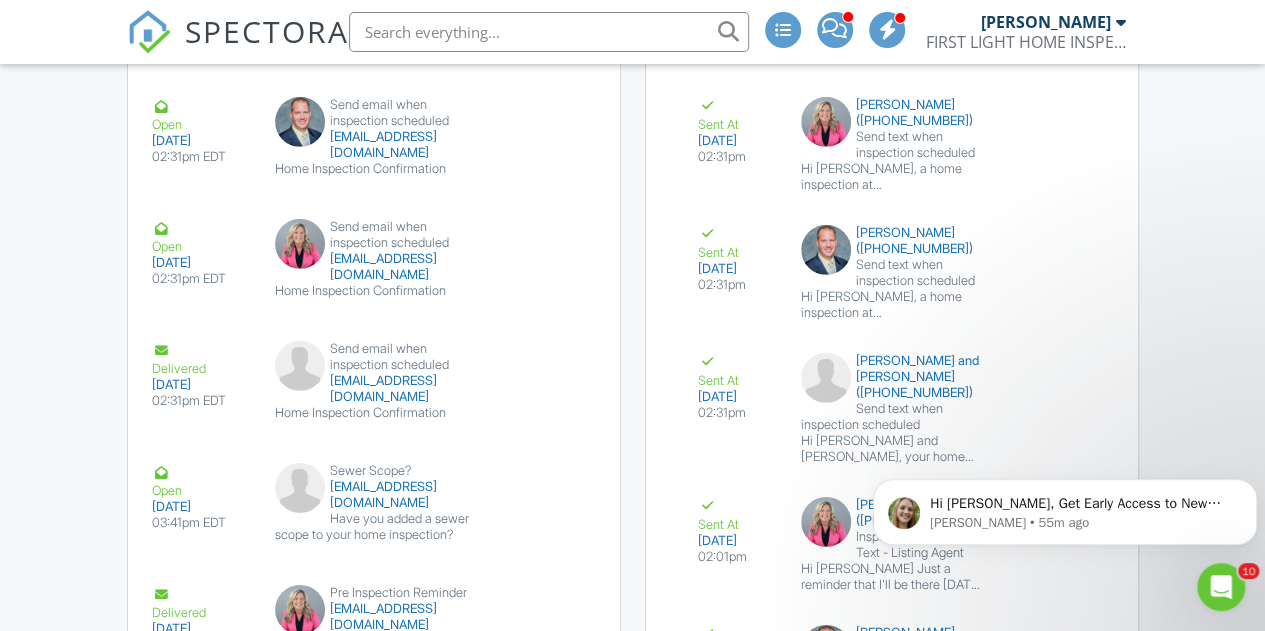 drag, startPoint x: 2137, startPoint y: 498, endPoint x: 1151, endPoint y: 478, distance: 986.2028 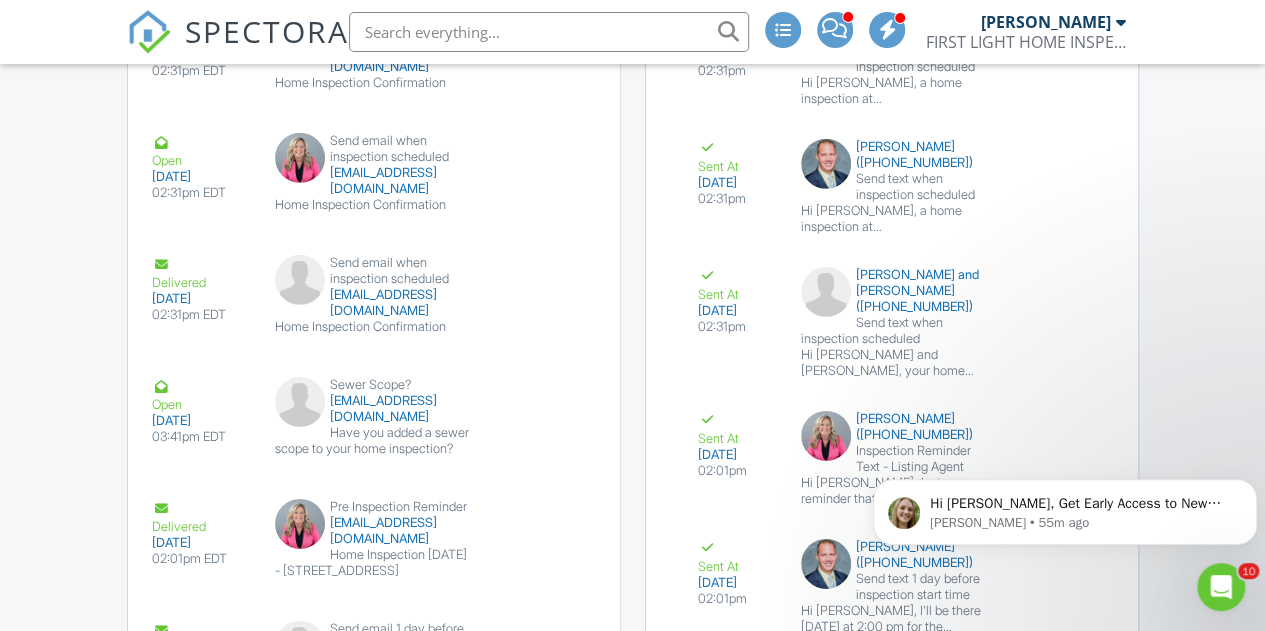 click on "SPECTORA" at bounding box center (267, 31) 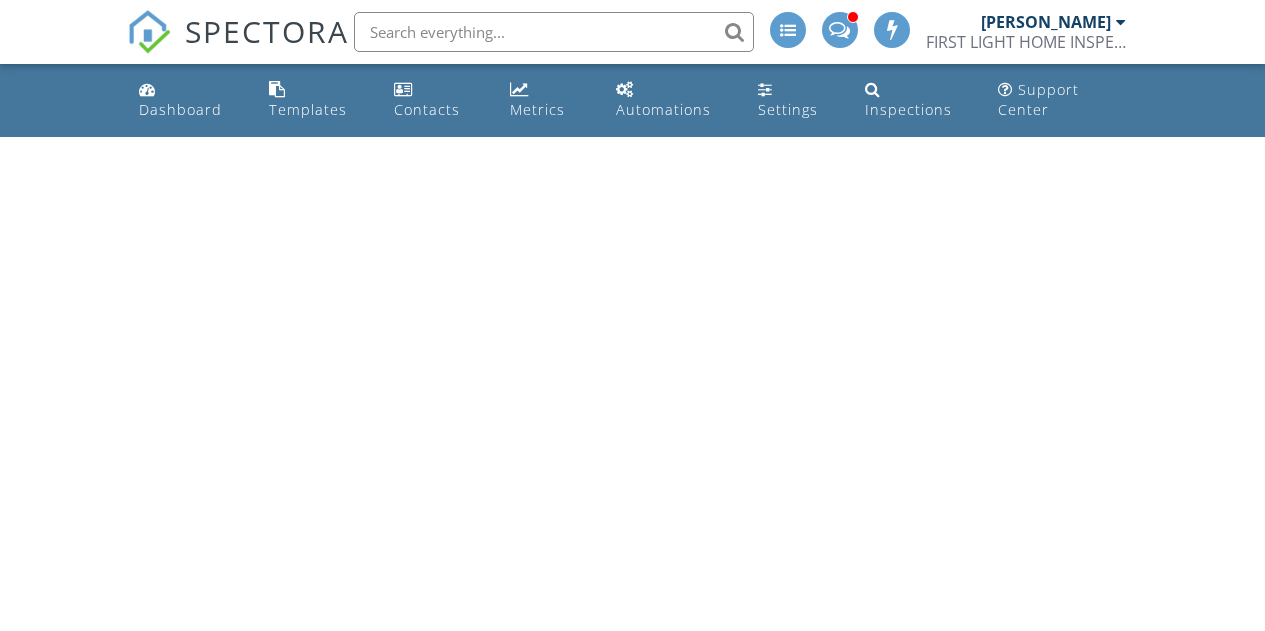 scroll, scrollTop: 0, scrollLeft: 0, axis: both 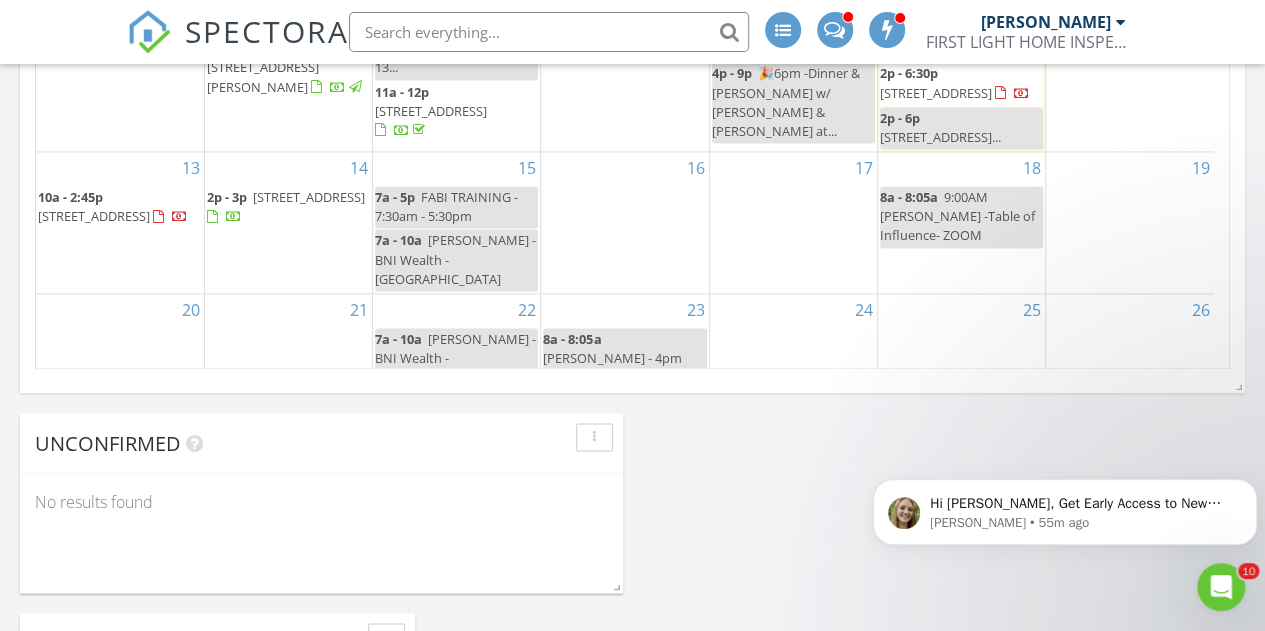 click on "23
8a - 8:05a
[PERSON_NAME] - 4pm FANCY LUXE [DEMOGRAPHIC_DATA] NETWORKING NIGHT
9a - 9p
[PERSON_NAME] - $1425 - main, 4pt, wind..." at bounding box center [624, 383] 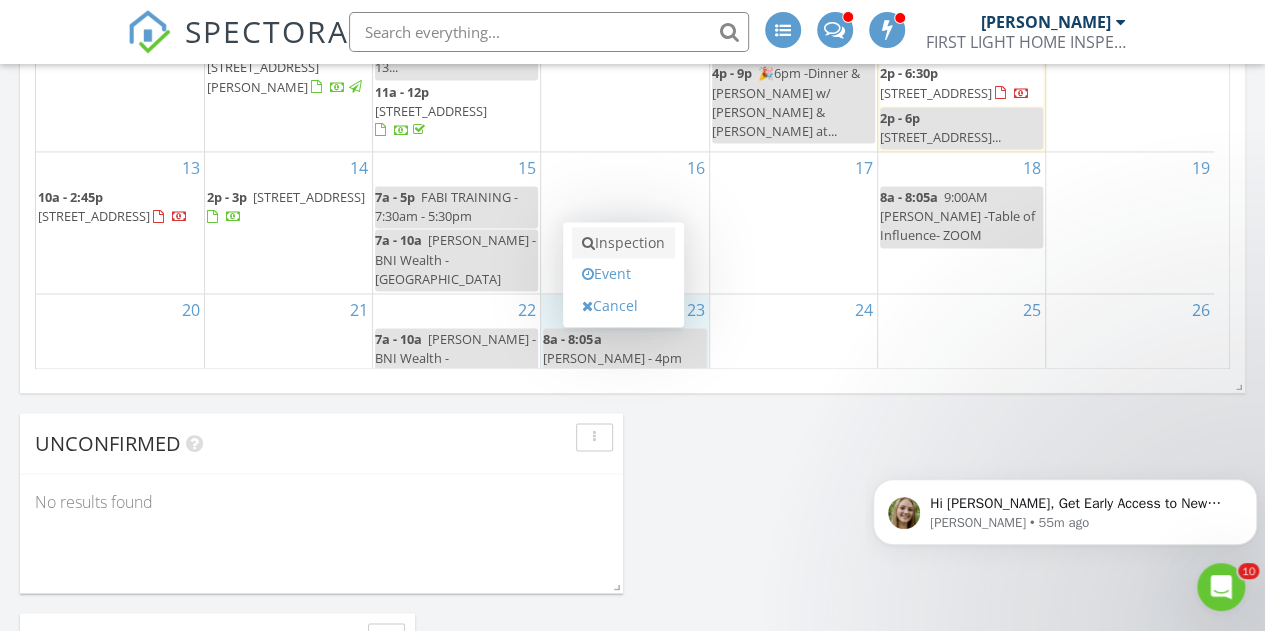click on "Inspection" at bounding box center (623, 243) 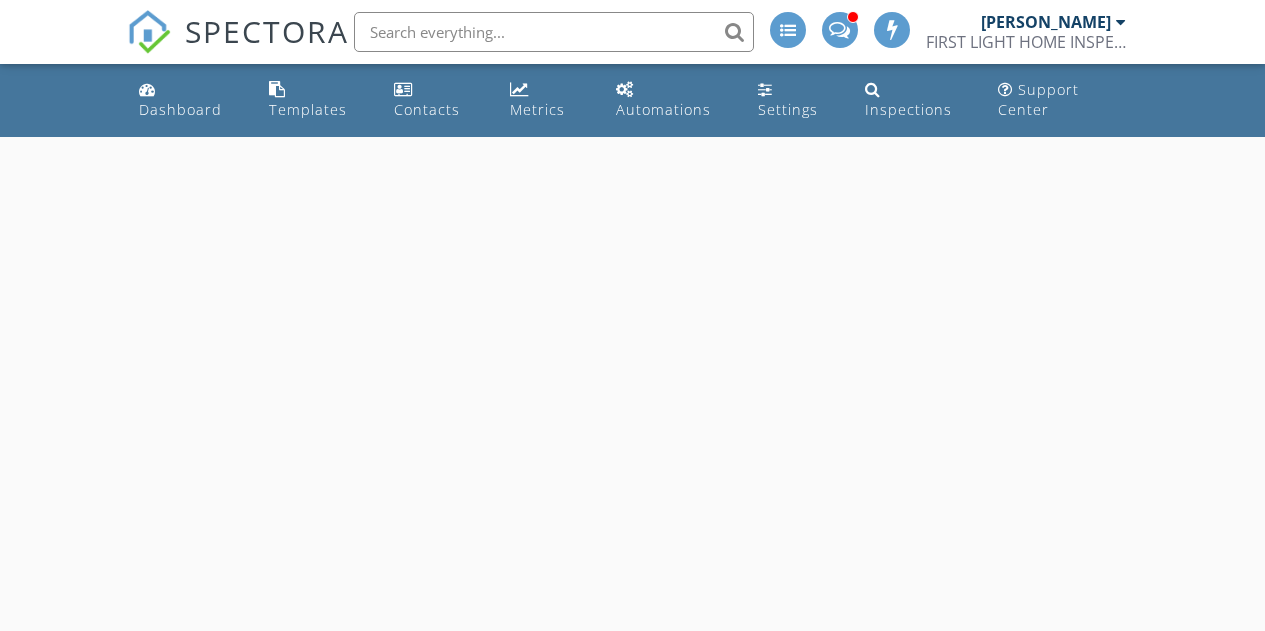 scroll, scrollTop: 0, scrollLeft: 0, axis: both 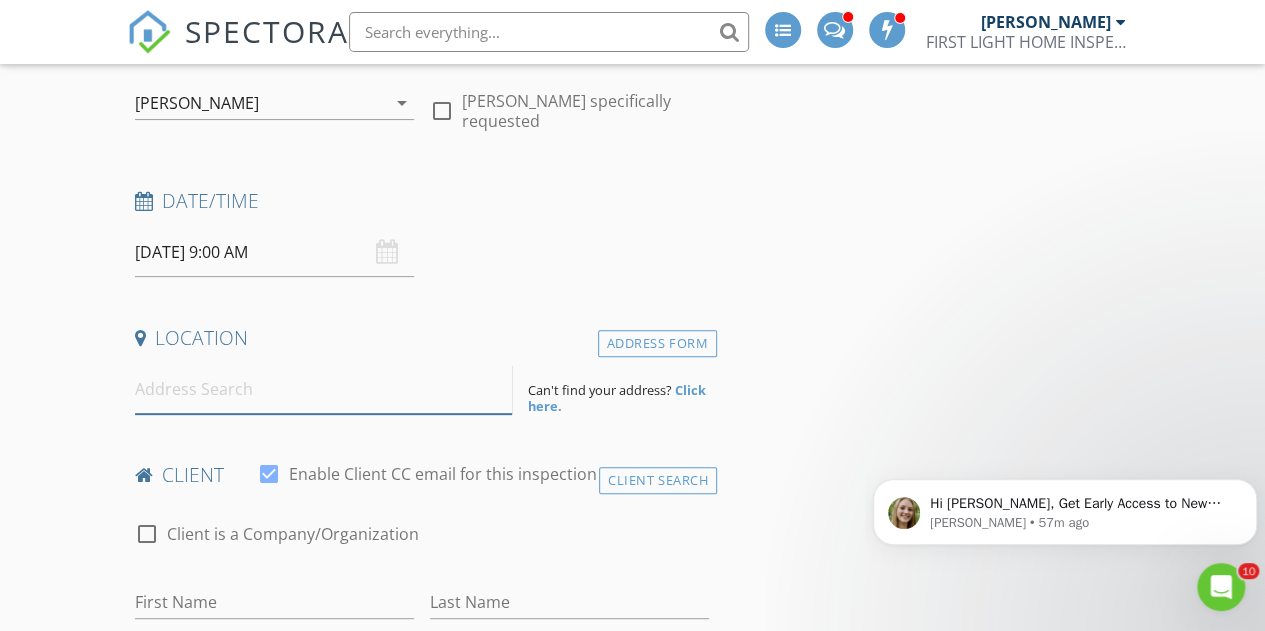 click at bounding box center [324, 389] 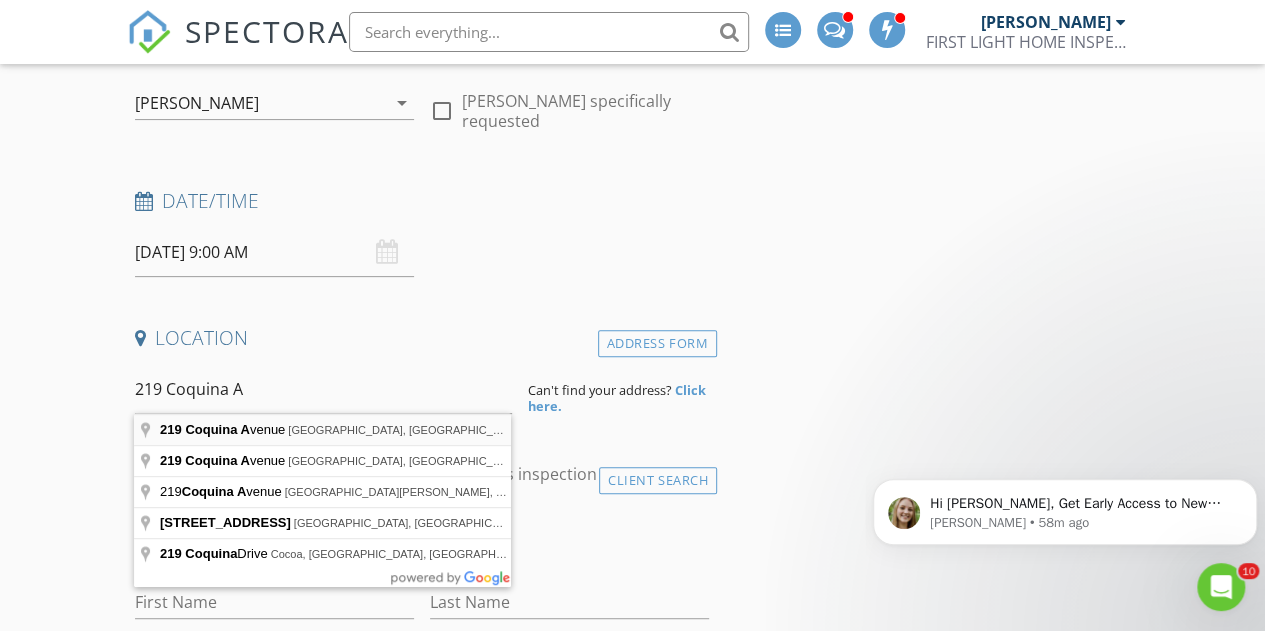 type on "[STREET_ADDRESS]" 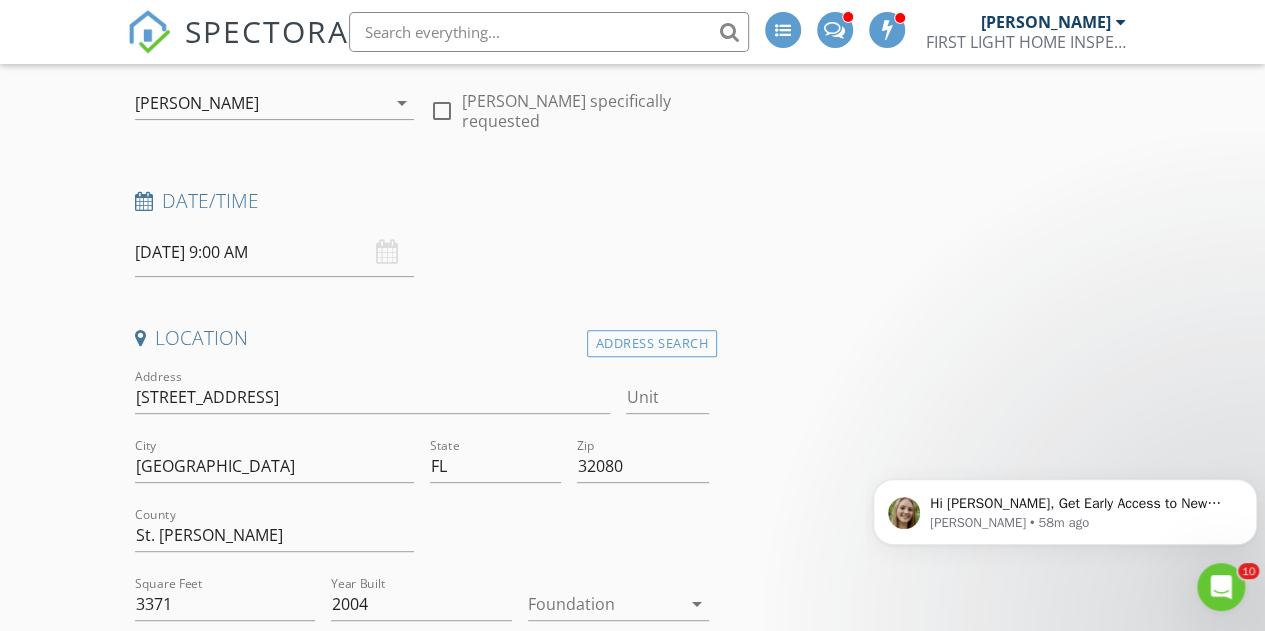 click at bounding box center (604, 604) 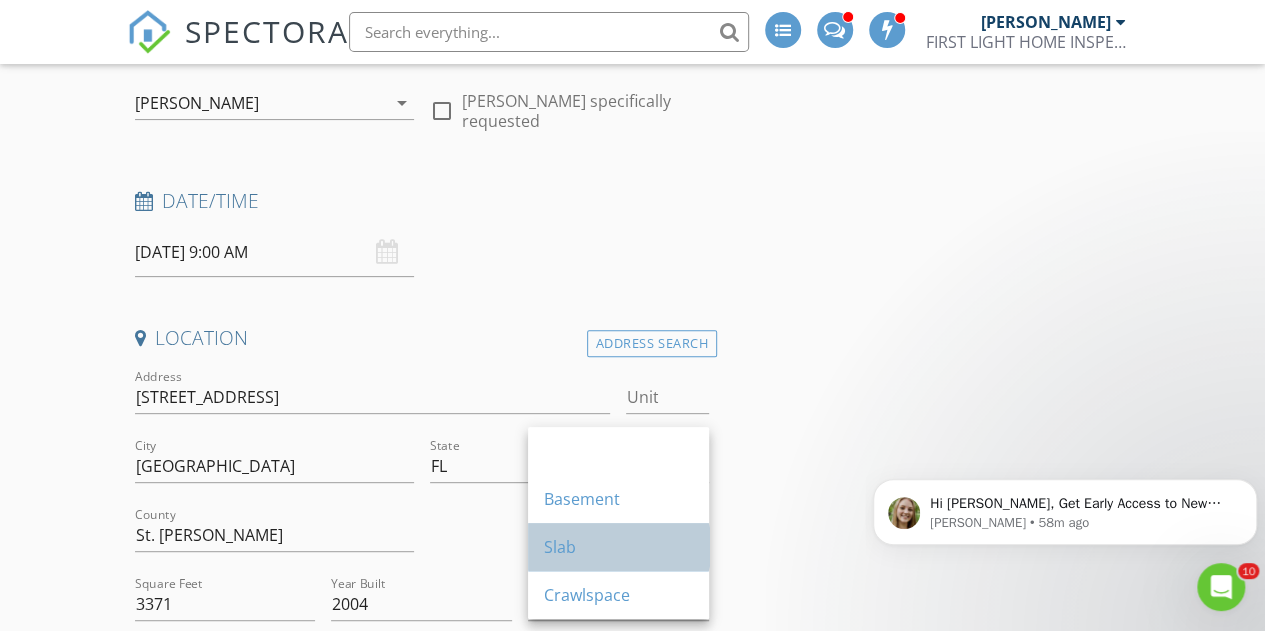 click on "Slab" at bounding box center [618, 547] 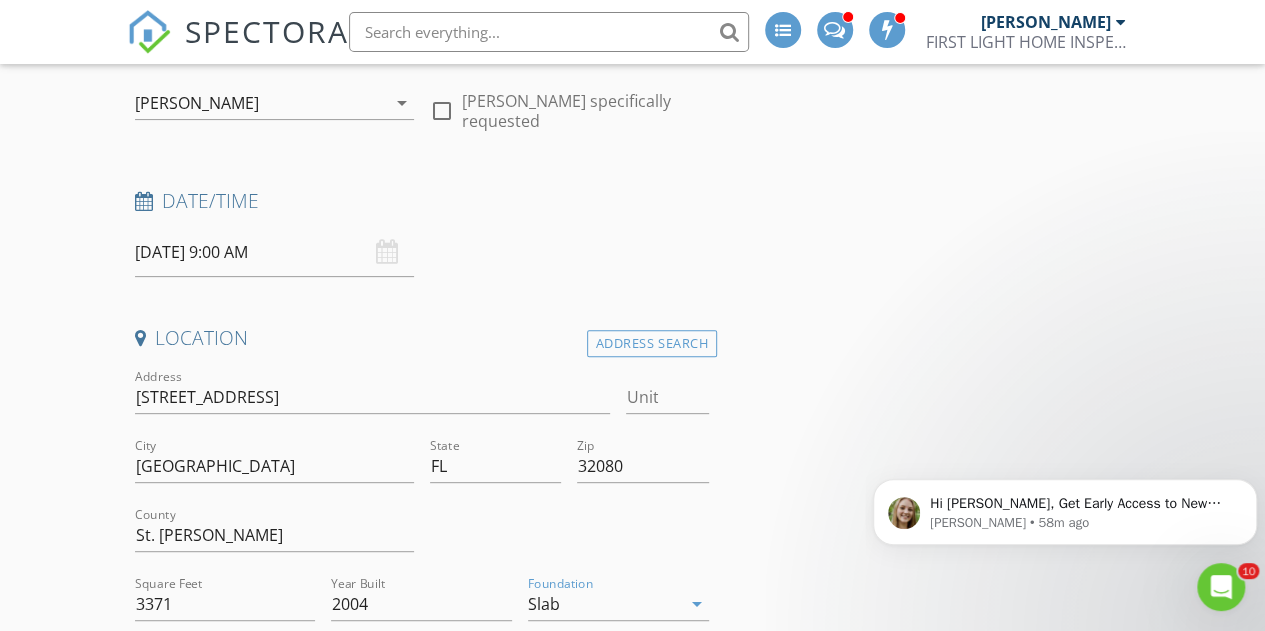 click on "INSPECTOR(S)
check_box   [PERSON_NAME]   PRIMARY   [PERSON_NAME] arrow_drop_down   check_box_outline_blank [PERSON_NAME] specifically requested
Date/Time
[DATE] 9:00 AM
Location
Address Search       Address [STREET_ADDRESS][US_STATE]   County St. [PERSON_NAME]     Square Feet 3371   Year Built 2004   Foundation Slab arrow_drop_down     [PERSON_NAME]     3.5 miles     (8 minutes)
client
check_box Enable Client CC email for this inspection   Client Search     check_box_outline_blank Client is a Company/Organization     First Name   Last Name   Email   CC Email   Phone   Address   City   State   Zip     Tags         Notes   Private Notes
ADD ADDITIONAL client
SERVICES
arrow_drop_down     Select Discount Code arrow_drop_down    Charges" at bounding box center [633, 2176] 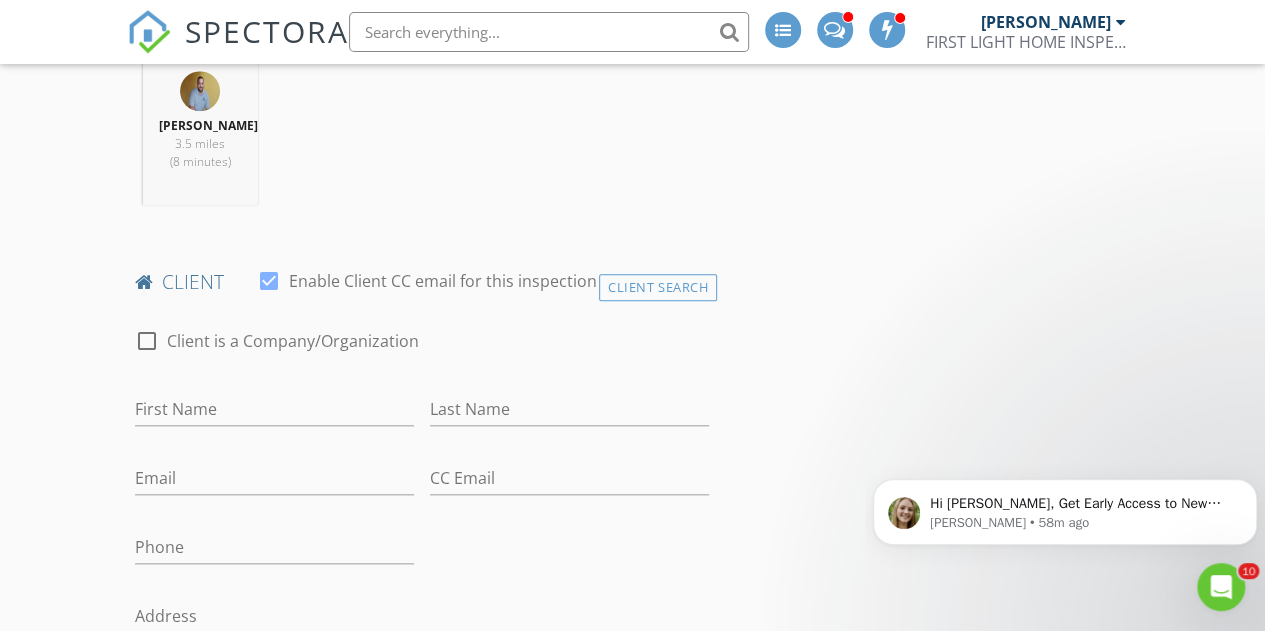 scroll, scrollTop: 845, scrollLeft: 0, axis: vertical 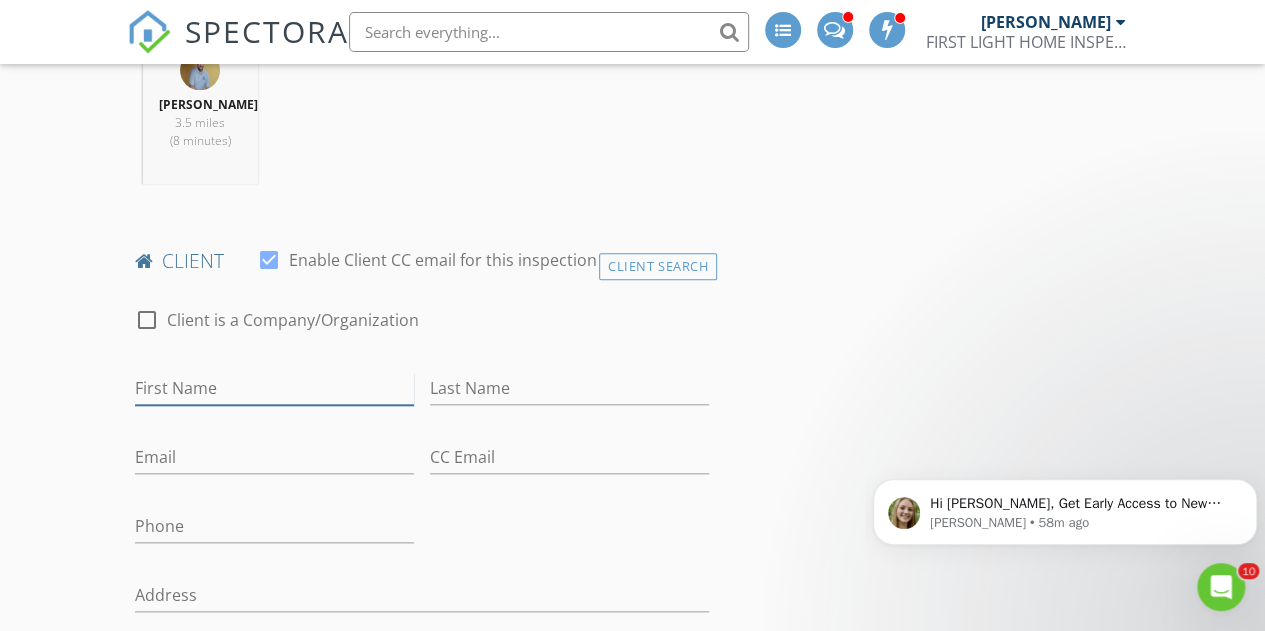 click on "First Name" at bounding box center [274, 388] 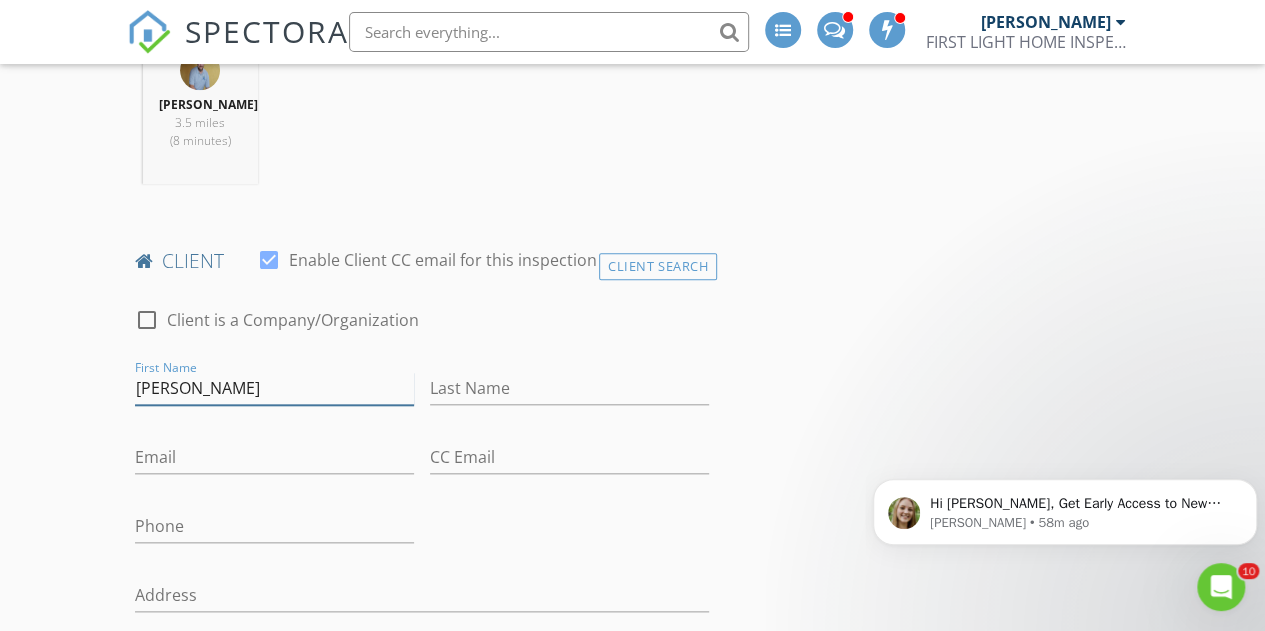type on "[PERSON_NAME]" 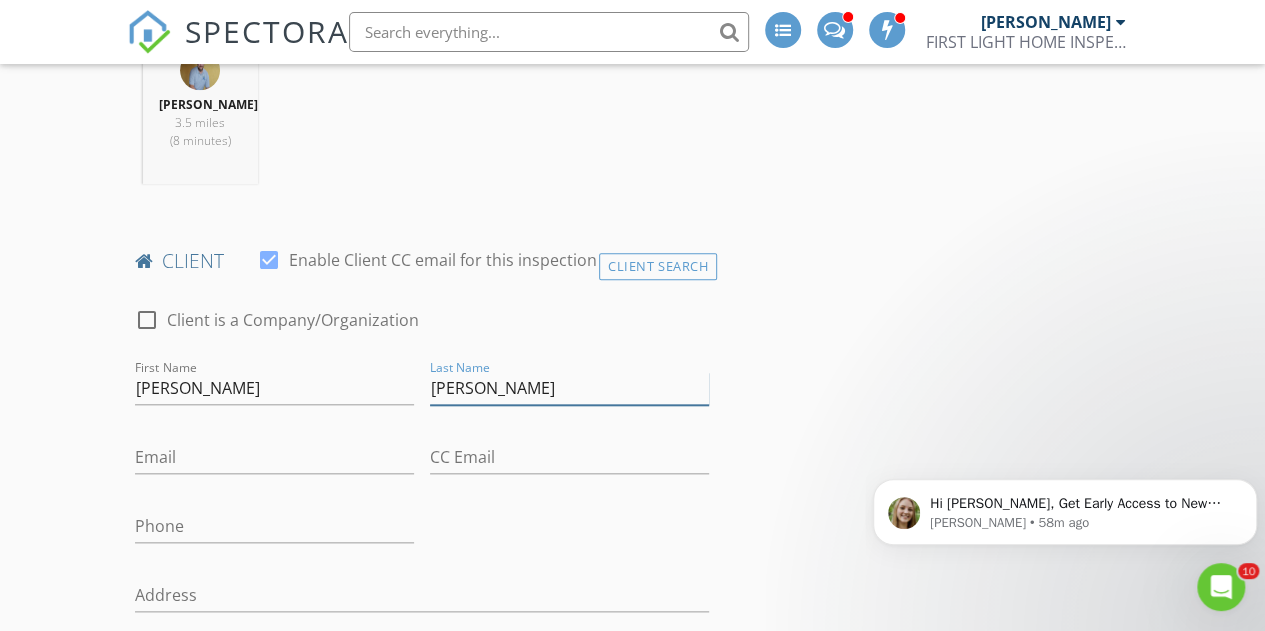 type on "[PERSON_NAME]" 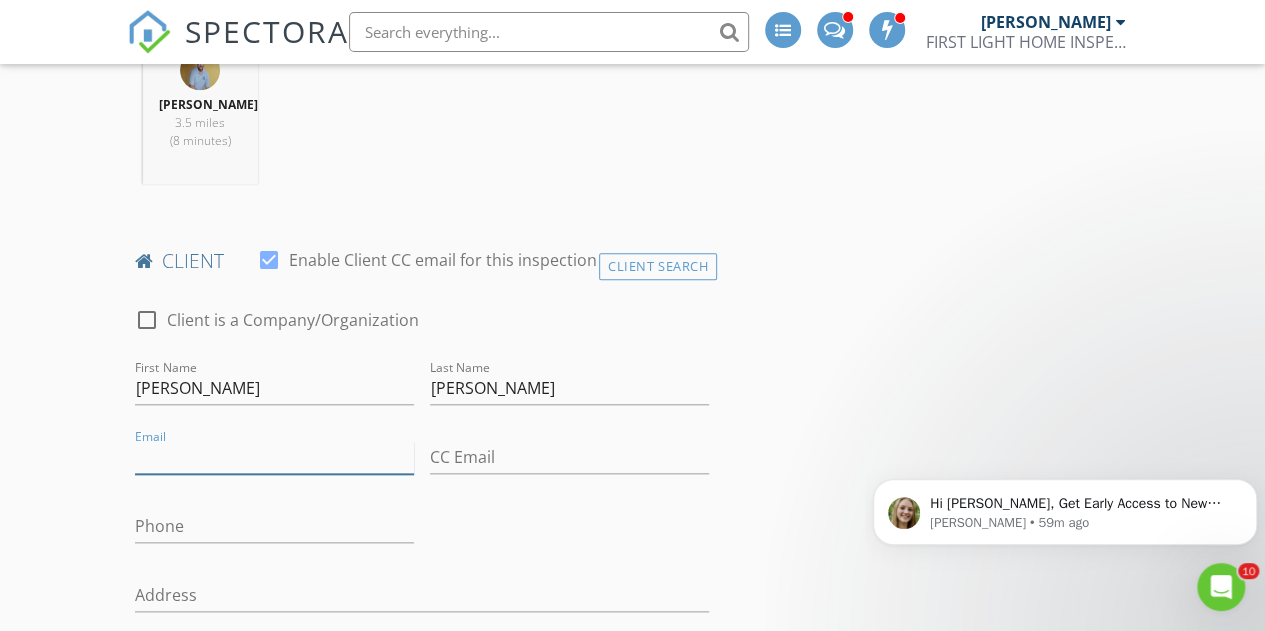click on "Email" at bounding box center [274, 457] 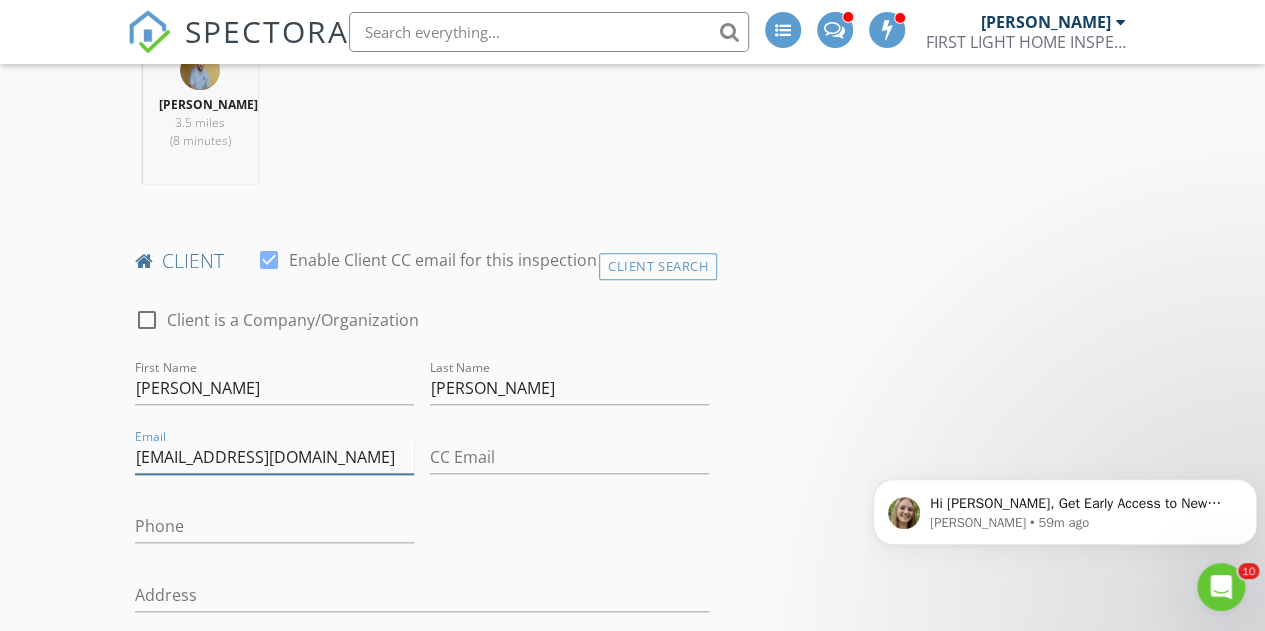 type on "[EMAIL_ADDRESS][DOMAIN_NAME]" 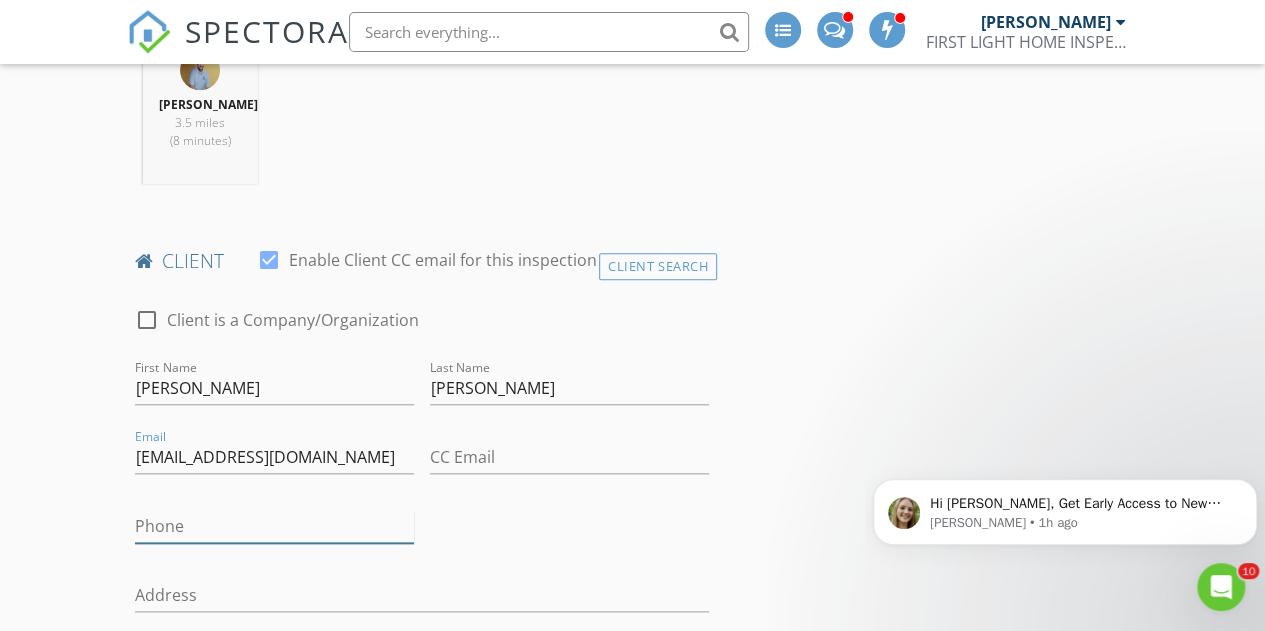 click on "Phone" at bounding box center [274, 526] 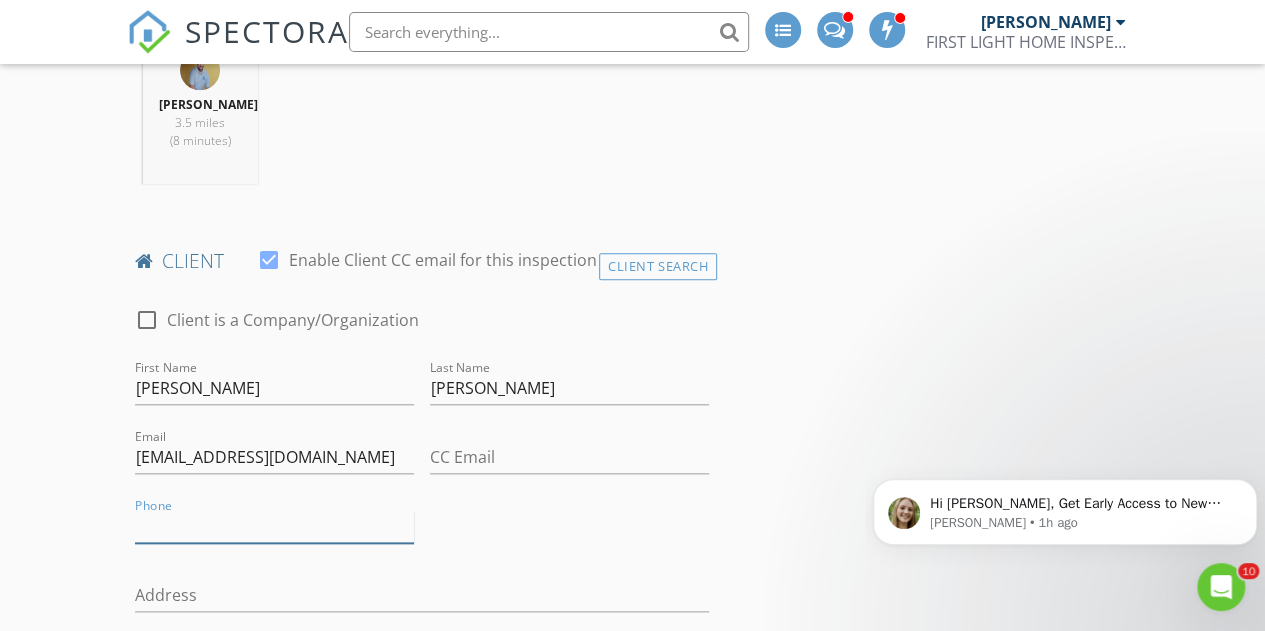 paste on "[PHONE_NUMBER]" 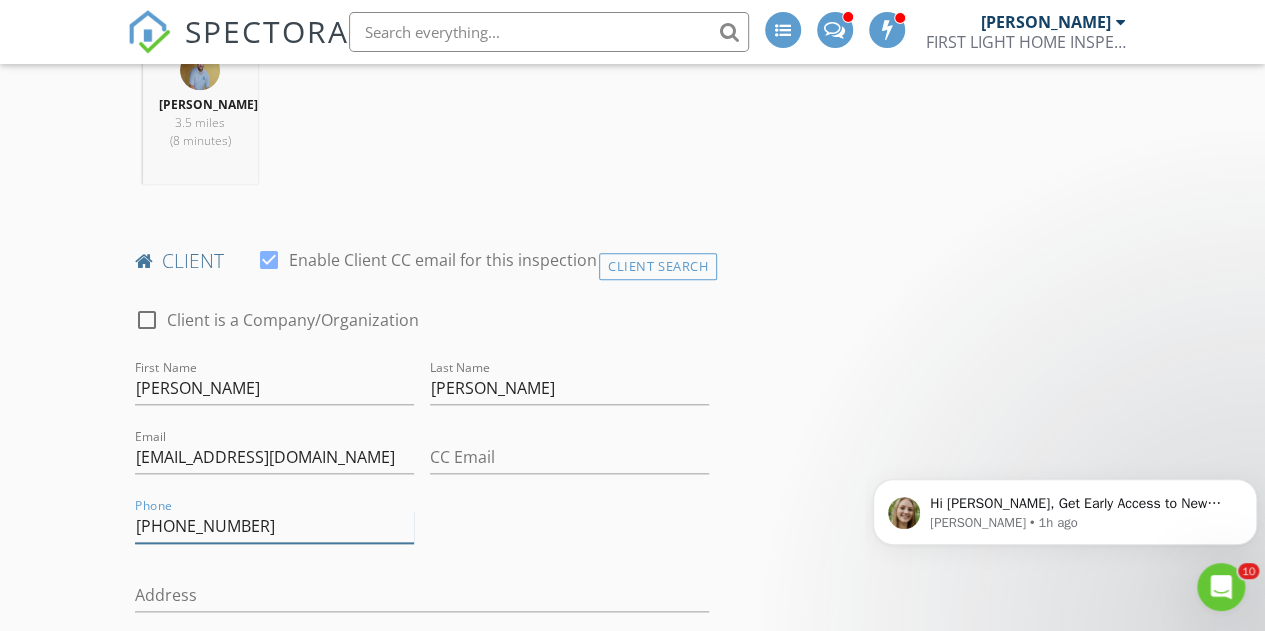 type on "305-766-9565" 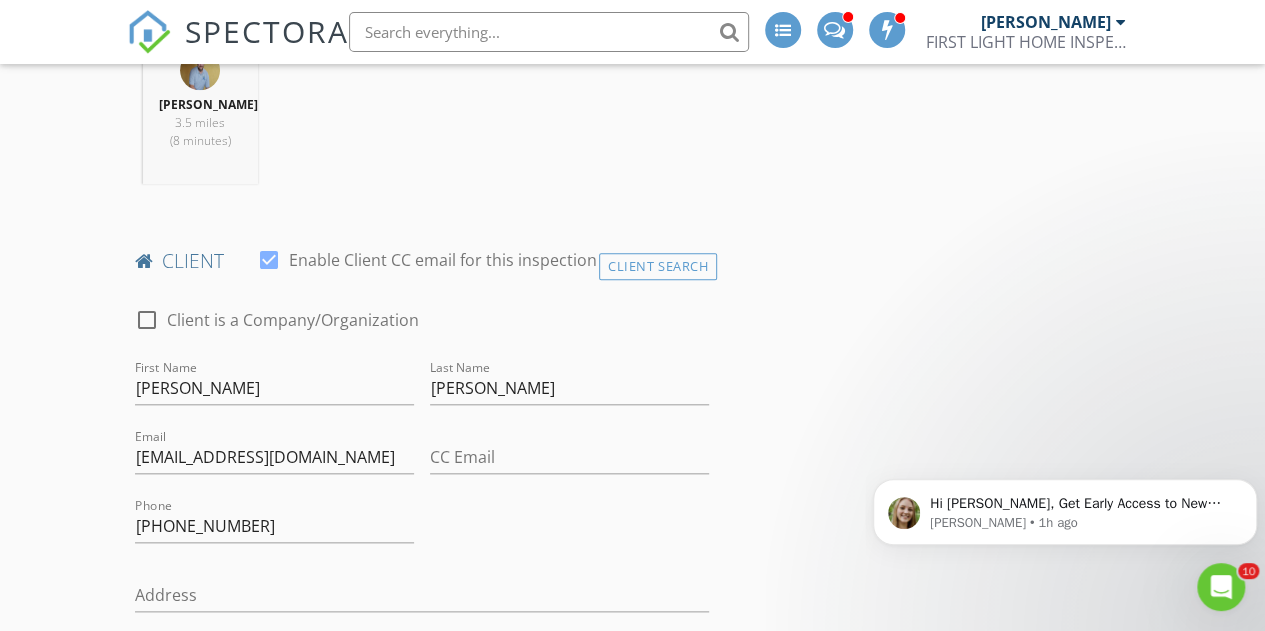 click on "INSPECTOR(S)
check_box   Brad Russell   PRIMARY   Brad Russell arrow_drop_down   check_box_outline_blank Brad Russell specifically requested
Date/Time
07/23/2025 9:00 AM
Location
Address Search       Address 219 Coquina Ave   Unit   City St. Augustine   State FL   Zip 32080   County St. Johns     Square Feet 3371   Year Built 2004   Foundation Slab arrow_drop_down     Brad Russell     3.5 miles     (8 minutes)
client
check_box Enable Client CC email for this inspection   Client Search     check_box_outline_blank Client is a Company/Organization     First Name Rachel   Last Name Orta   Email rdartmail@aol.com   CC Email   Phone 305-766-9565   Address   City   State   Zip     Tags         Notes   Private Notes
ADD ADDITIONAL client
SERVICES
arrow_drop_down     arrow_drop_down" at bounding box center [633, 1553] 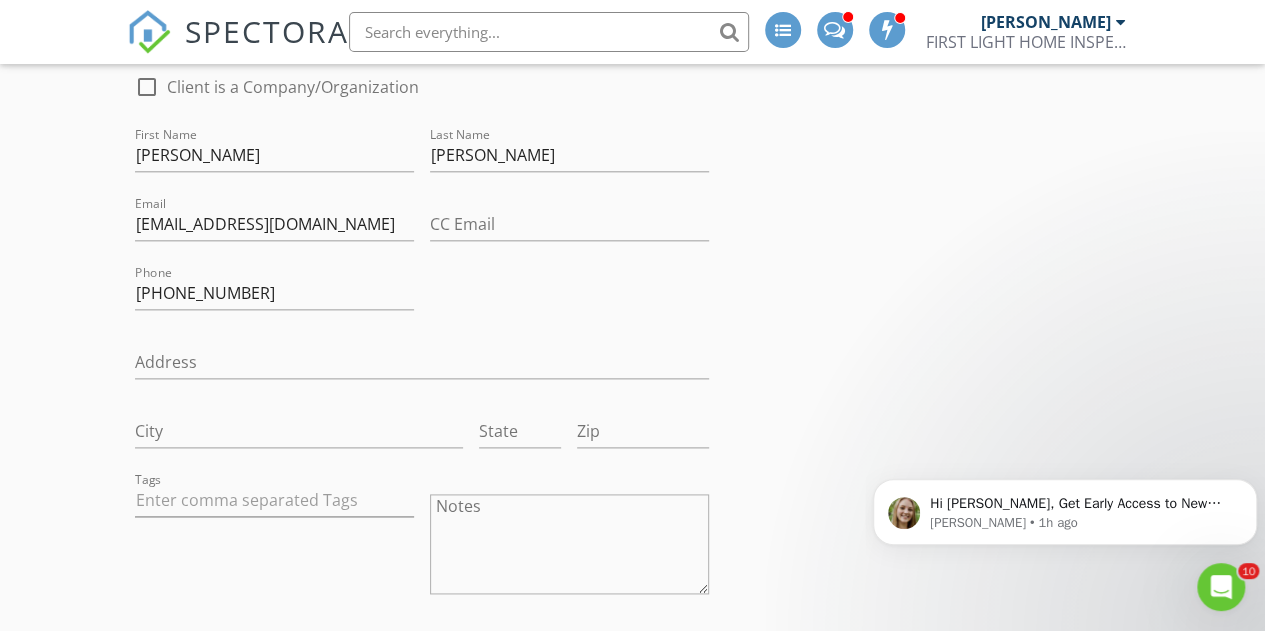 scroll, scrollTop: 1084, scrollLeft: 0, axis: vertical 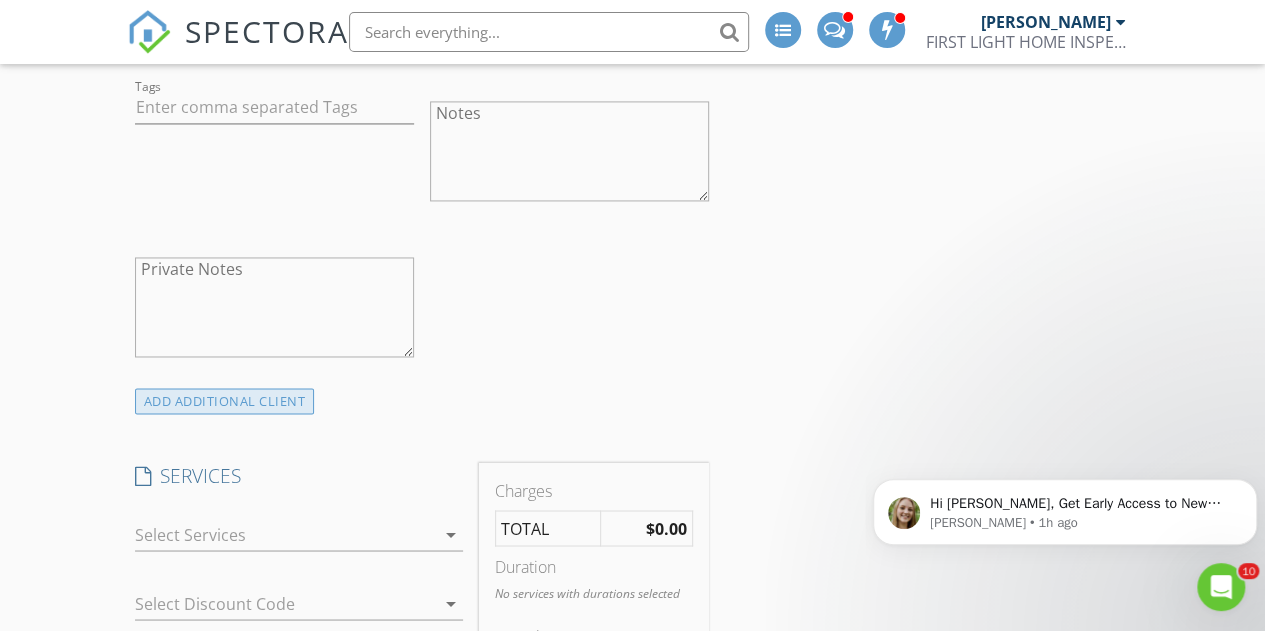 click on "ADD ADDITIONAL client" at bounding box center (225, 401) 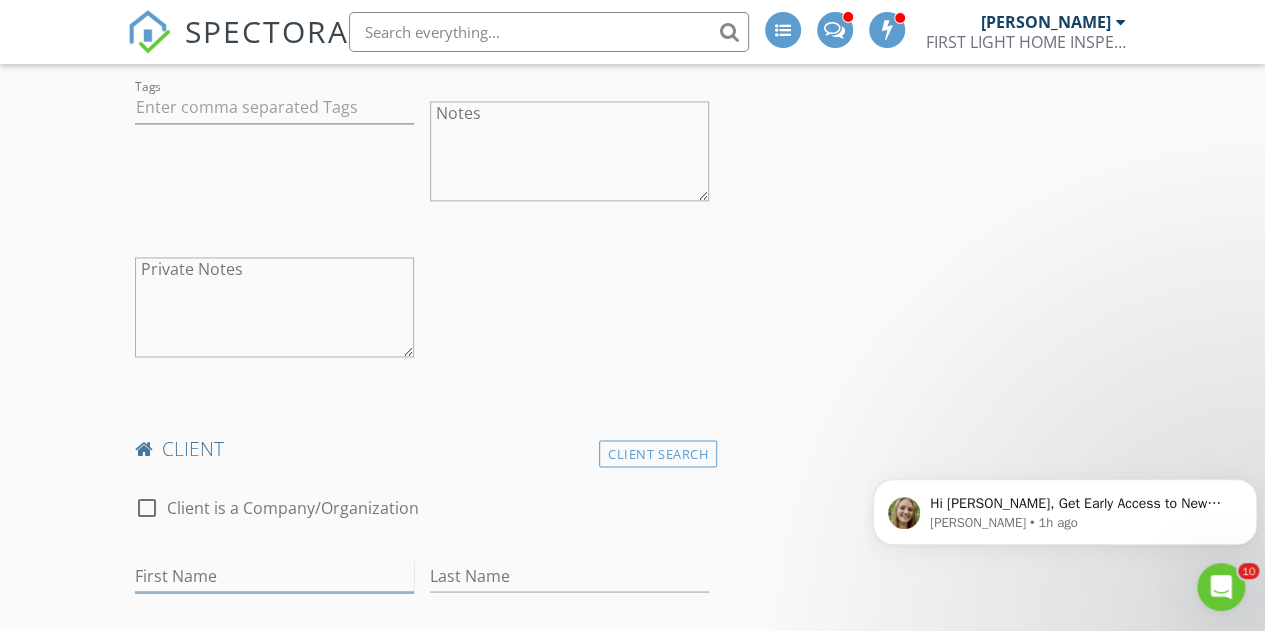 click on "First Name" at bounding box center (274, 575) 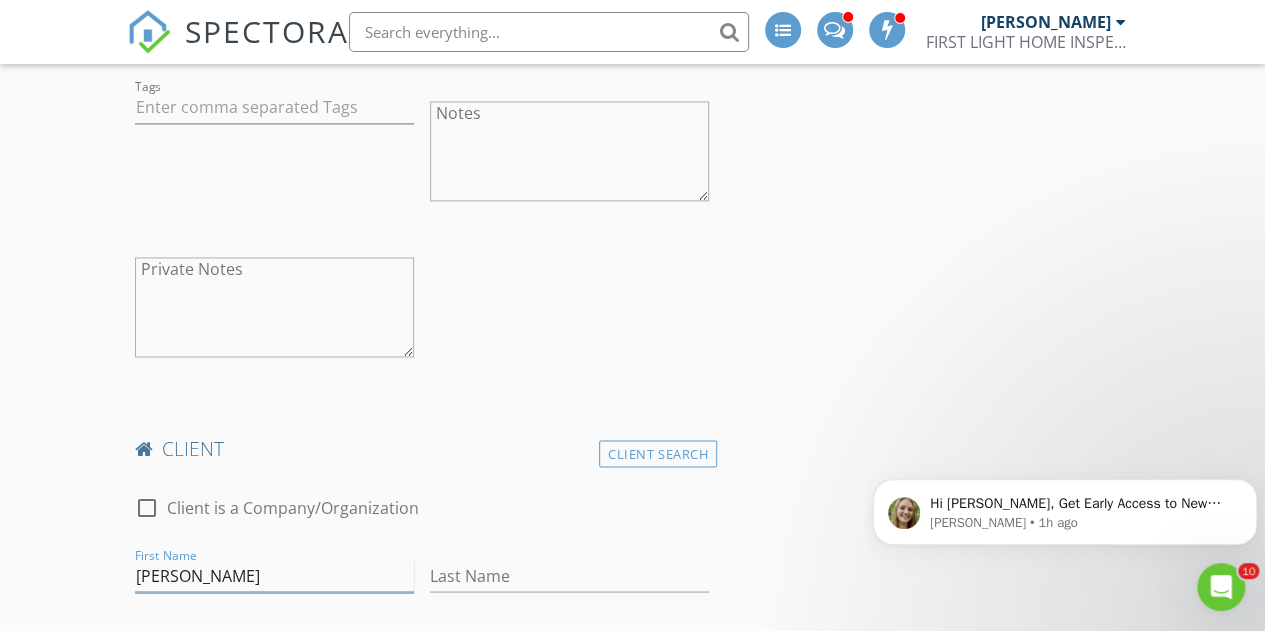 type on "Kevin" 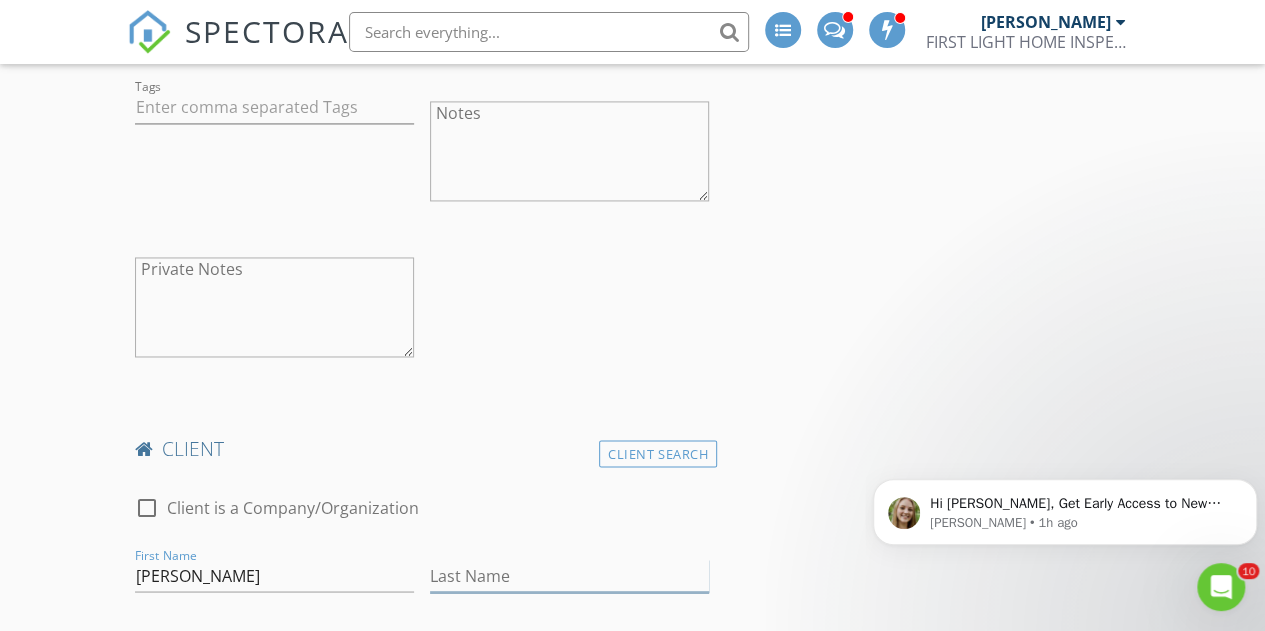 click on "Last Name" at bounding box center [569, 575] 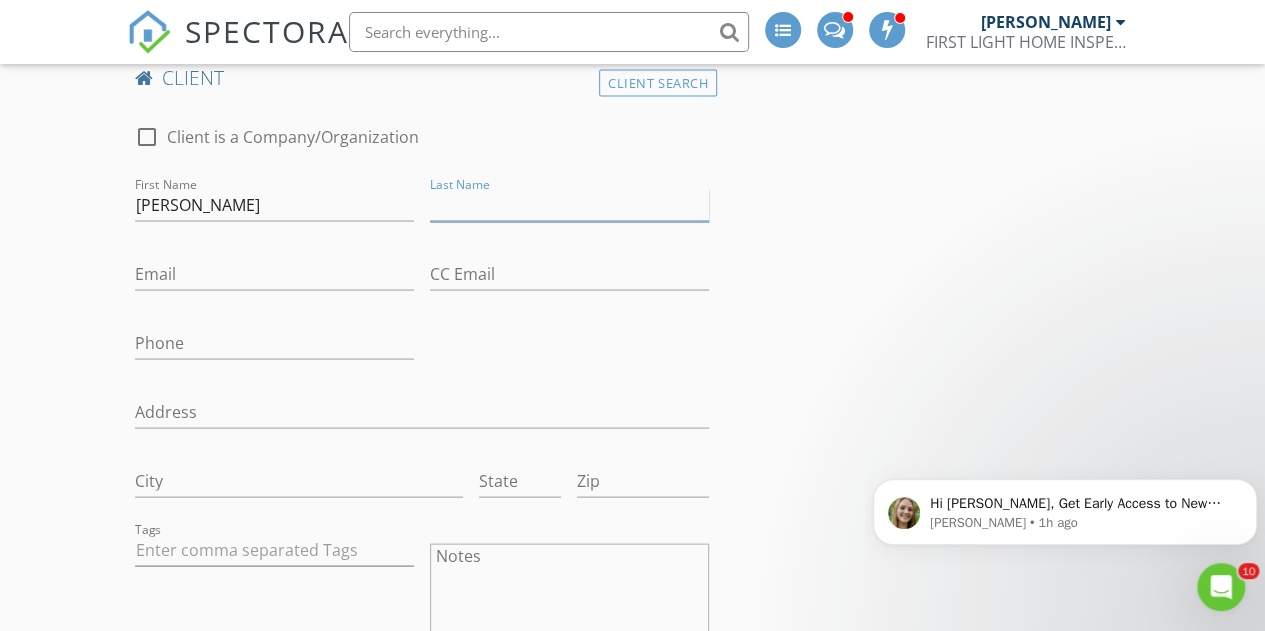 scroll, scrollTop: 1836, scrollLeft: 0, axis: vertical 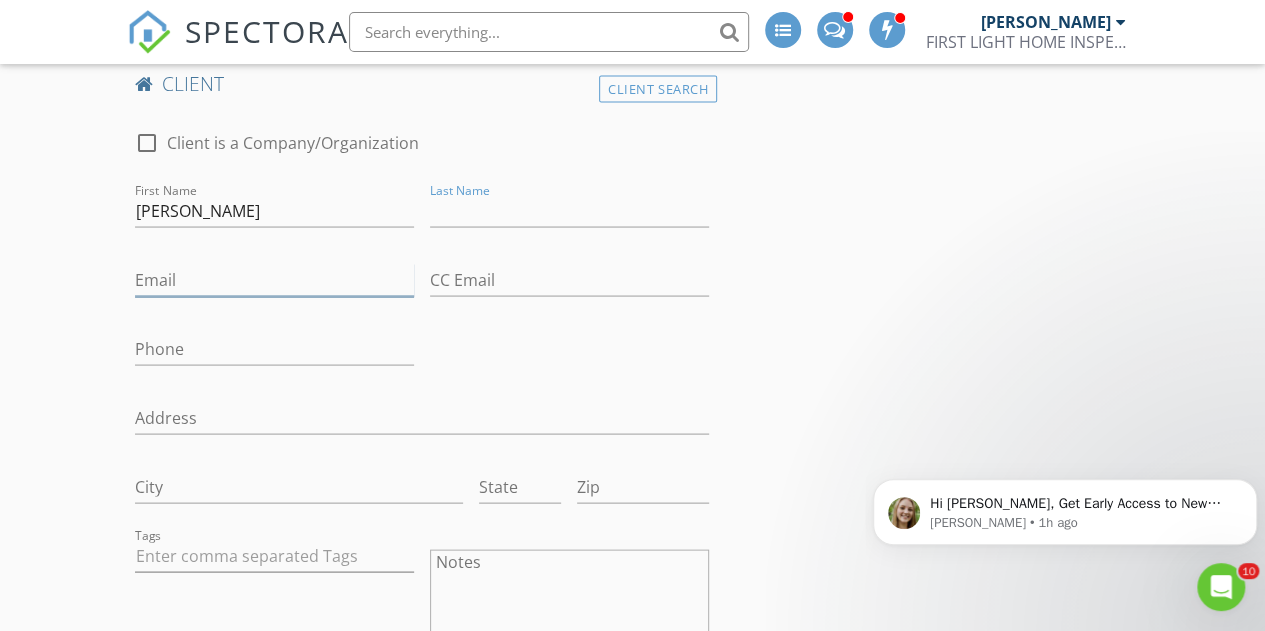 click on "Email" at bounding box center (274, 279) 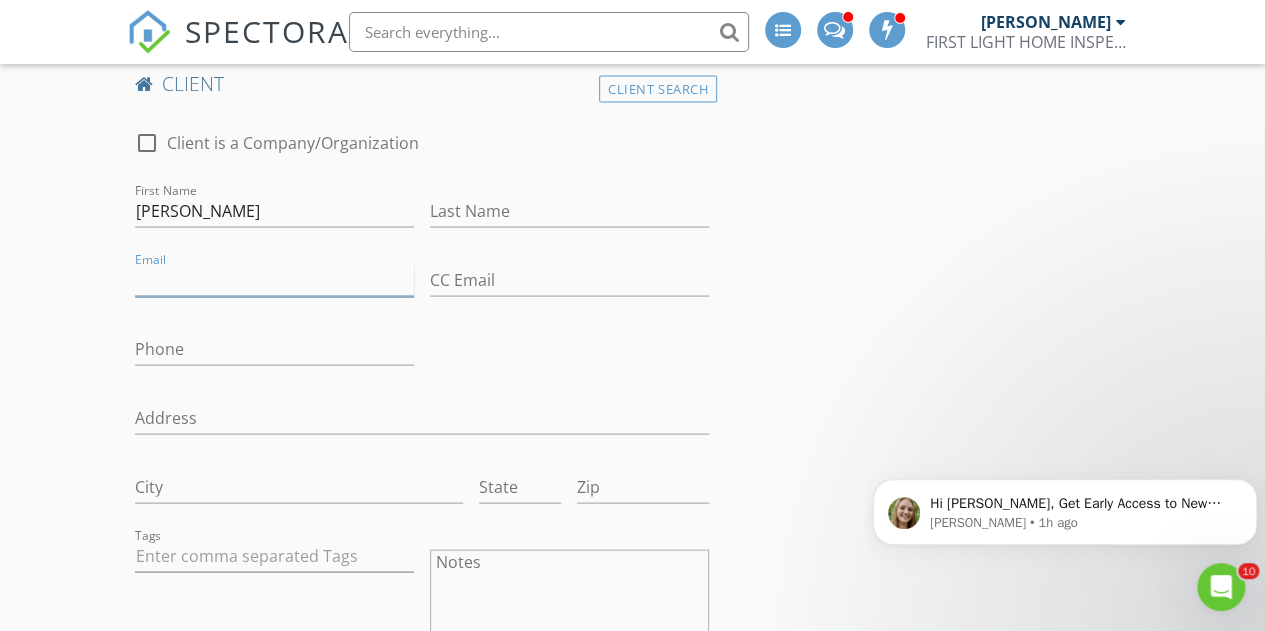 paste on "kreince@comcast.net" 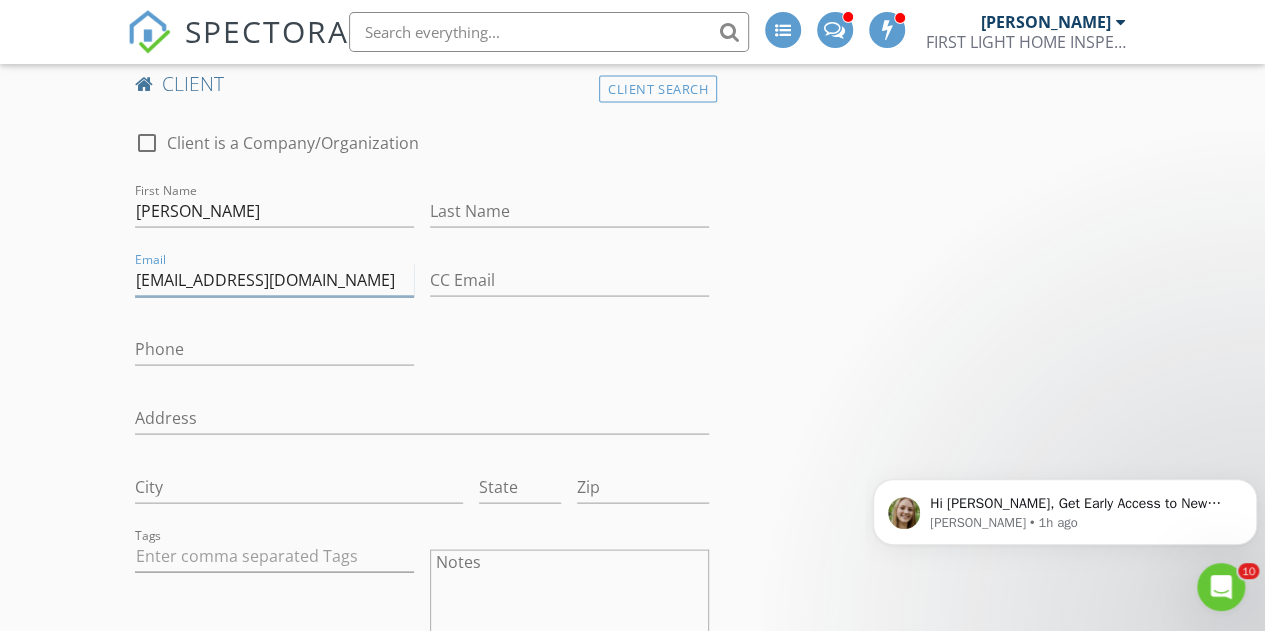 type on "kreince@comcast.net" 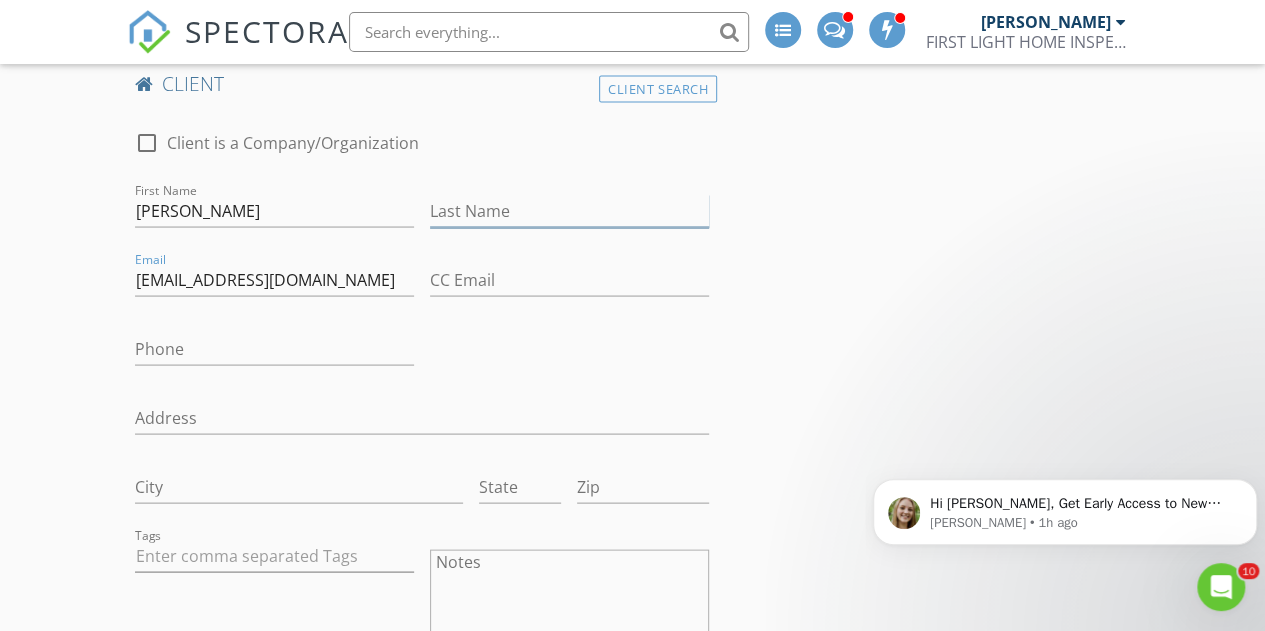 click on "Last Name" at bounding box center [569, 210] 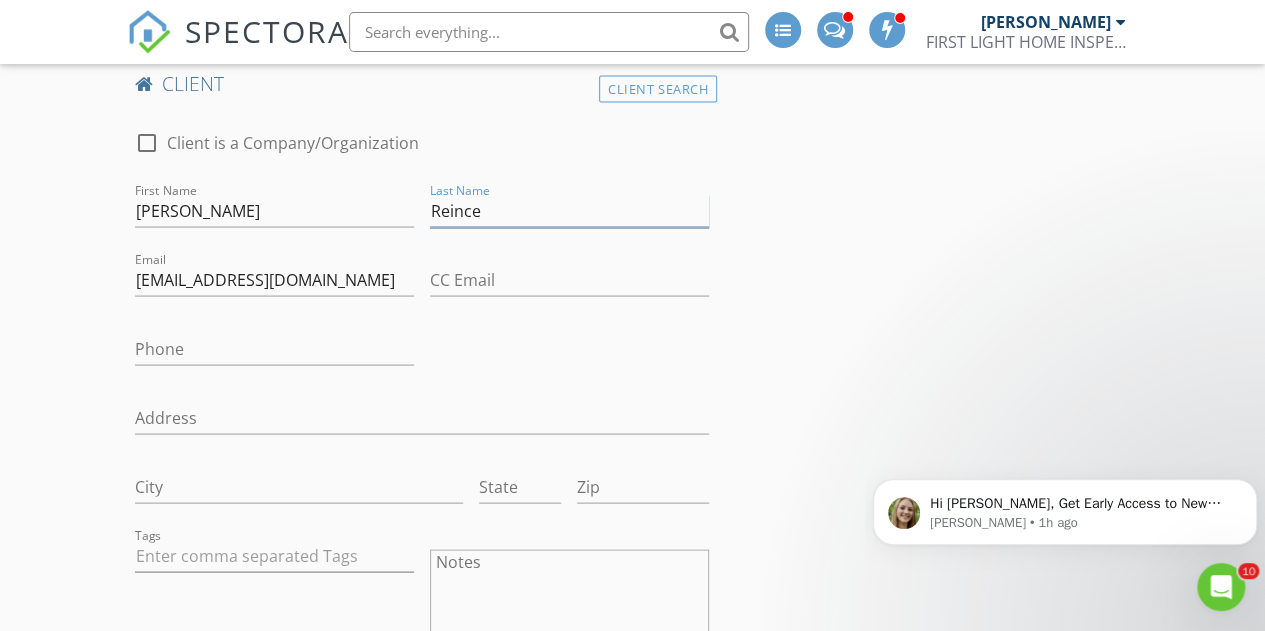 type on "Reince" 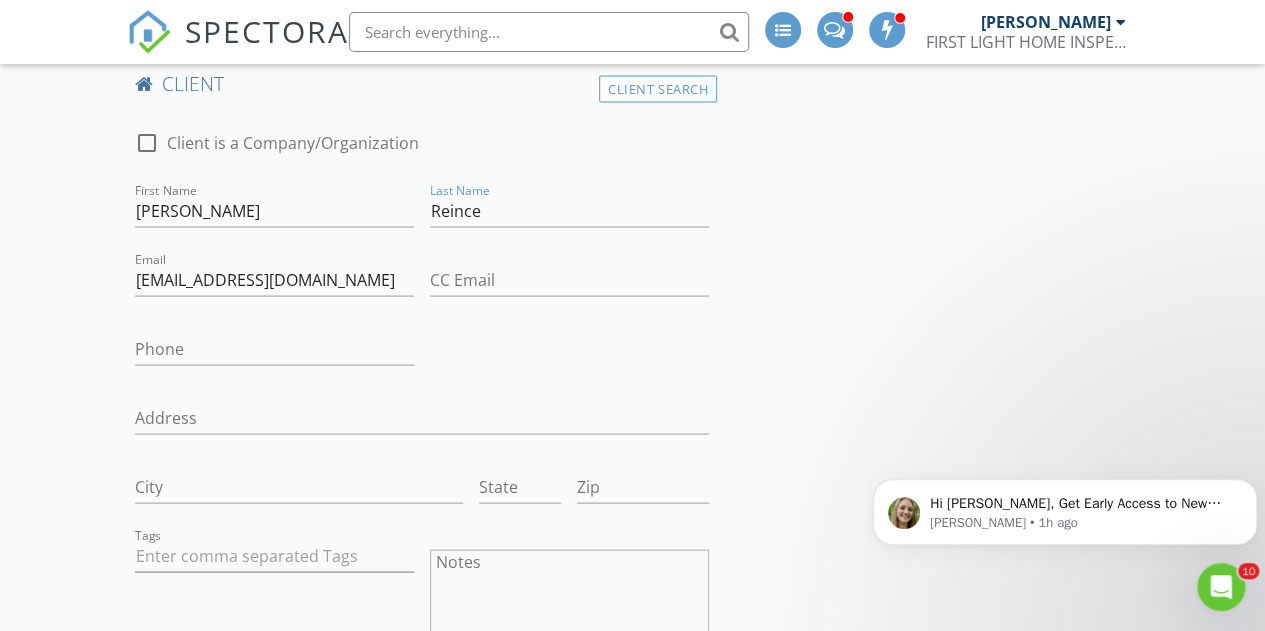 click on "INSPECTOR(S)
check_box   Brad Russell   PRIMARY   Brad Russell arrow_drop_down   check_box_outline_blank Brad Russell specifically requested
Date/Time
07/23/2025 9:00 AM
Location
Address Search       Address 219 Coquina Ave   Unit   City St. Augustine   State FL   Zip 32080   County St. Johns     Square Feet 3371   Year Built 2004   Foundation Slab arrow_drop_down     Brad Russell     3.5 miles     (8 minutes)
client
check_box Enable Client CC email for this inspection   Client Search     check_box_outline_blank Client is a Company/Organization     First Name Rachel   Last Name Orta   Email rdartmail@aol.com   CC Email   Phone 305-766-9565   Address   City   State   Zip     Tags         Notes   Private Notes
client
Client Search     check_box_outline_blank Client is a Company/Organization     First Name Kevin   Reince" at bounding box center [633, 969] 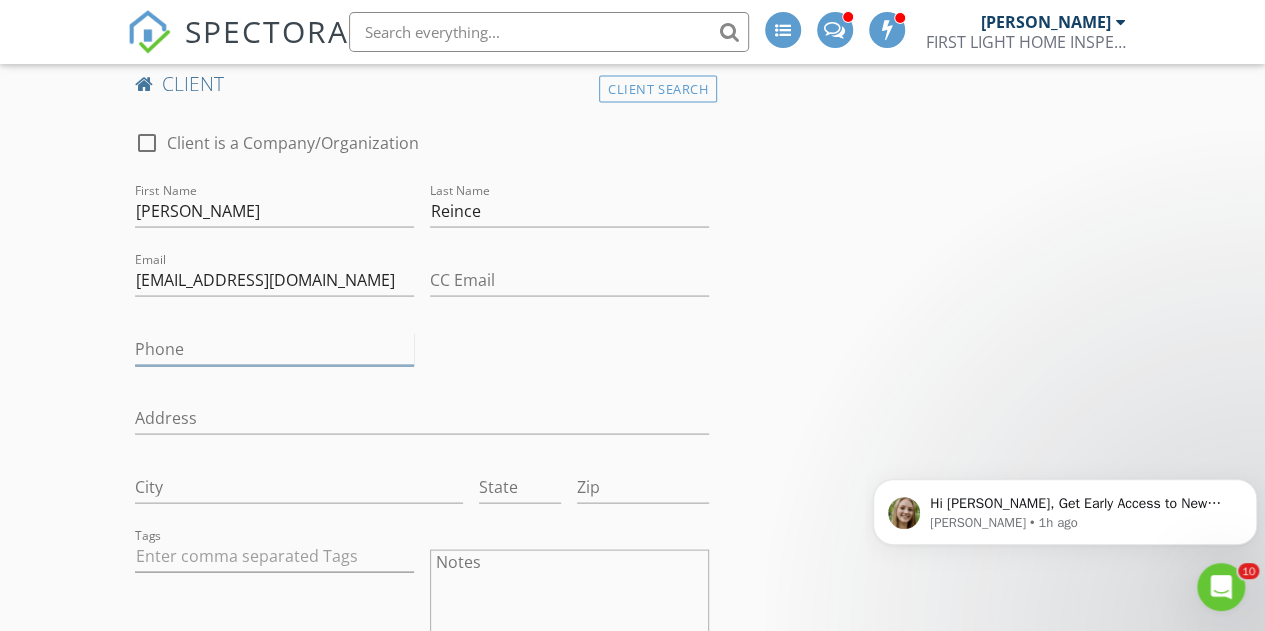 click on "Phone" at bounding box center (274, 348) 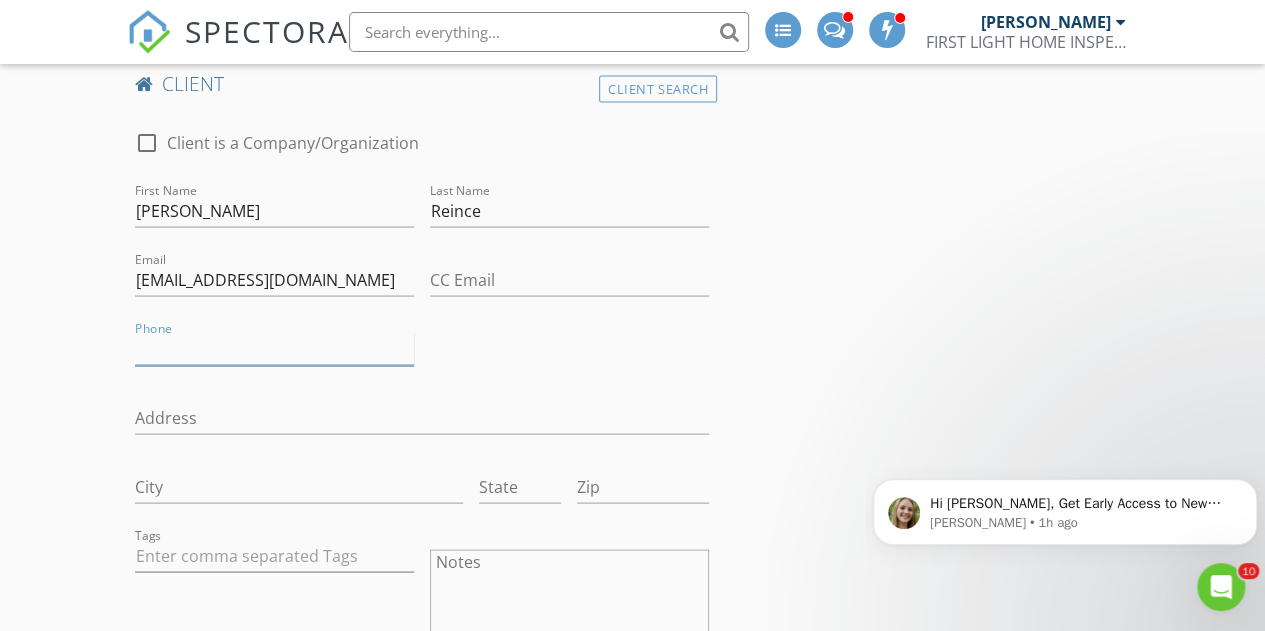 paste on "[PHONE_NUMBER]" 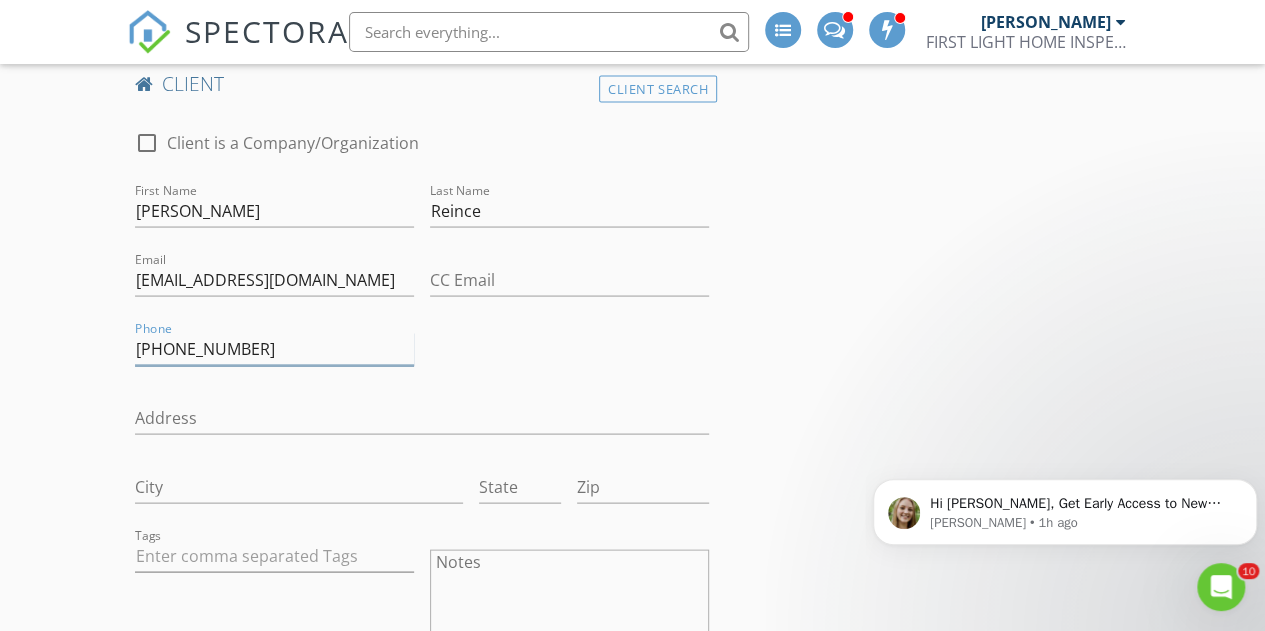 type on "[PHONE_NUMBER]" 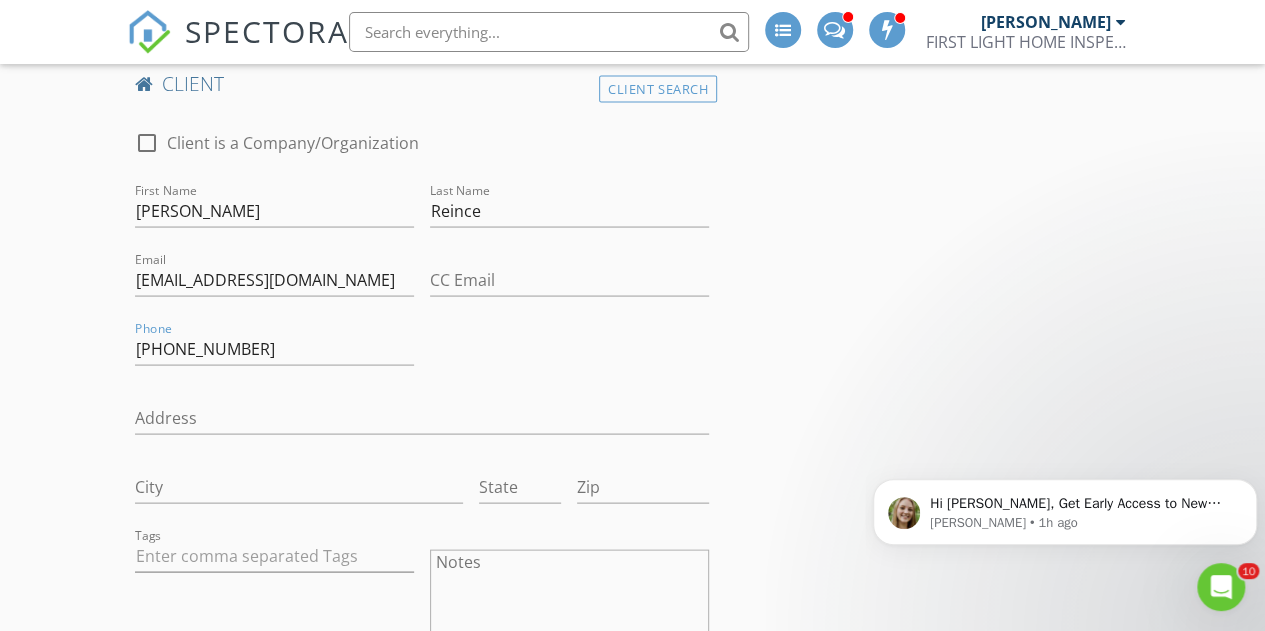 click on "INSPECTOR(S)
check_box   Brad Russell   PRIMARY   Brad Russell arrow_drop_down   check_box_outline_blank Brad Russell specifically requested
Date/Time
07/23/2025 9:00 AM
Location
Address Search       Address 219 Coquina Ave   Unit   City St. Augustine   State FL   Zip 32080   County St. Johns     Square Feet 3371   Year Built 2004   Foundation Slab arrow_drop_down     Brad Russell     3.5 miles     (8 minutes)
client
check_box Enable Client CC email for this inspection   Client Search     check_box_outline_blank Client is a Company/Organization     First Name Rachel   Last Name Orta   Email rdartmail@aol.com   CC Email   Phone 305-766-9565   Address   City   State   Zip     Tags         Notes   Private Notes
client
Client Search     check_box_outline_blank Client is a Company/Organization     First Name Kevin   Reince" at bounding box center [633, 969] 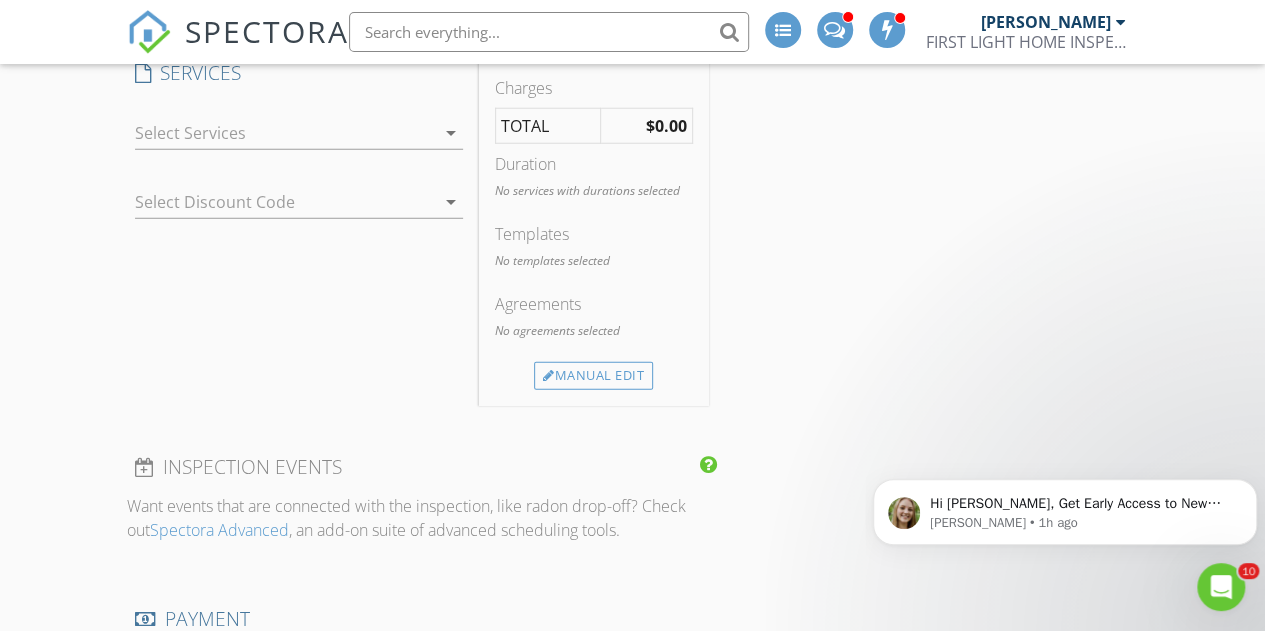 scroll, scrollTop: 2692, scrollLeft: 0, axis: vertical 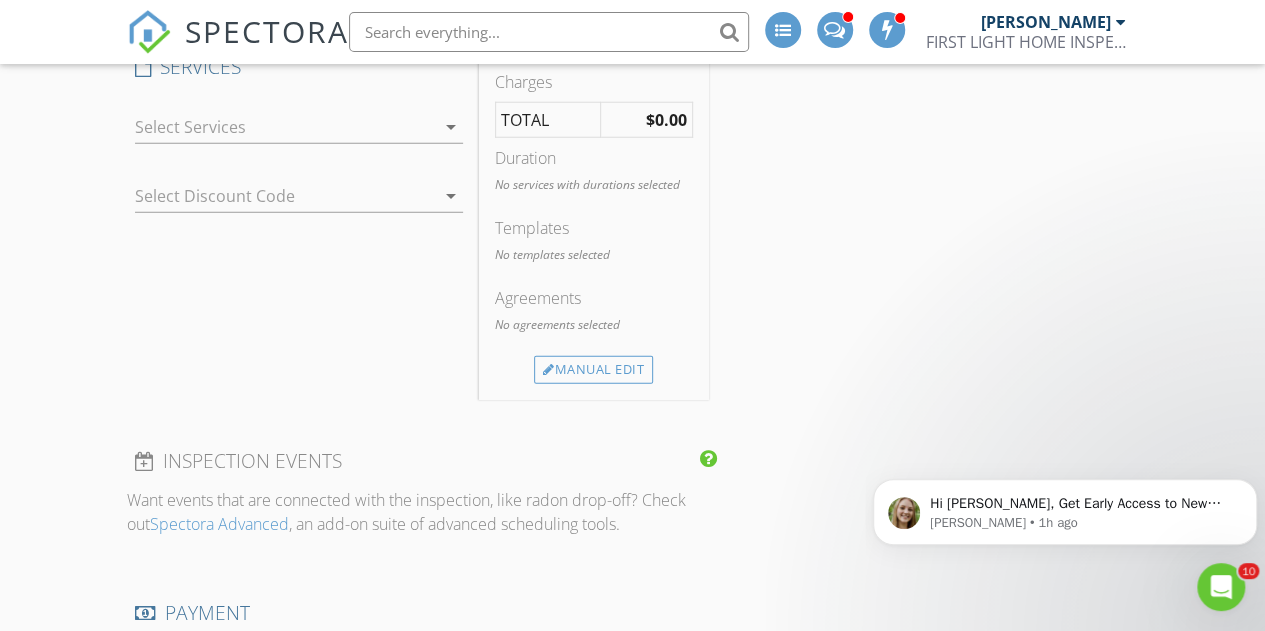 click at bounding box center [285, 127] 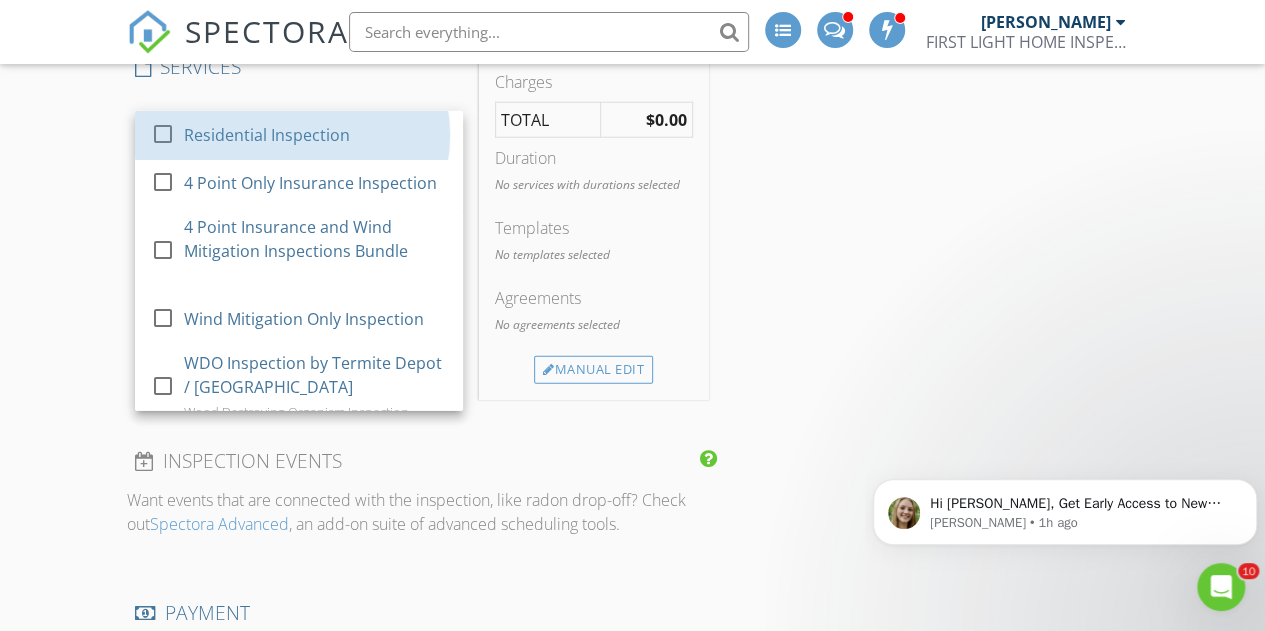 click on "check_box_outline_blank   Residential Inspection" at bounding box center (299, 135) 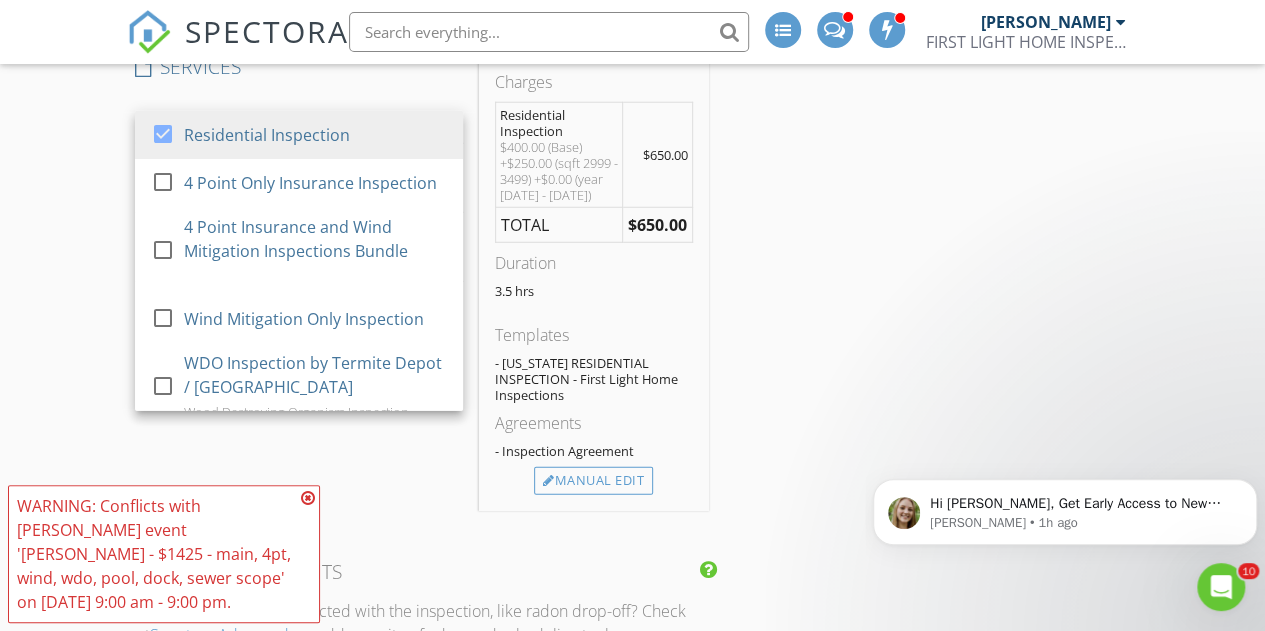 click on "INSPECTOR(S)
check_box   Brad Russell   PRIMARY   Brad Russell arrow_drop_down   check_box_outline_blank Brad Russell specifically requested
Date/Time
07/23/2025 9:00 AM
Location
Address Search       Address 219 Coquina Ave   Unit   City St. Augustine   State FL   Zip 32080   County St. Johns     Square Feet 3371   Year Built 2004   Foundation Slab arrow_drop_down     Brad Russell     3.5 miles     (8 minutes)
client
check_box Enable Client CC email for this inspection   Client Search     check_box_outline_blank Client is a Company/Organization     First Name Rachel   Last Name Orta   Email rdartmail@aol.com   CC Email   Phone 305-766-9565   Address   City   State   Zip     Tags         Notes   Private Notes
client
Client Search     check_box_outline_blank Client is a Company/Organization     First Name Kevin   Reince" at bounding box center (633, 168) 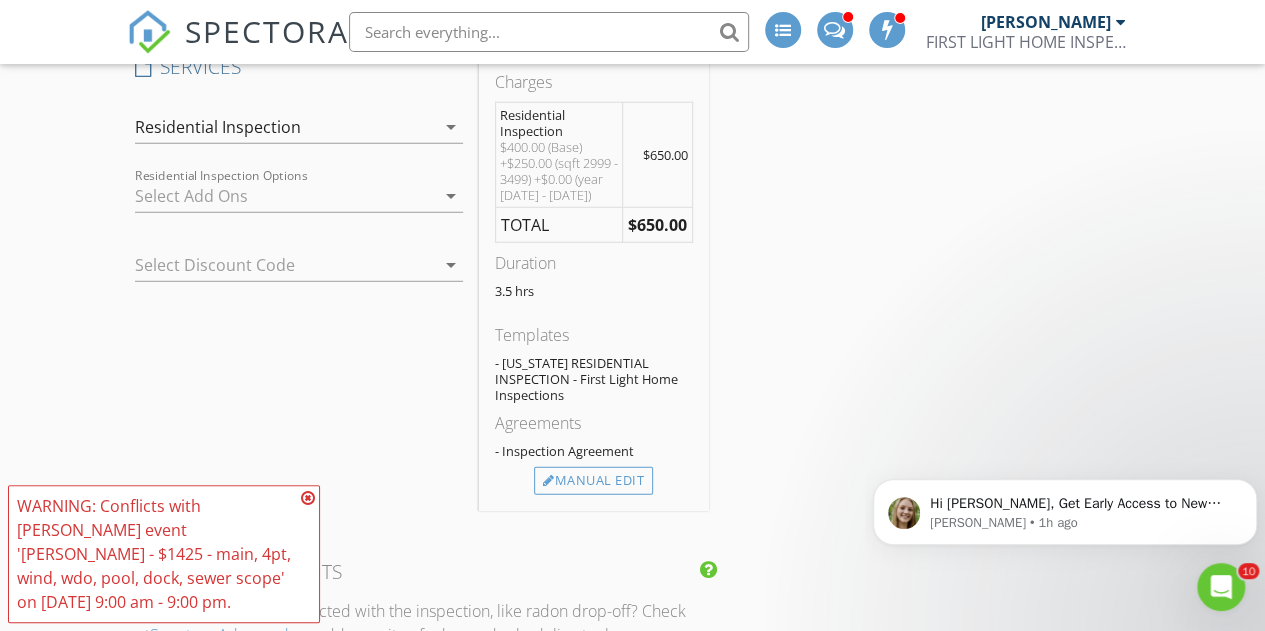 click at bounding box center [285, 196] 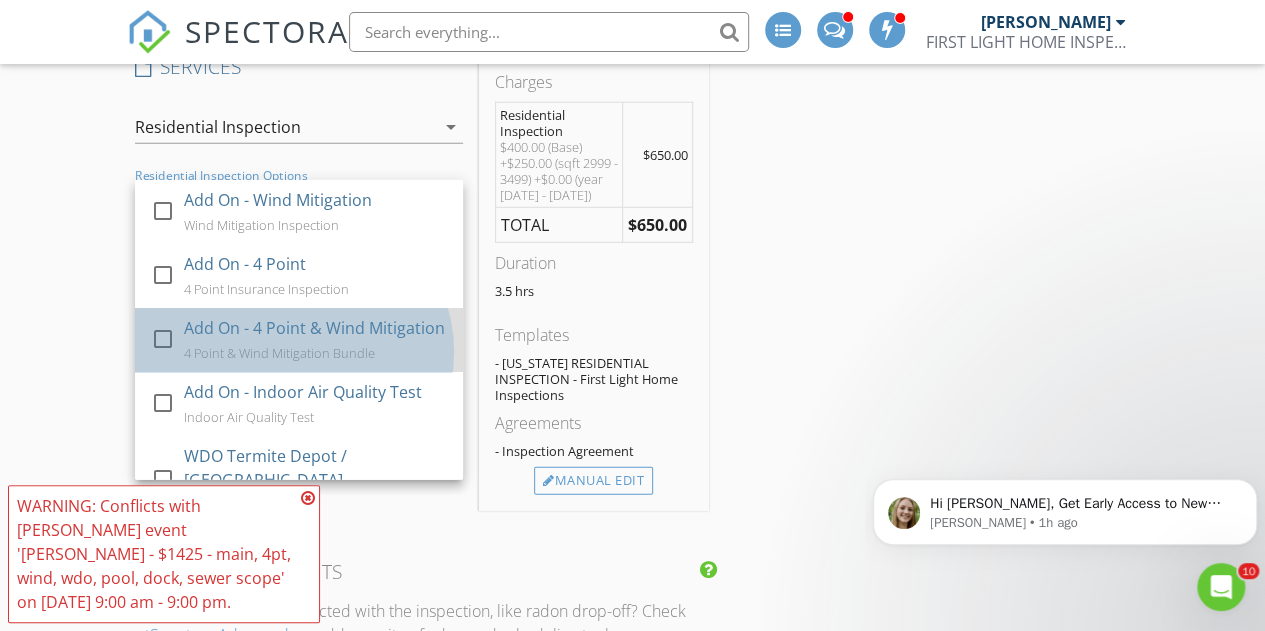 click on "Add On - 4 Point & Wind Mitigation" at bounding box center (313, 328) 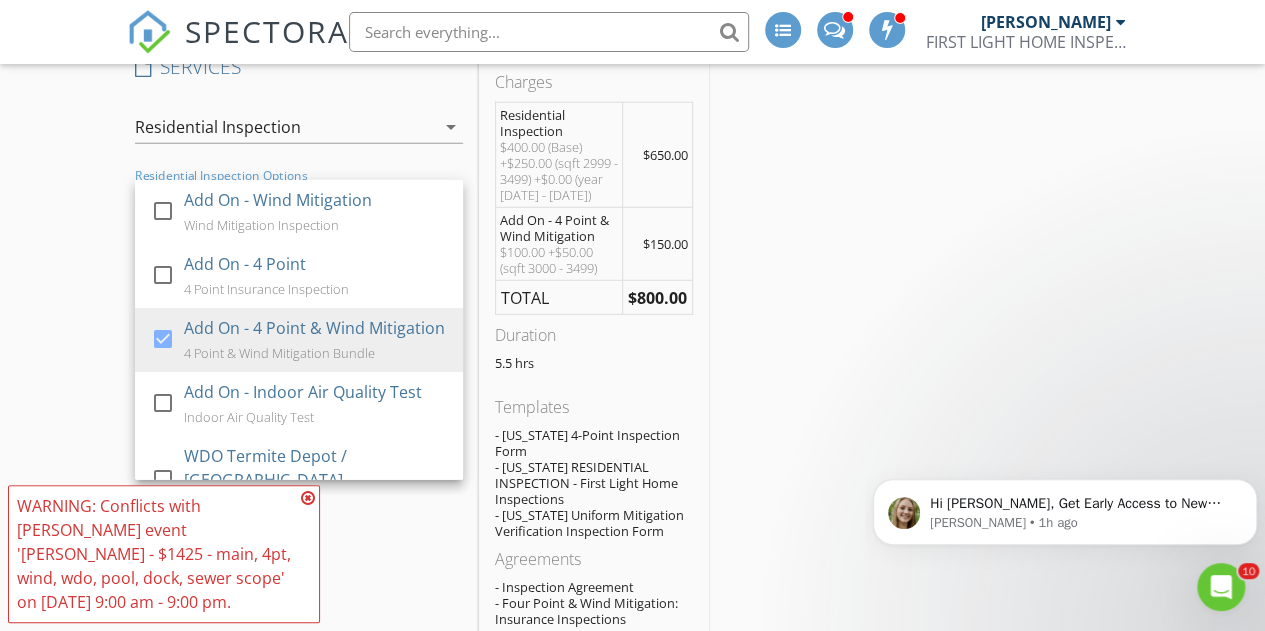 click on "INSPECTOR(S)
check_box   Brad Russell   PRIMARY   Brad Russell arrow_drop_down   check_box_outline_blank Brad Russell specifically requested
Date/Time
07/23/2025 9:00 AM
Location
Address Search       Address 219 Coquina Ave   Unit   City St. Augustine   State FL   Zip 32080   County St. Johns     Square Feet 3371   Year Built 2004   Foundation Slab arrow_drop_down     Brad Russell     3.5 miles     (8 minutes)
client
check_box Enable Client CC email for this inspection   Client Search     check_box_outline_blank Client is a Company/Organization     First Name Rachel   Last Name Orta   Email rdartmail@aol.com   CC Email   Phone 305-766-9565   Address   City   State   Zip     Tags         Notes   Private Notes
client
Client Search     check_box_outline_blank Client is a Company/Organization     First Name Kevin   Reince" at bounding box center (633, 260) 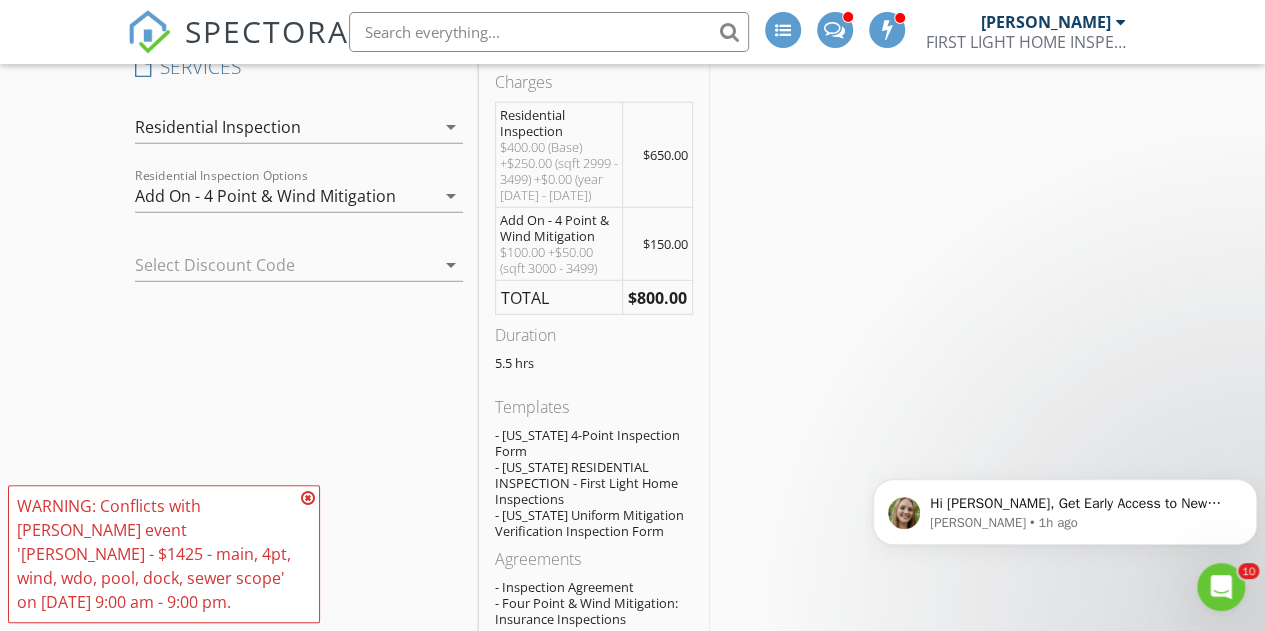click on "Add On - 4 Point & Wind Mitigation" at bounding box center (285, 196) 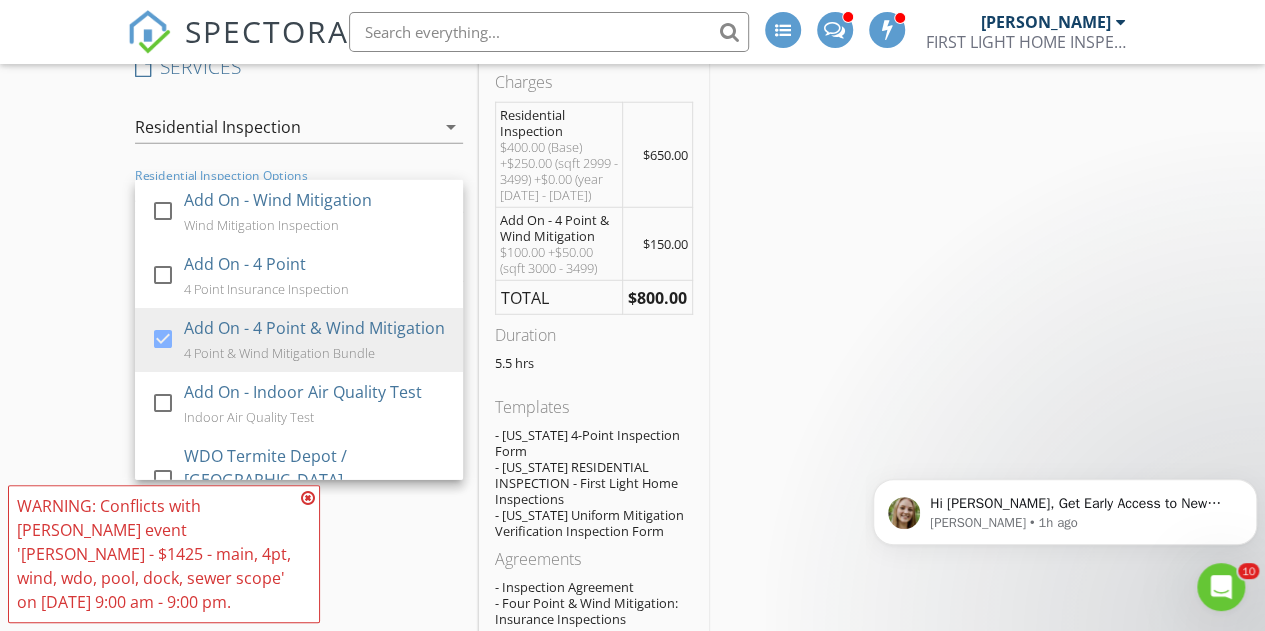 scroll, scrollTop: 92, scrollLeft: 0, axis: vertical 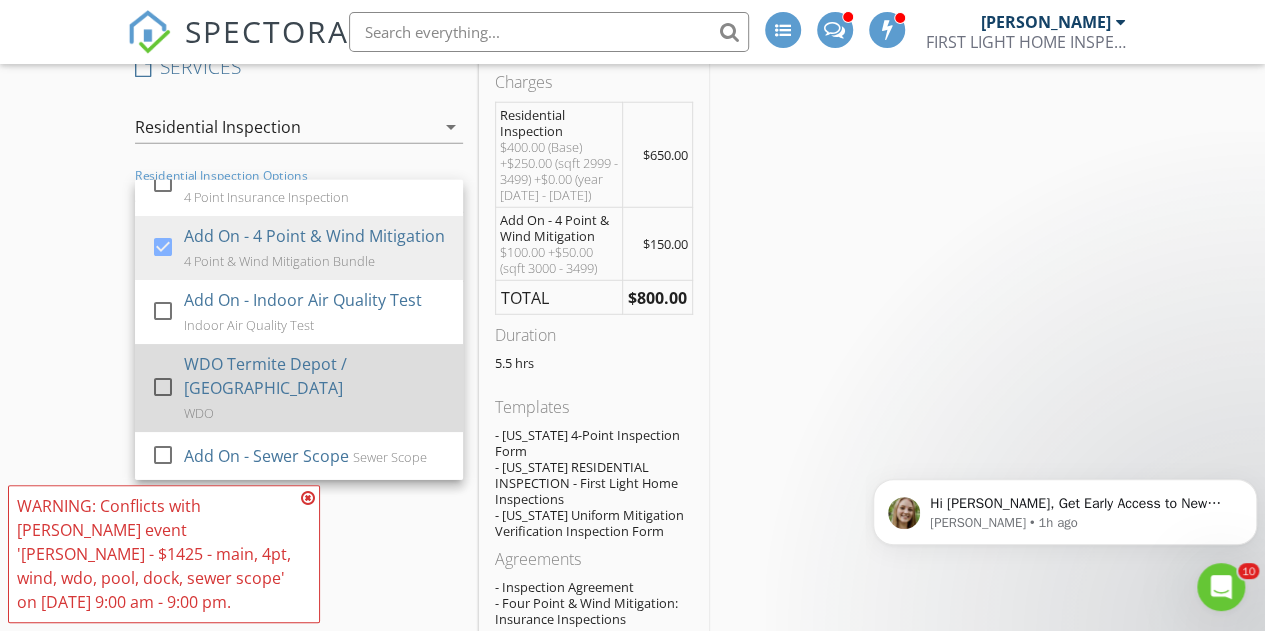 click on "WDO Termite Depot / Ameripro" at bounding box center [314, 376] 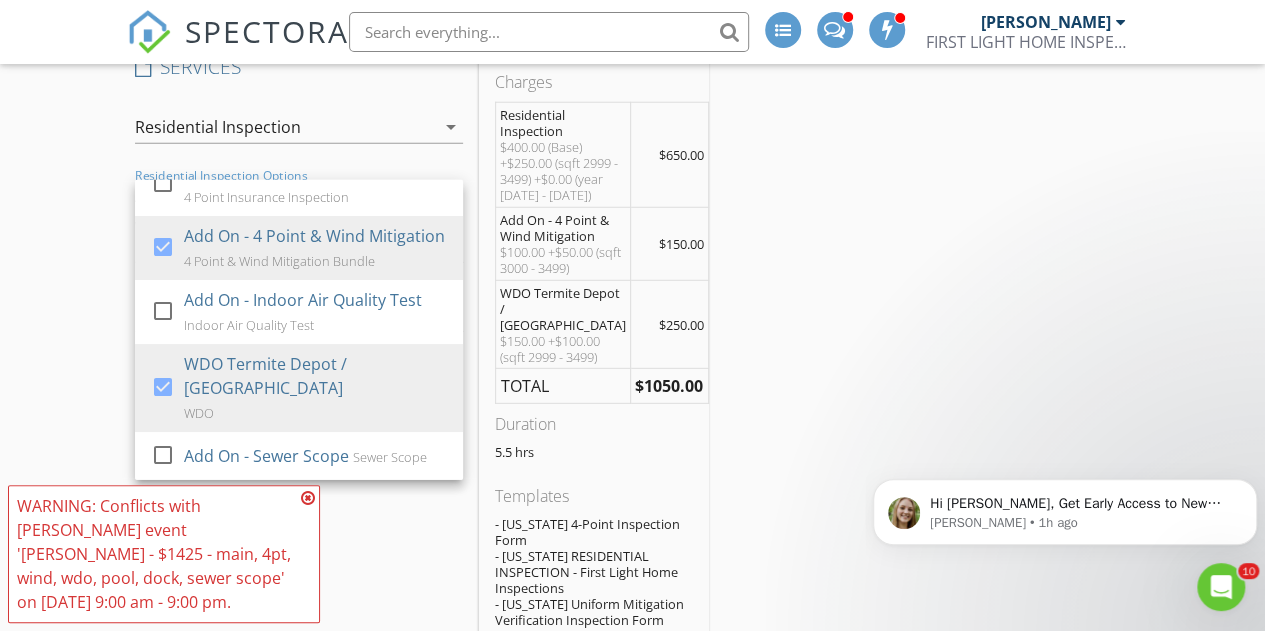 click on "SERVICES
check_box   Residential Inspection   check_box_outline_blank   4 Point Only Insurance Inspection   check_box_outline_blank   4 Point Insurance and Wind Mitigation Inspections Bundle   check_box_outline_blank   Wind Mitigation Only Inspection   check_box_outline_blank   WDO Inspection by Termite Depot /  Ameripro   Wood Destroying Organism Inspection check_box_outline_blank   Roof Certification   check_box_outline_blank   Indoor Air Quality Testing   2 indoor samples plus 1 outdoor sample check_box_outline_blank   Sewer Scope   Sewer Scope check_box_outline_blank   New Service   Residential Inspection arrow_drop_down   check_box_outline_blank   Add On - Wind Mitigation   Wind Mitigation Inspection check_box_outline_blank   Add On - 4 Point   4 Point Insurance Inspection check_box   Add On - 4 Point & Wind Mitigation   4 Point & Wind Mitigation Bundle check_box_outline_blank   Add On - Indoor Air Quality Test   Indoor Air Quality Test check_box     WDO" at bounding box center (299, 458) 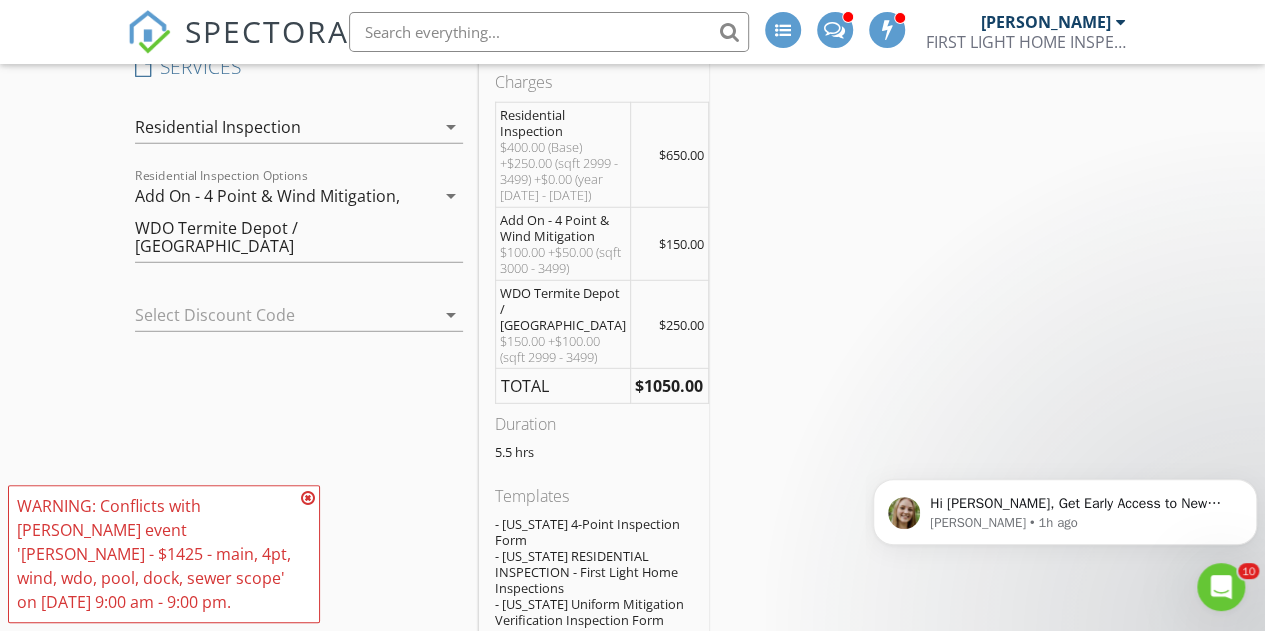 click at bounding box center (308, 498) 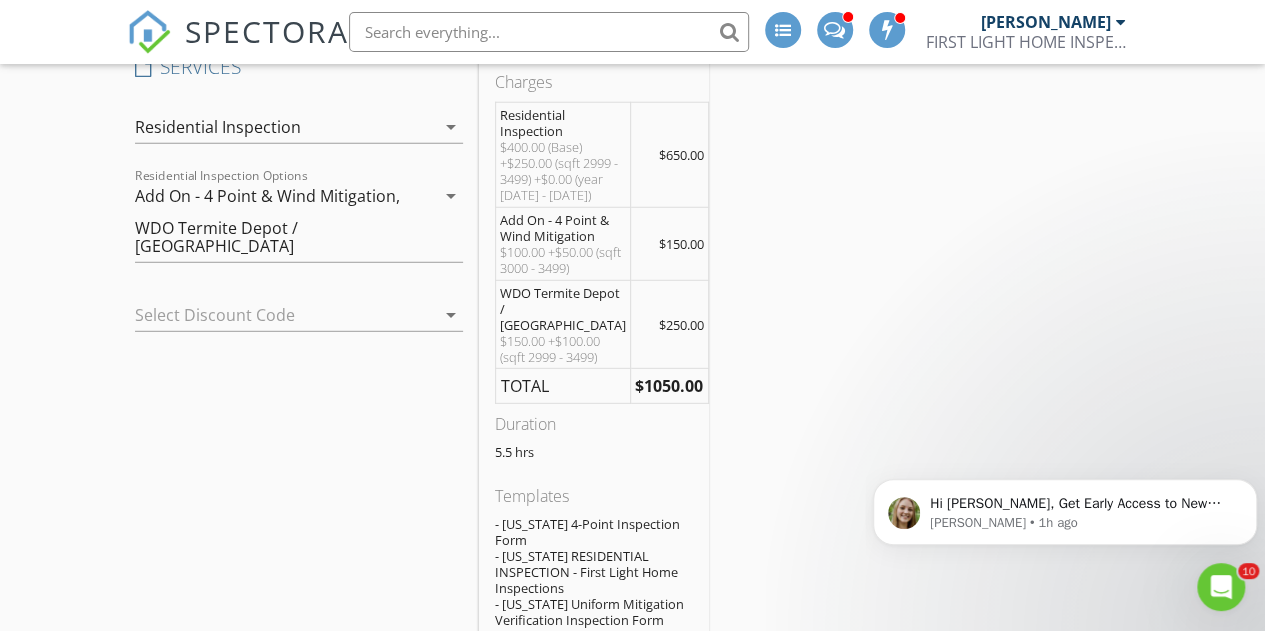 click on "SERVICES
check_box   Residential Inspection   check_box_outline_blank   4 Point Only Insurance Inspection   check_box_outline_blank   4 Point Insurance and Wind Mitigation Inspections Bundle   check_box_outline_blank   Wind Mitigation Only Inspection   check_box_outline_blank   WDO Inspection by Termite Depot /  Ameripro   Wood Destroying Organism Inspection check_box_outline_blank   Roof Certification   check_box_outline_blank   Indoor Air Quality Testing   2 indoor samples plus 1 outdoor sample check_box_outline_blank   Sewer Scope   Sewer Scope check_box_outline_blank   New Service   Residential Inspection arrow_drop_down   check_box_outline_blank   Add On - Wind Mitigation   Wind Mitigation Inspection check_box_outline_blank   Add On - 4 Point   4 Point Insurance Inspection check_box   Add On - 4 Point & Wind Mitigation   4 Point & Wind Mitigation Bundle check_box_outline_blank   Add On - Indoor Air Quality Test   Indoor Air Quality Test check_box     WDO" at bounding box center [299, 458] 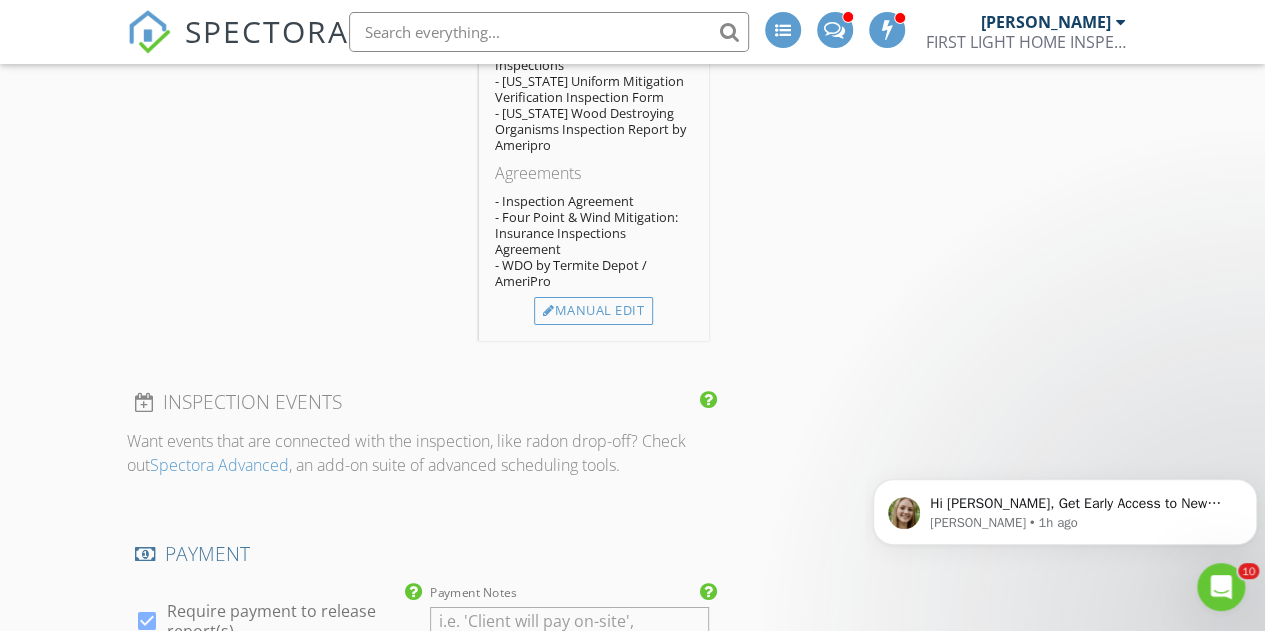 scroll, scrollTop: 3209, scrollLeft: 0, axis: vertical 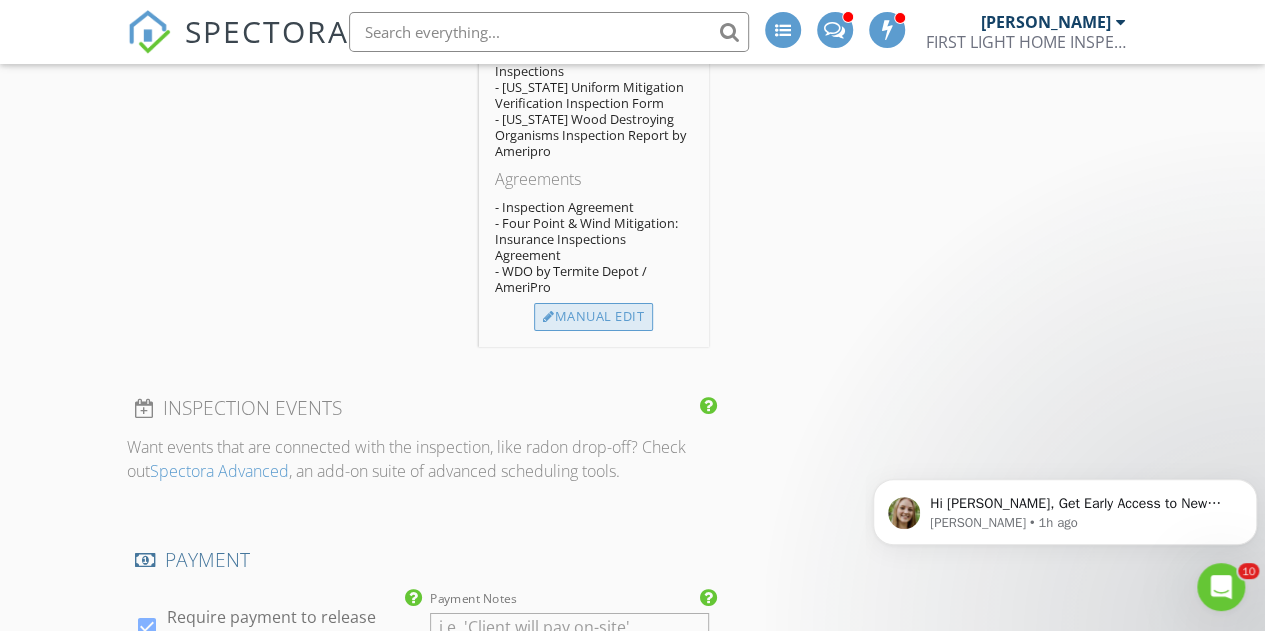 click on "Manual Edit" at bounding box center (593, 317) 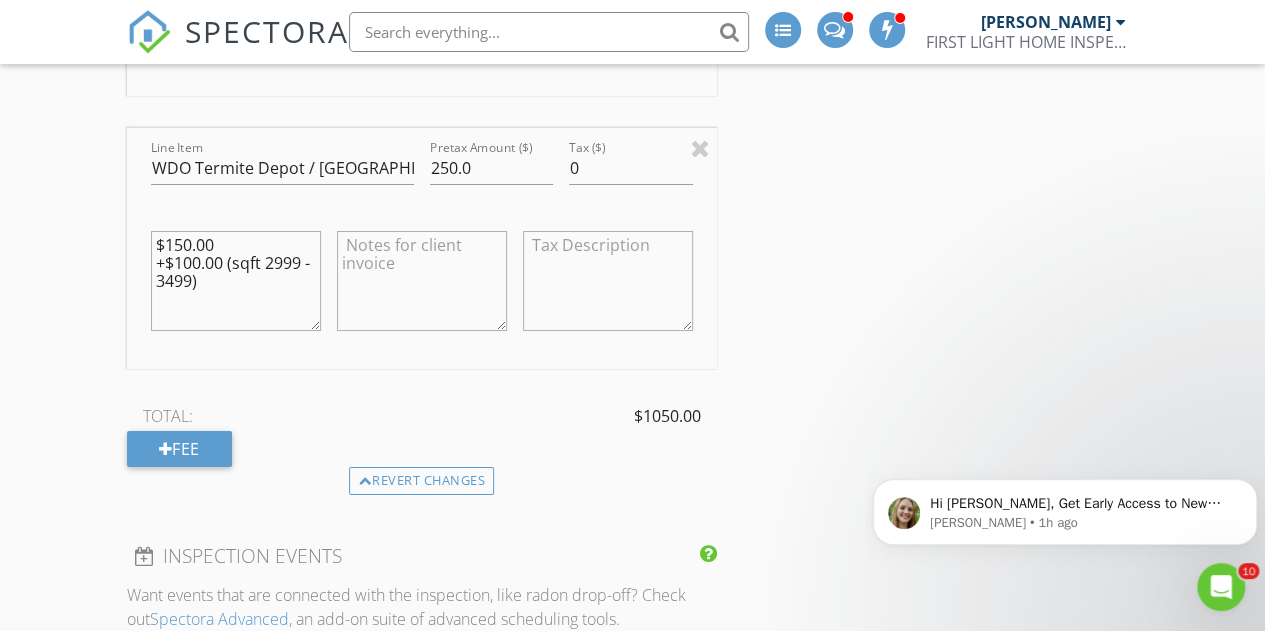 scroll, scrollTop: 3685, scrollLeft: 0, axis: vertical 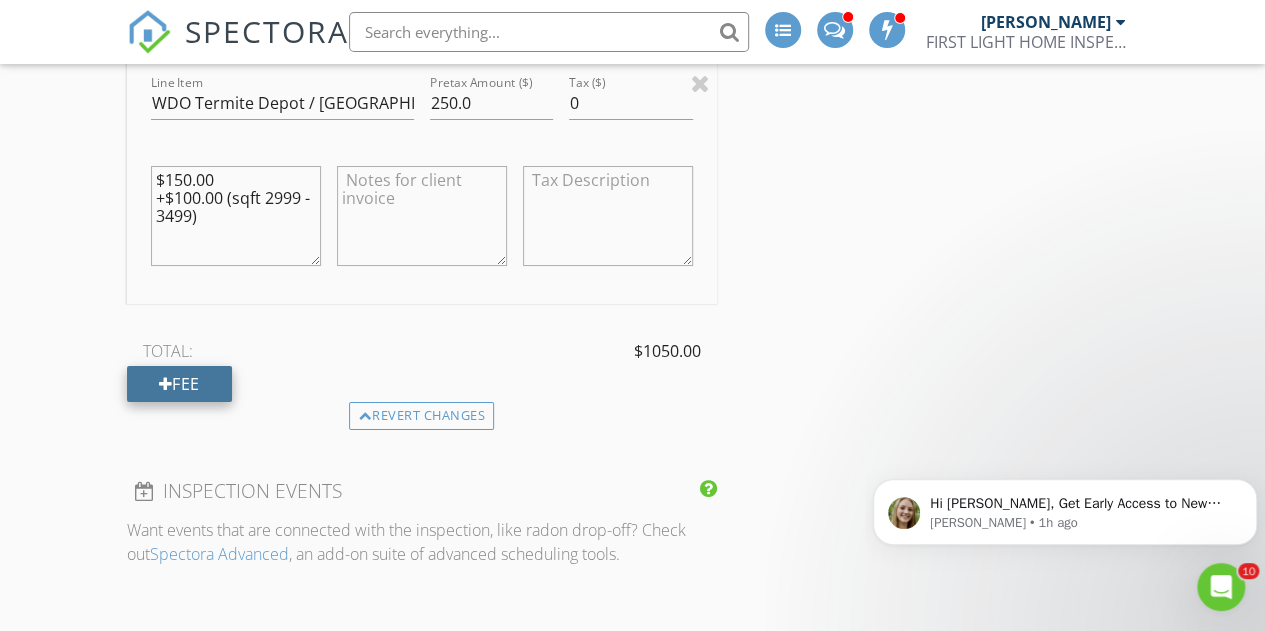 click on "Fee" at bounding box center [179, 384] 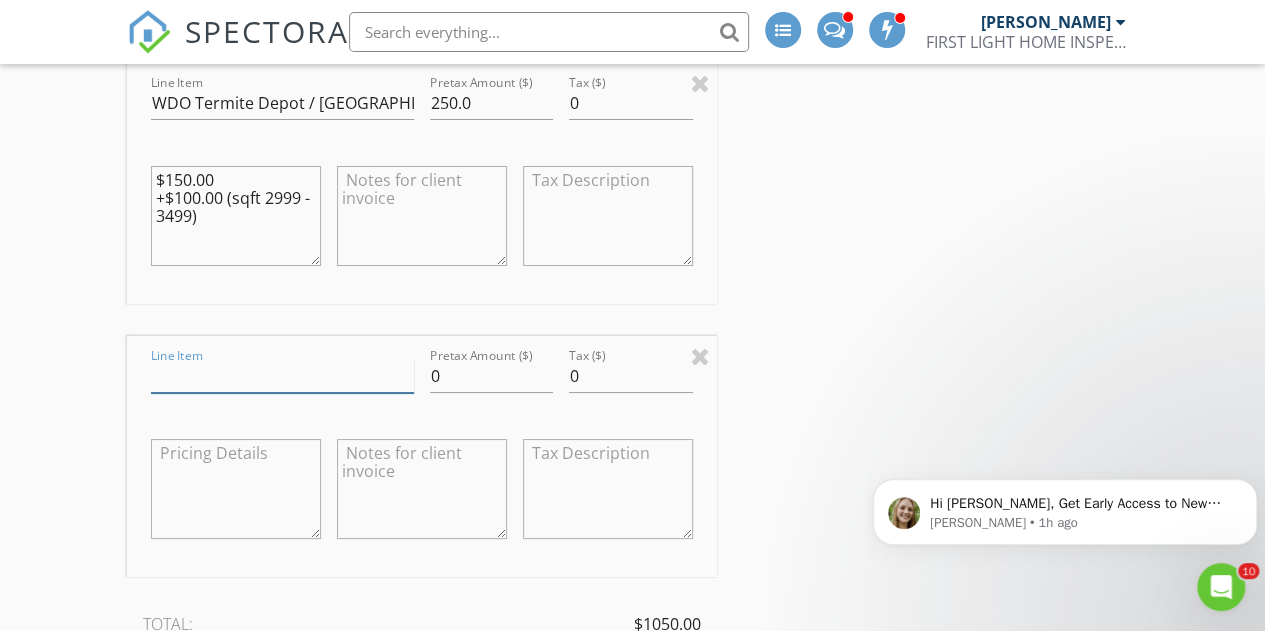 click on "Line Item" at bounding box center (282, 376) 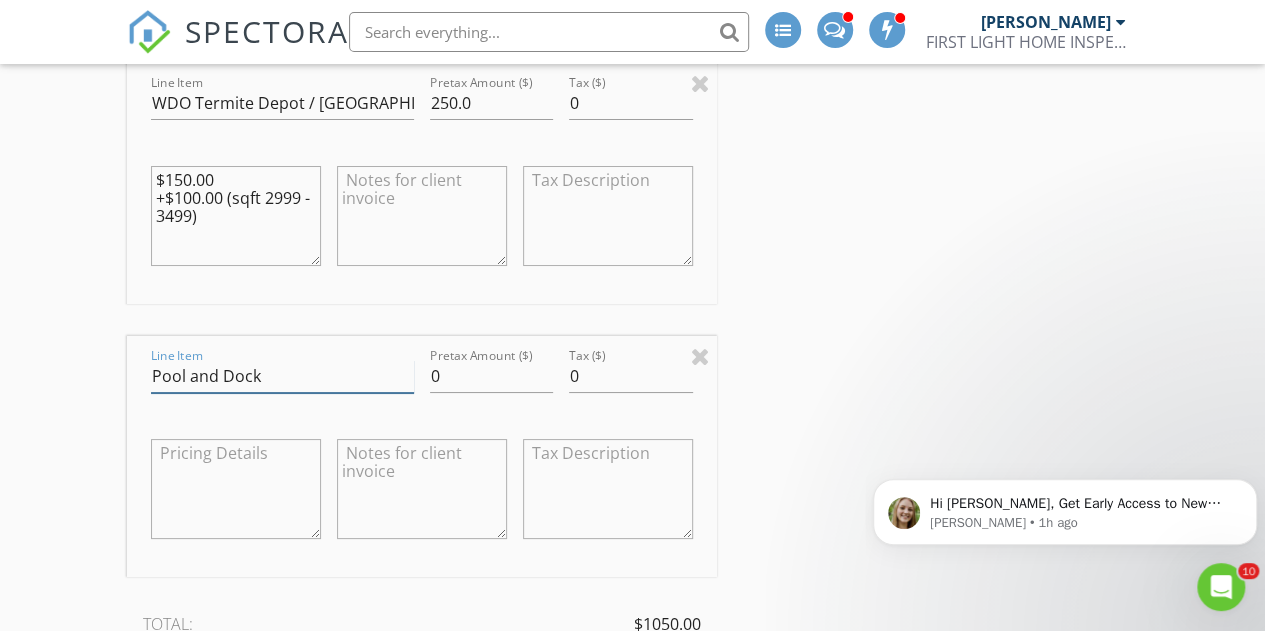 type on "Pool and Dock" 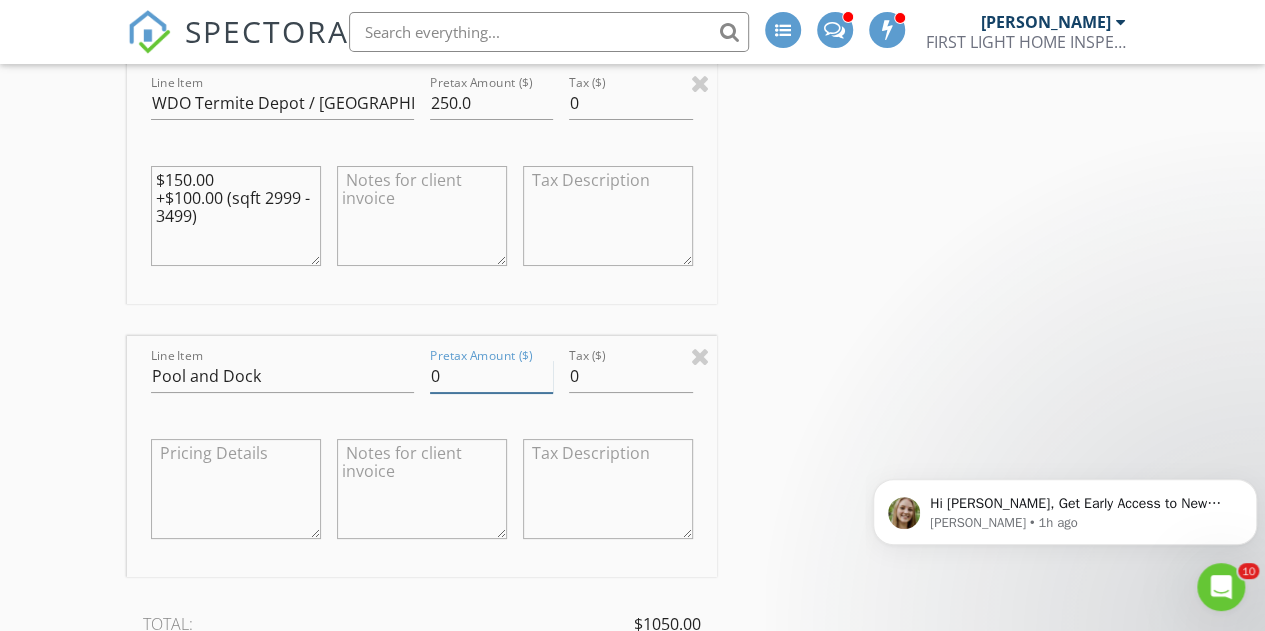 click on "0" at bounding box center (492, 376) 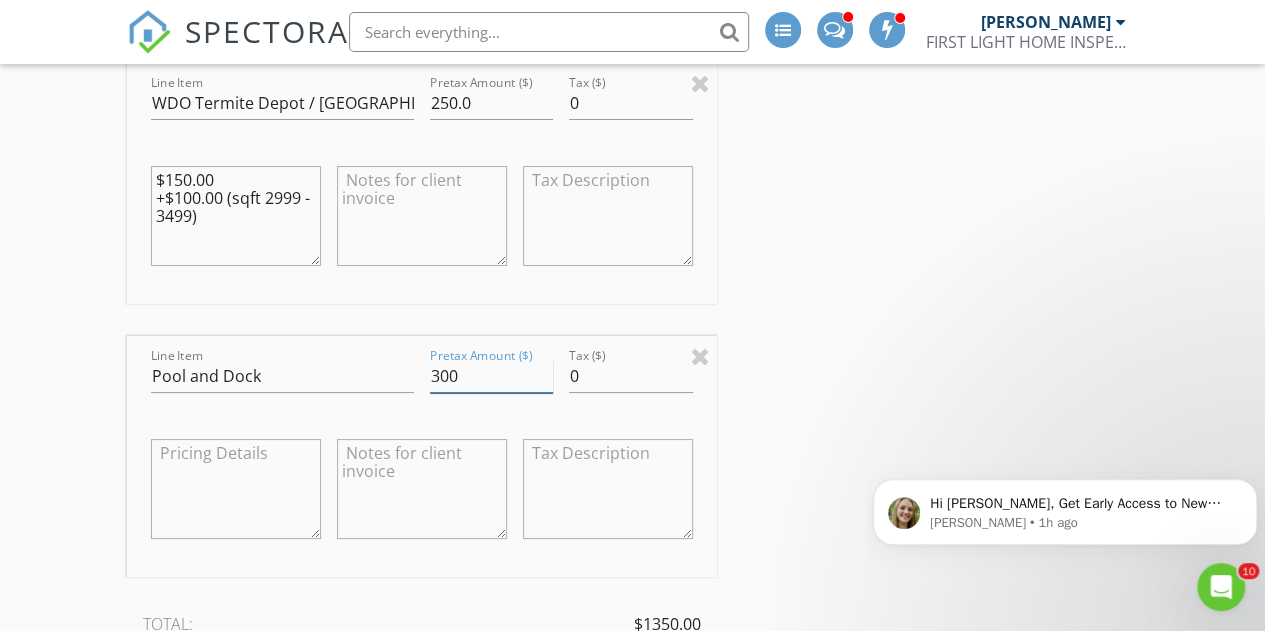 type on "300" 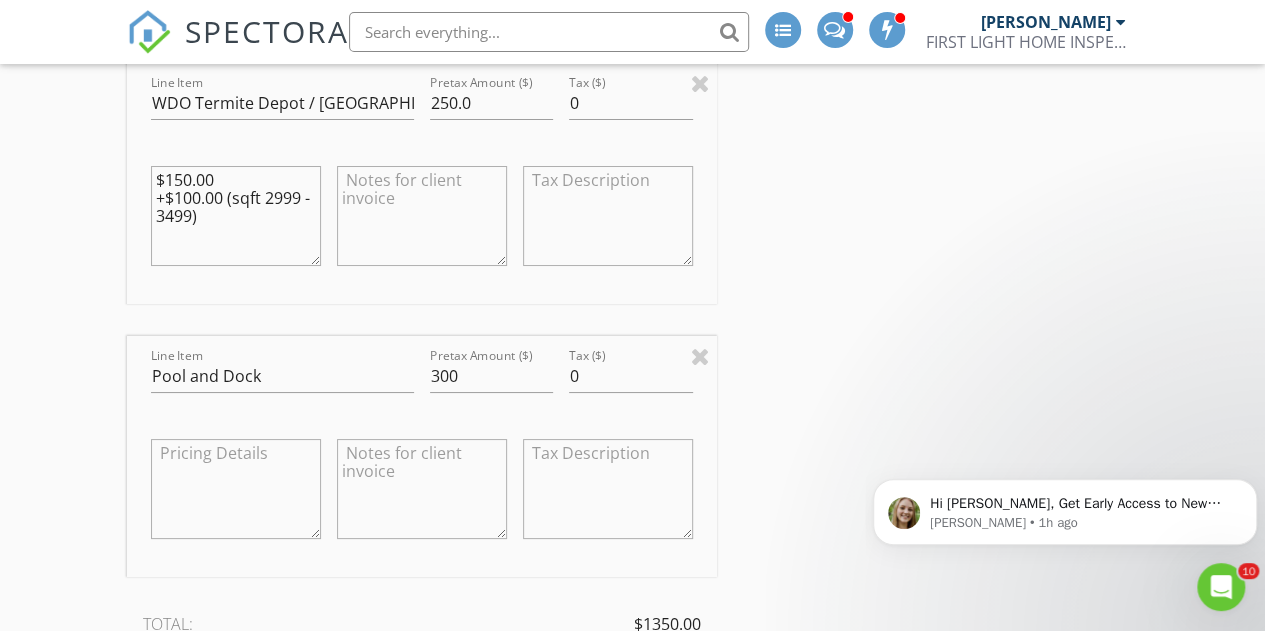 click on "INSPECTOR(S)
check_box   Brad Russell   PRIMARY   Brad Russell arrow_drop_down   check_box_outline_blank Brad Russell specifically requested
Date/Time
07/23/2025 9:00 AM
Location
Address Search       Address 219 Coquina Ave   Unit   City St. Augustine   State FL   Zip 32080   County St. Johns     Square Feet 3371   Year Built 2004   Foundation Slab arrow_drop_down     Brad Russell     3.5 miles     (8 minutes)
client
check_box Enable Client CC email for this inspection   Client Search     check_box_outline_blank Client is a Company/Organization     First Name Rachel   Last Name Orta   Email rdartmail@aol.com   CC Email   Phone 305-766-9565   Address   City   State   Zip     Tags         Notes   Private Notes
client
Client Search     check_box_outline_blank Client is a Company/Organization     First Name Kevin   Reince" at bounding box center [633, -232] 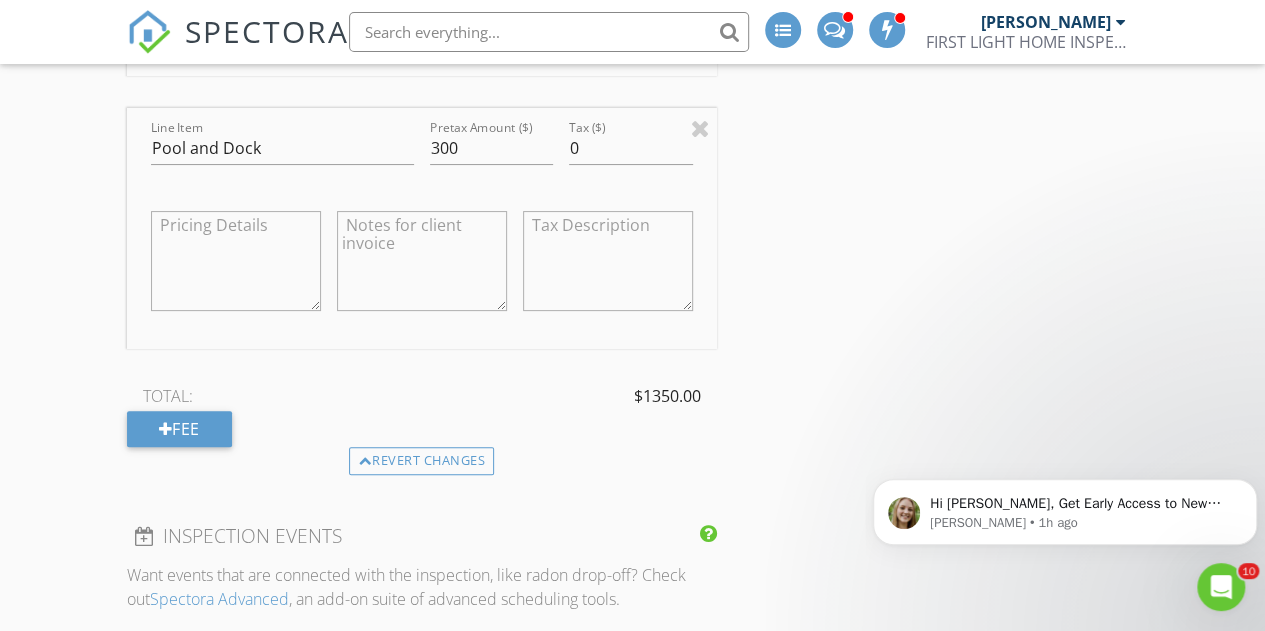scroll, scrollTop: 3861, scrollLeft: 0, axis: vertical 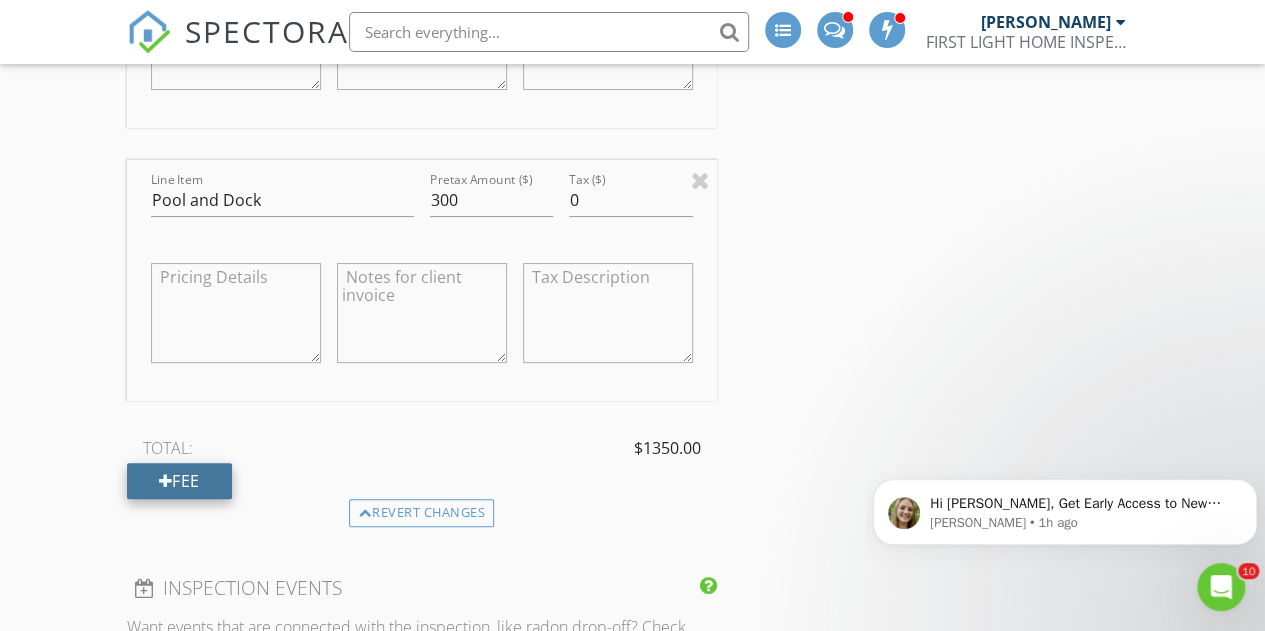 click on "Fee" at bounding box center [179, 481] 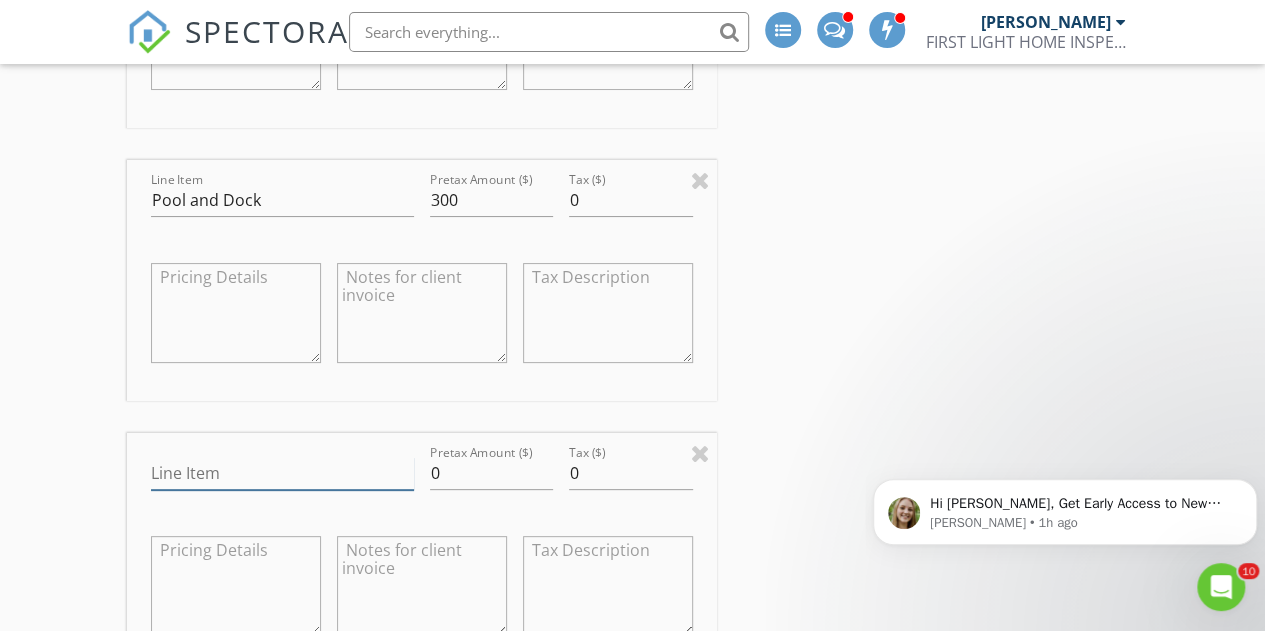 click on "Line Item" at bounding box center (282, 473) 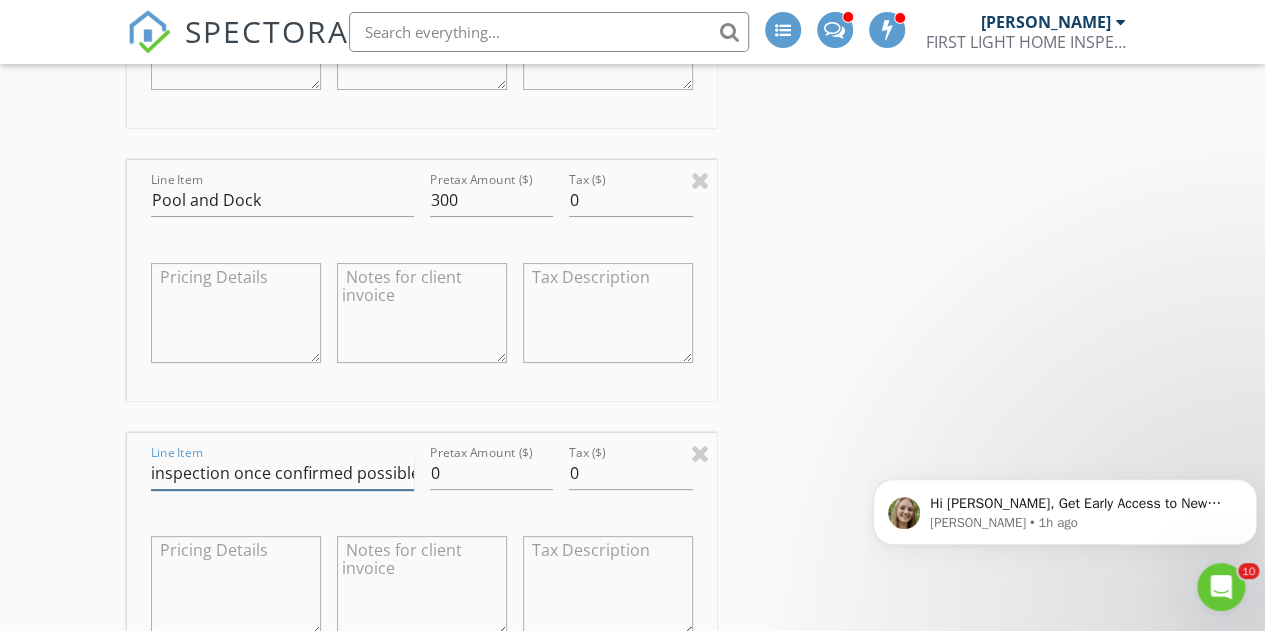 scroll, scrollTop: 0, scrollLeft: 280, axis: horizontal 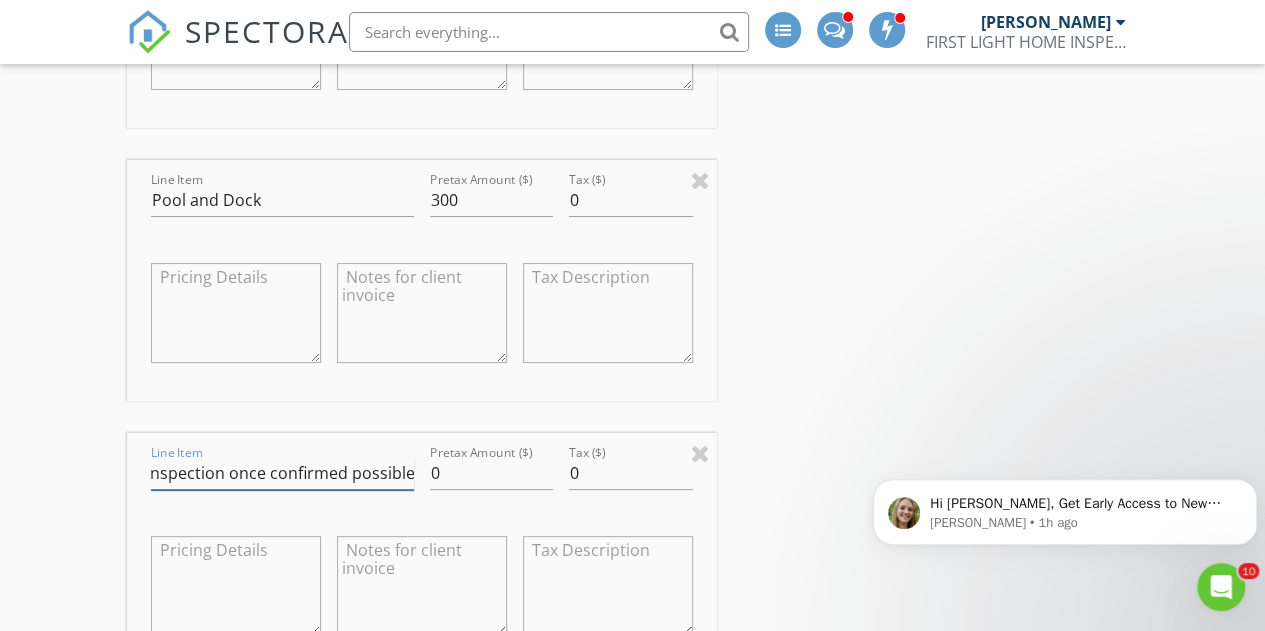 click on "Sewer Scope - $295. Billed at time of inspection once confirmed possible." at bounding box center (282, 473) 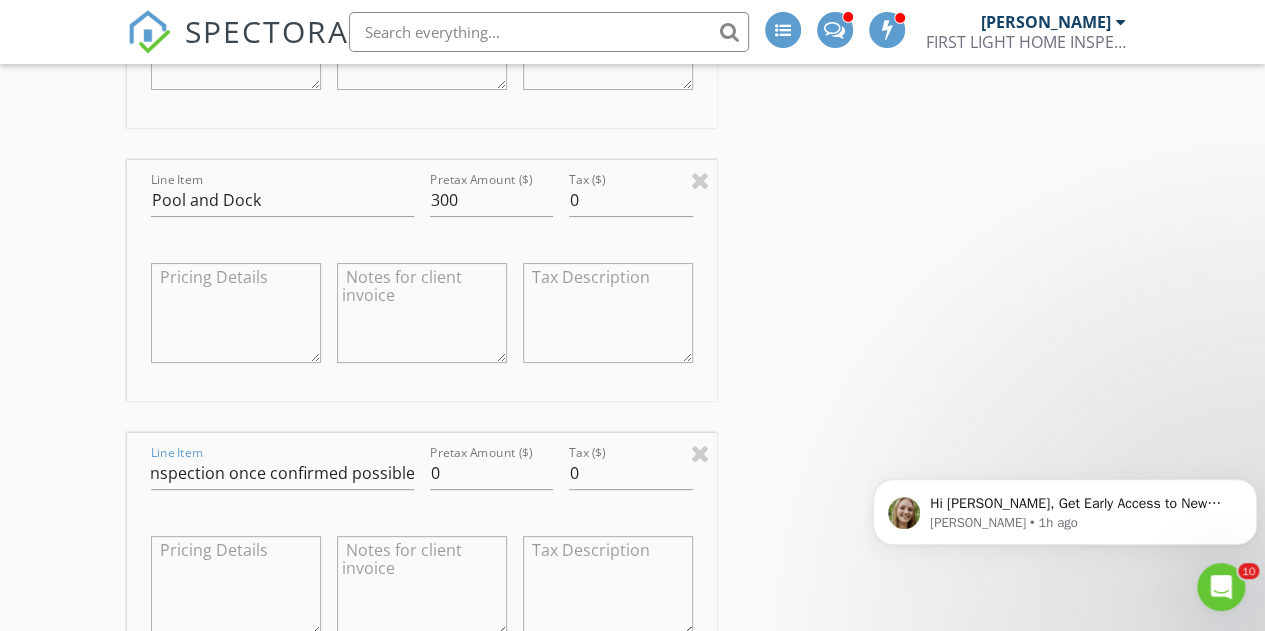 click at bounding box center [422, 586] 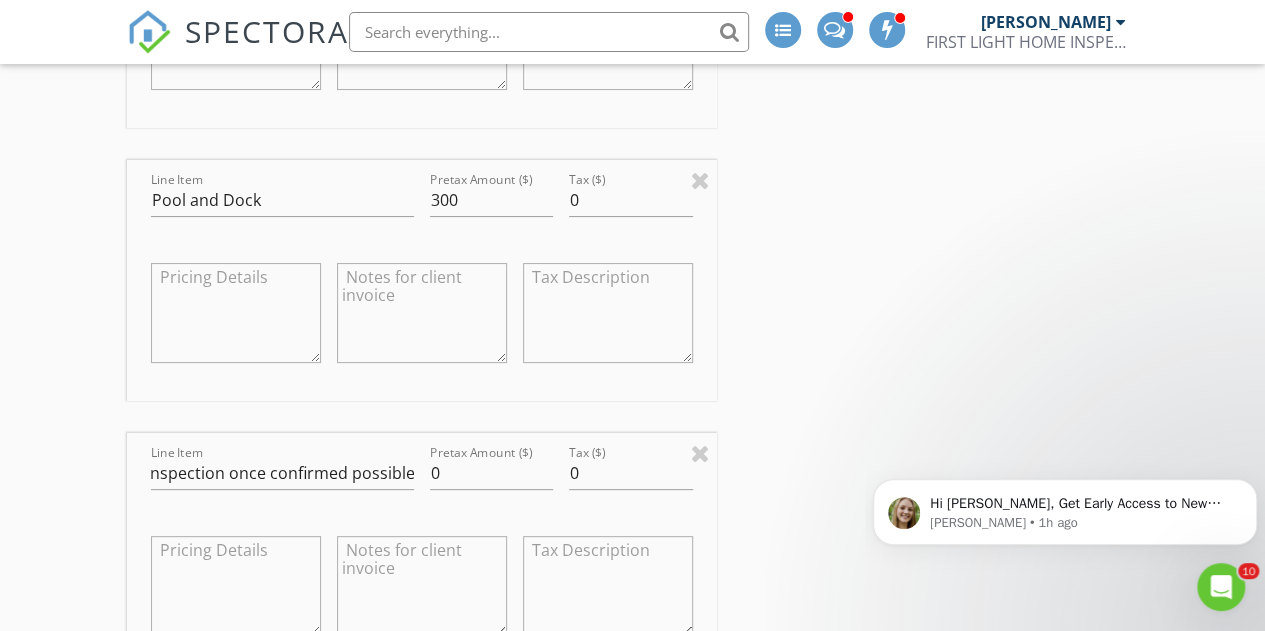 scroll, scrollTop: 0, scrollLeft: 0, axis: both 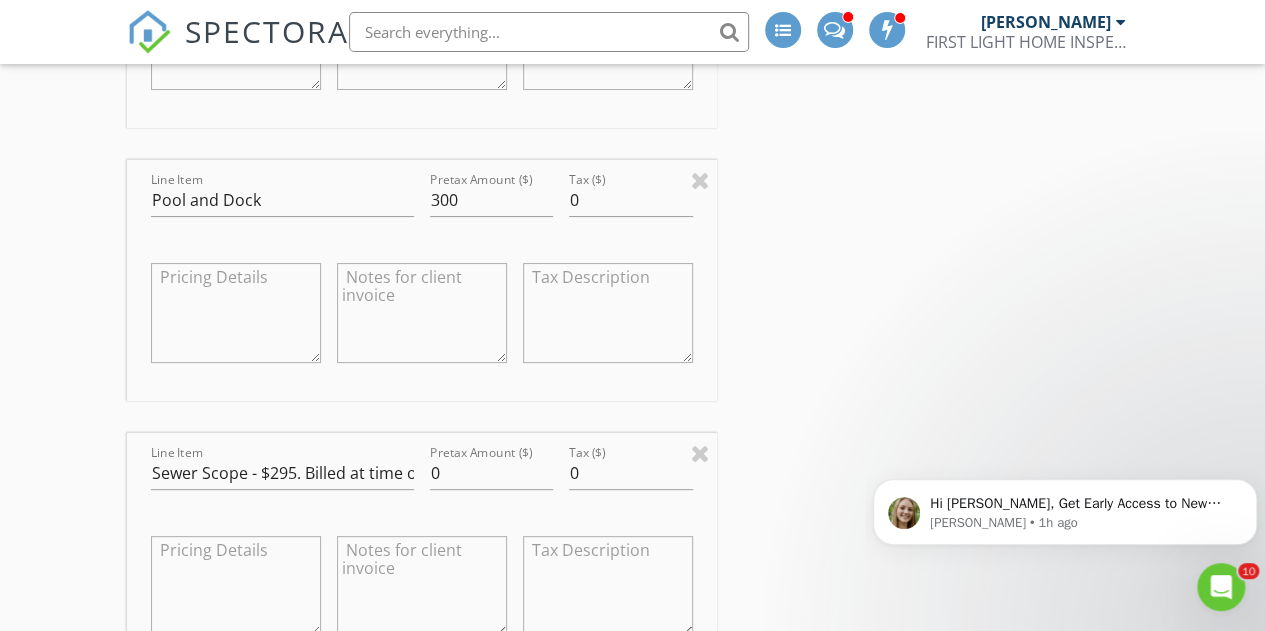 paste on "Sewer Scope - $295. Billed at time of inspection once confirmed possible." 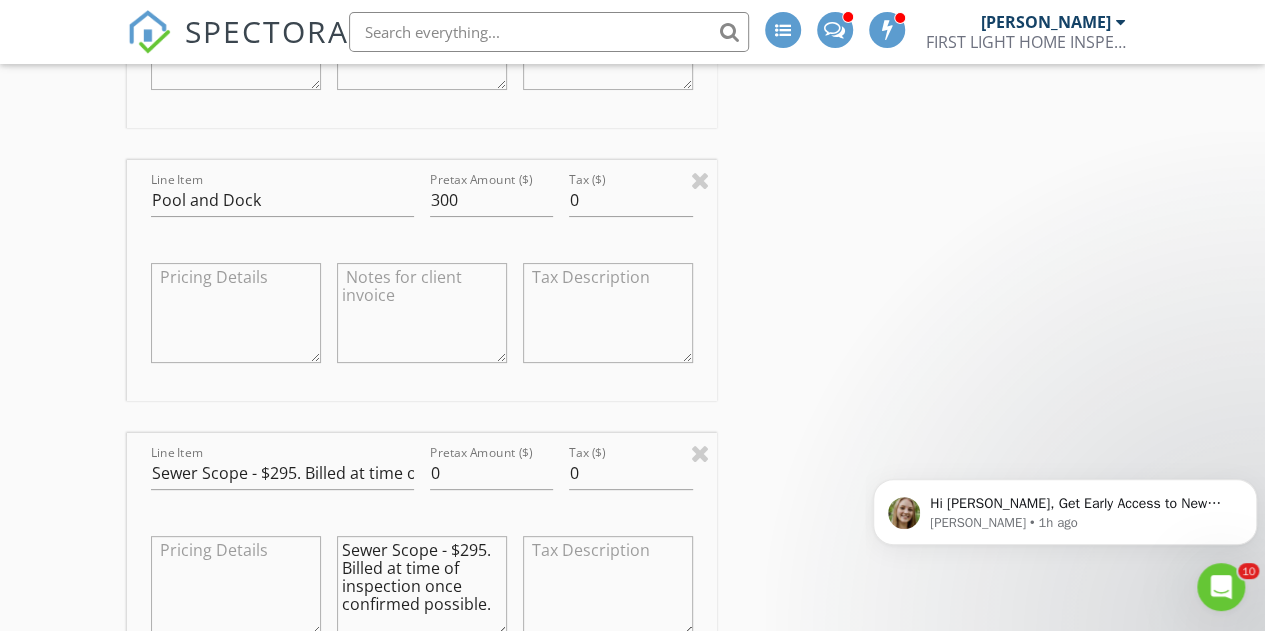 type on "Sewer Scope - $295. Billed at time of inspection once confirmed possible." 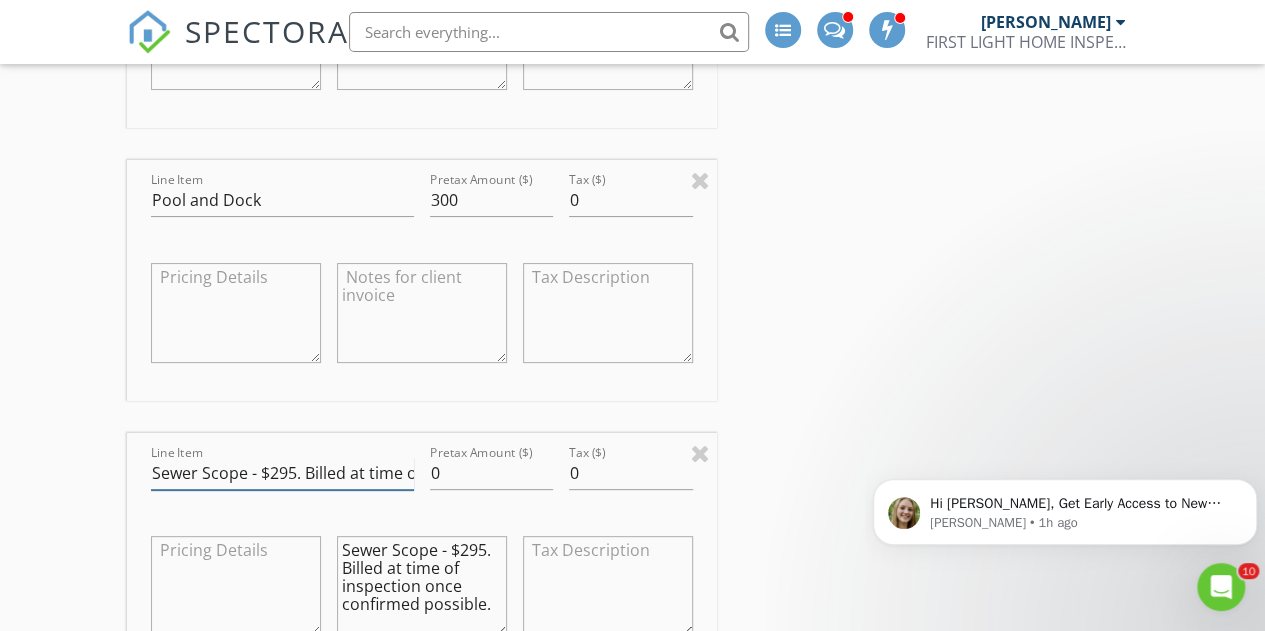 click on "Sewer Scope - $295. Billed at time of inspection once confirmed possible." at bounding box center [282, 473] 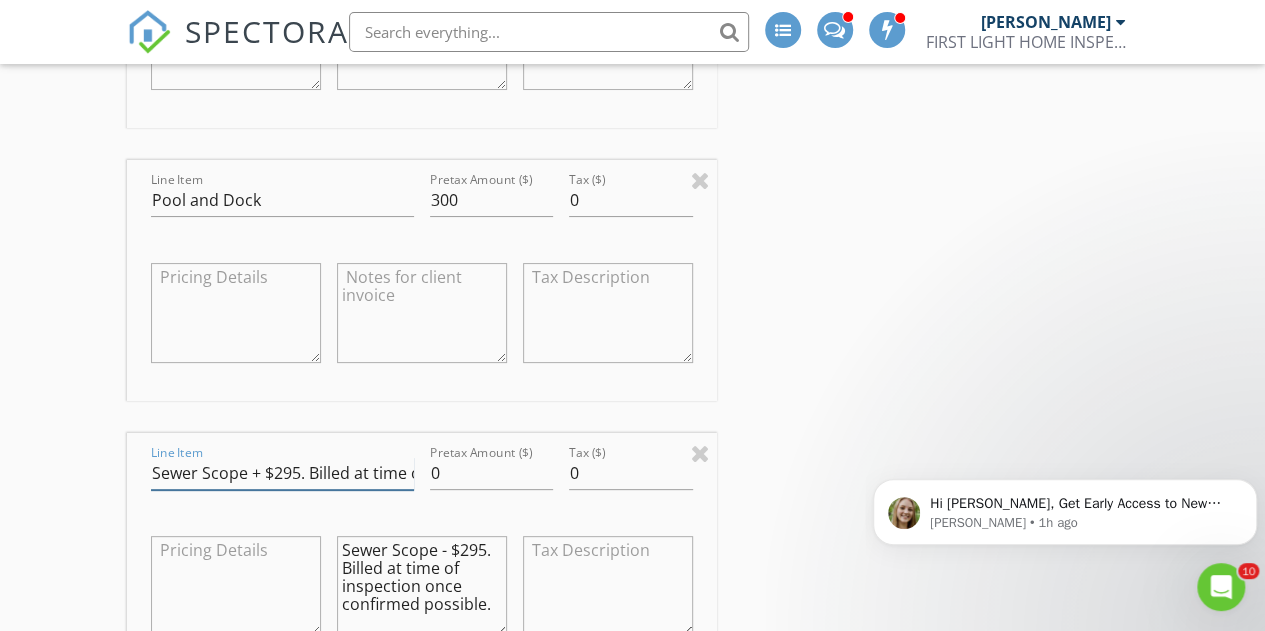 type on "Sewer Scope + $295. Billed at time of inspection once confirmed possible." 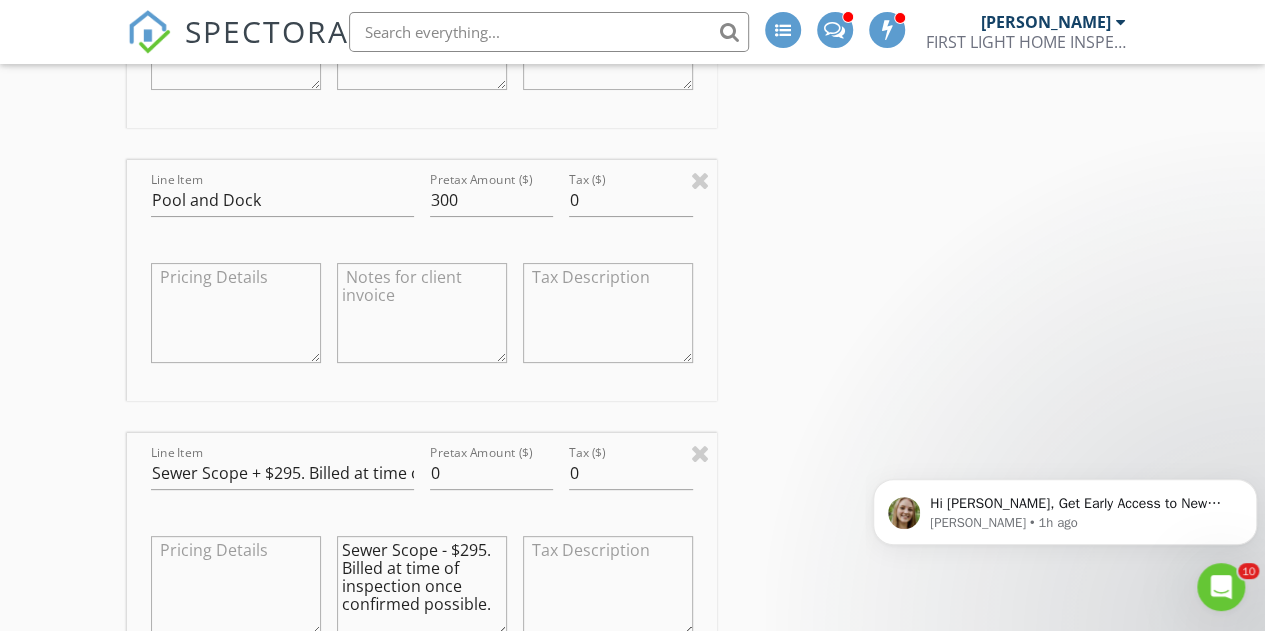 click on "Sewer Scope - $295. Billed at time of inspection once confirmed possible." at bounding box center [422, 586] 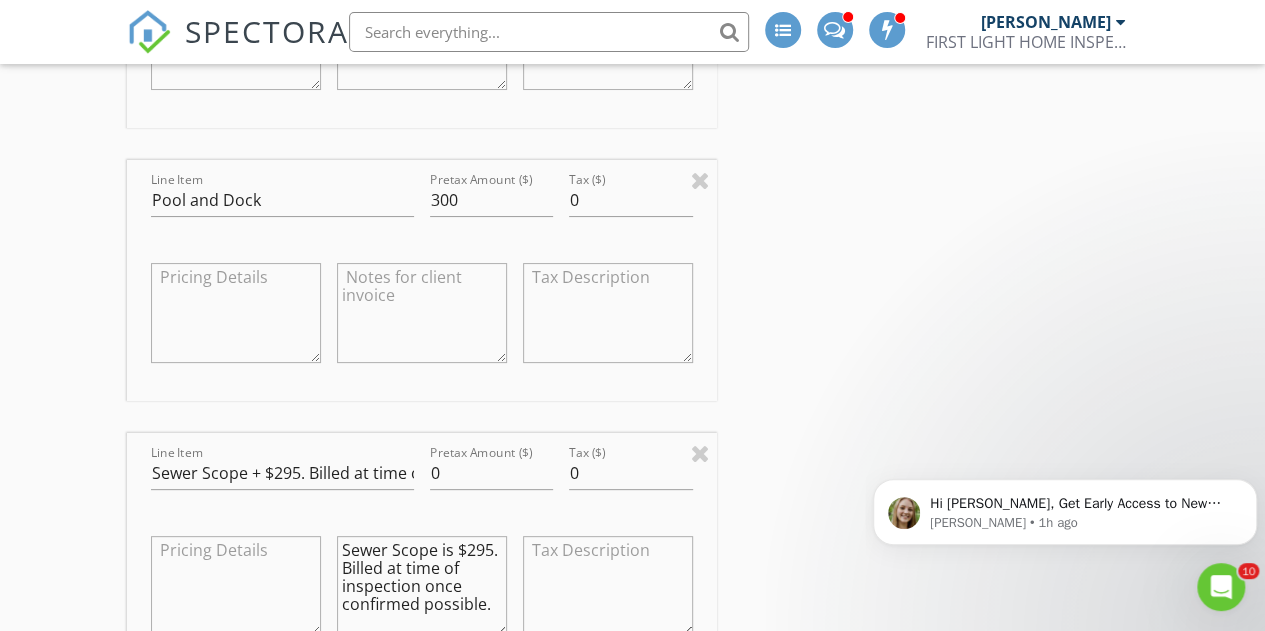 type on "Sewer Scope is $295. Billed at time of inspection once confirmed possible." 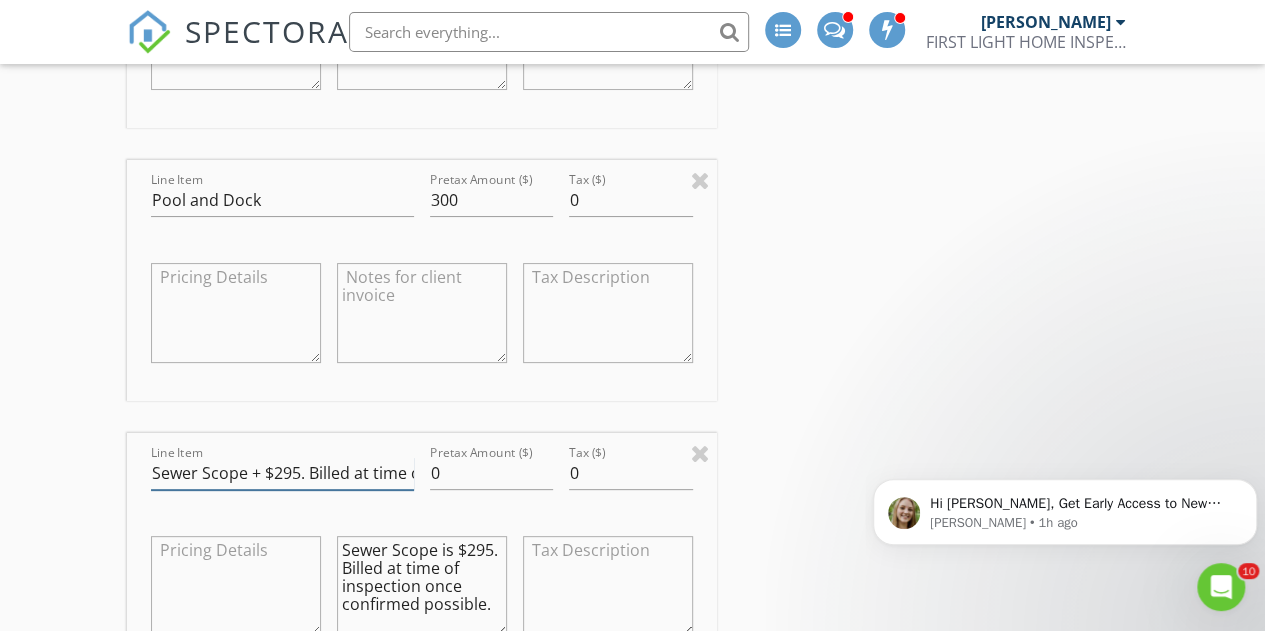 click on "Sewer Scope + $295. Billed at time of inspection once confirmed possible." at bounding box center (282, 473) 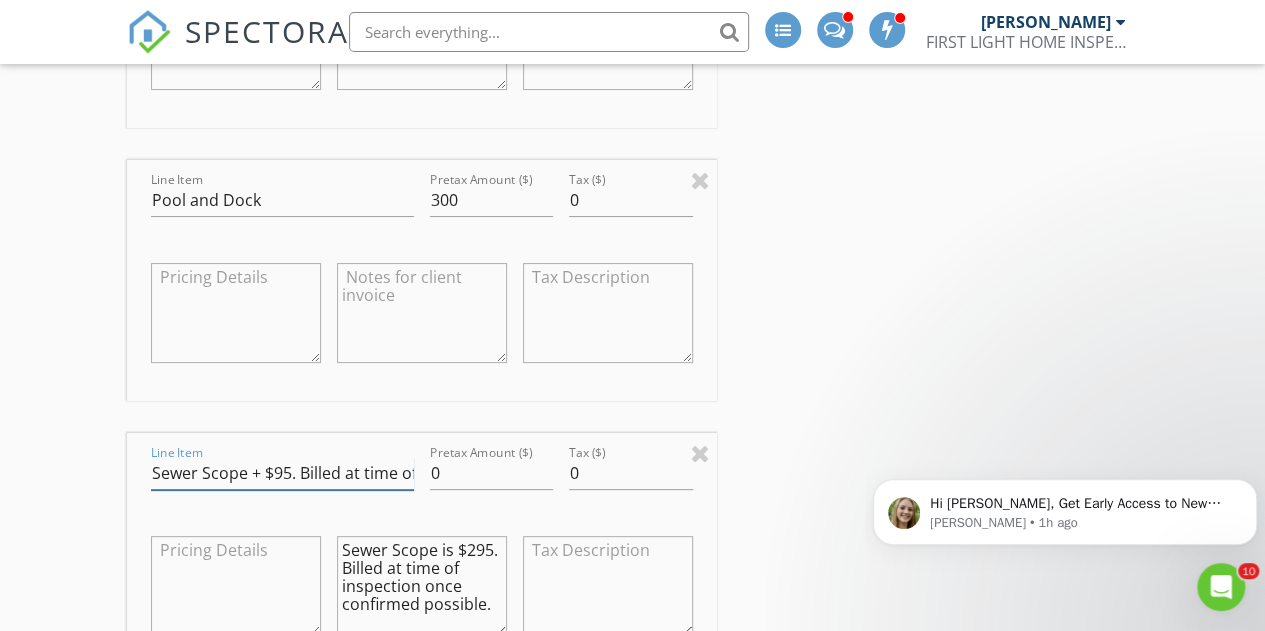 type on "Sewer Scope + $95. Billed at time of inspection once confirmed possible." 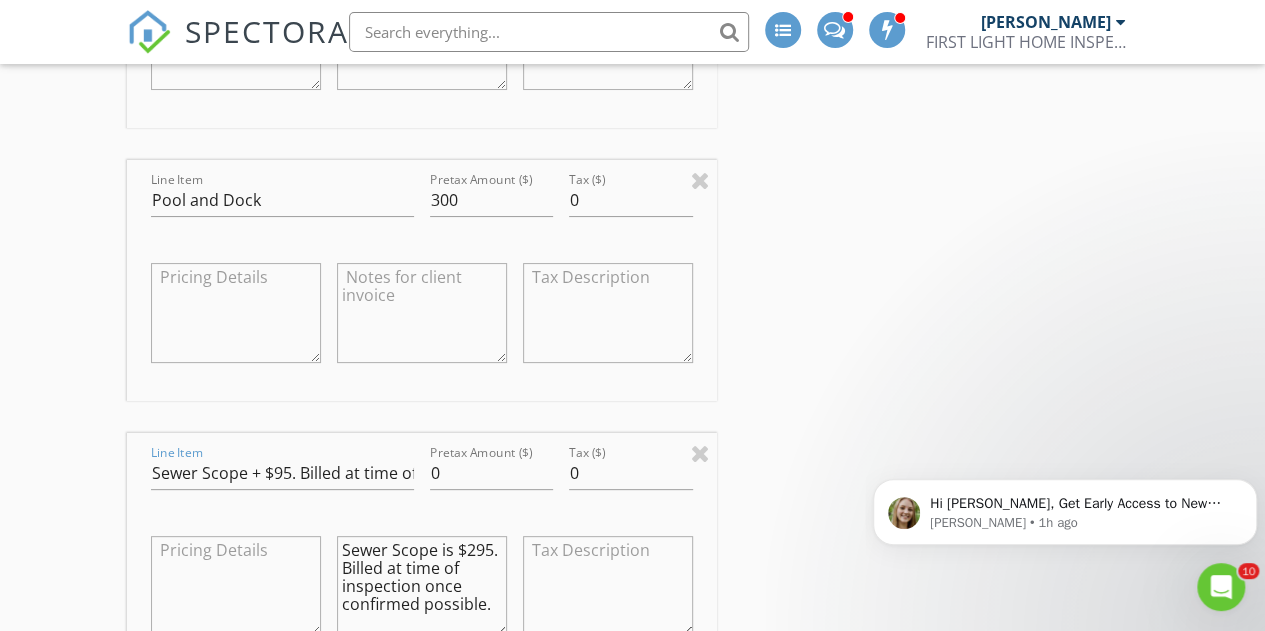 click on "Sewer Scope is $295. Billed at time of inspection once confirmed possible." at bounding box center [422, 586] 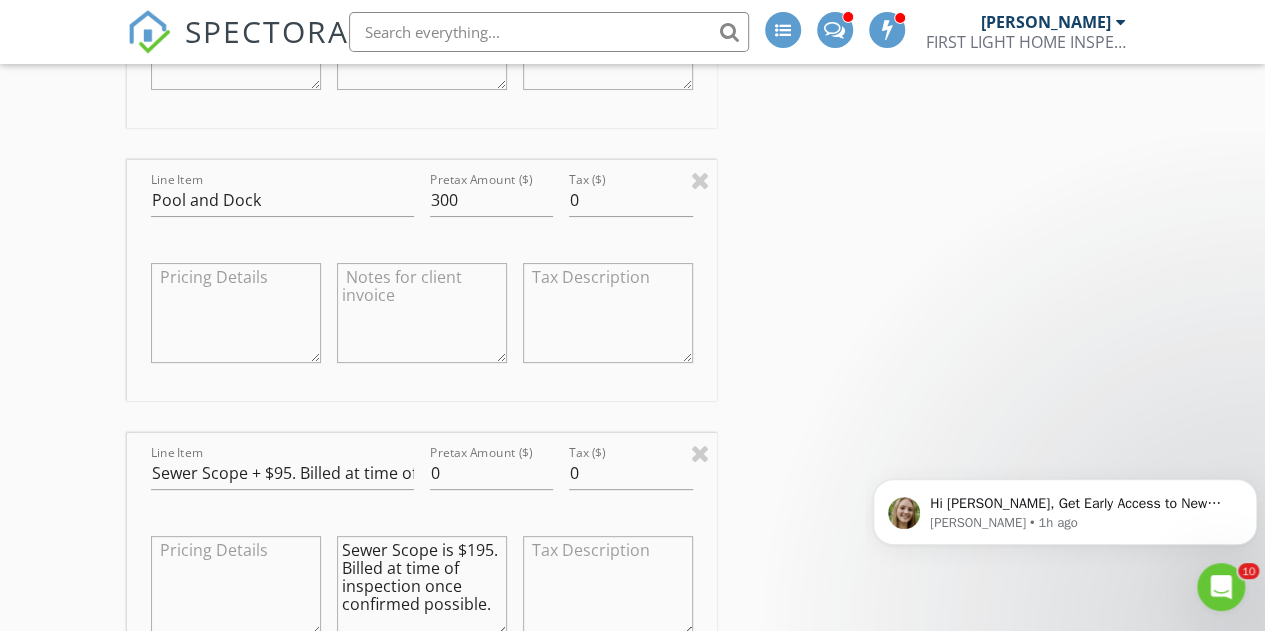 type on "Sewer Scope is $195. Billed at time of inspection once confirmed possible." 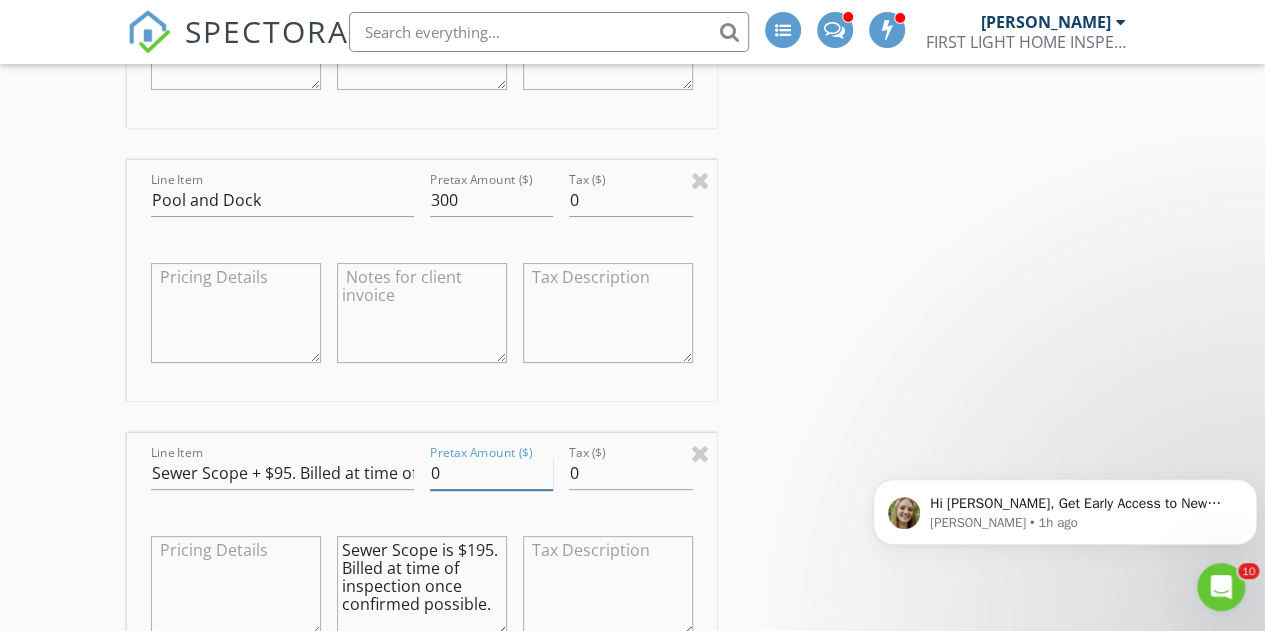 click on "0" at bounding box center [492, 473] 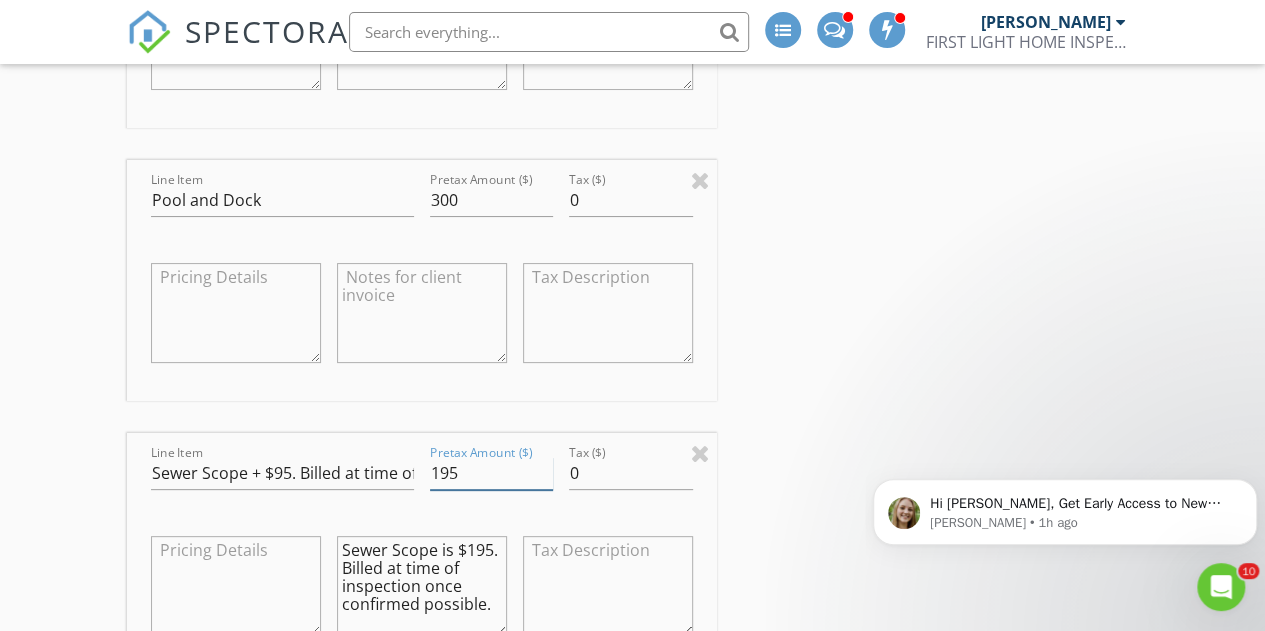 type on "195" 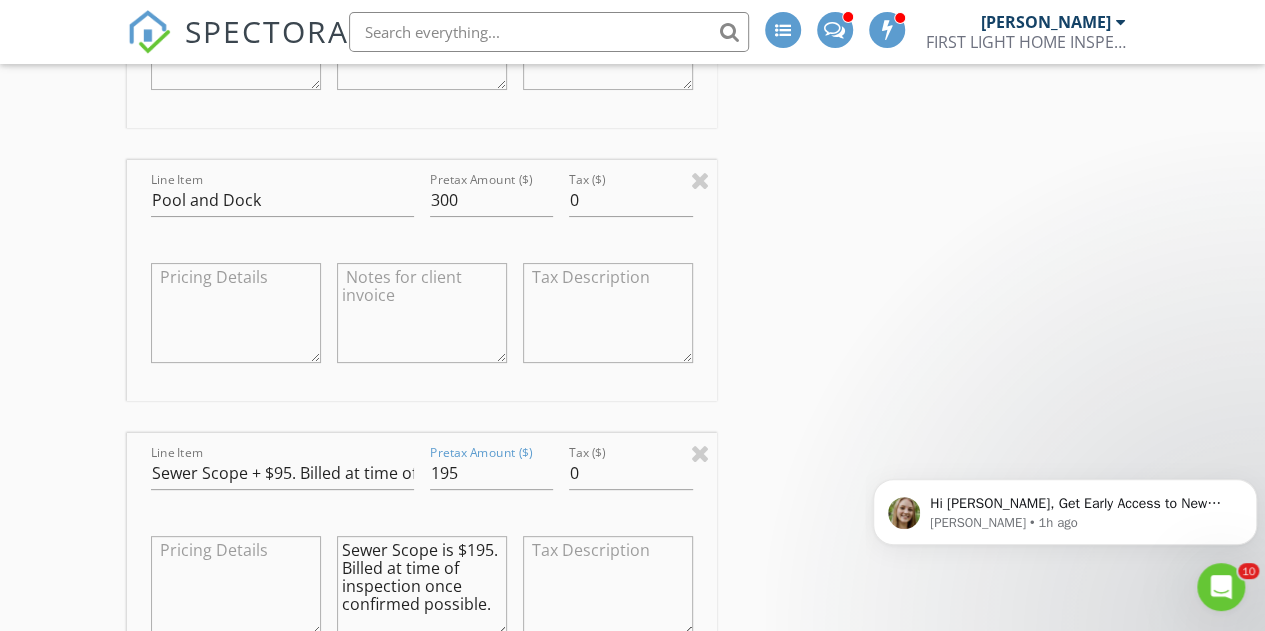 click on "INSPECTOR(S)
check_box   Brad Russell   PRIMARY   Brad Russell arrow_drop_down   check_box_outline_blank Brad Russell specifically requested
Date/Time
07/23/2025 9:00 AM
Location
Address Search       Address 219 Coquina Ave   Unit   City St. Augustine   State FL   Zip 32080   County St. Johns     Square Feet 3371   Year Built 2004   Foundation Slab arrow_drop_down     Brad Russell     3.5 miles     (8 minutes)
client
check_box Enable Client CC email for this inspection   Client Search     check_box_outline_blank Client is a Company/Organization     First Name Rachel   Last Name Orta   Email rdartmail@aol.com   CC Email   Phone 305-766-9565   Address   City   State   Zip     Tags         Notes   Private Notes
client
Client Search     check_box_outline_blank Client is a Company/Organization     First Name Kevin   Reince" at bounding box center [633, -272] 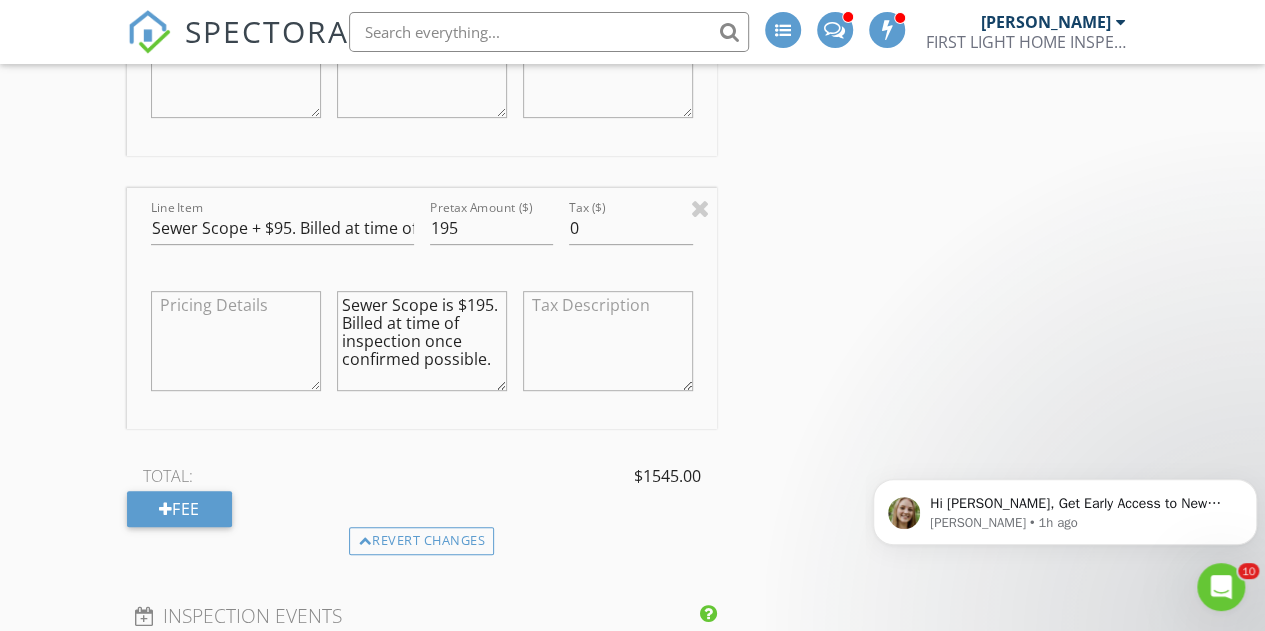 scroll, scrollTop: 4098, scrollLeft: 0, axis: vertical 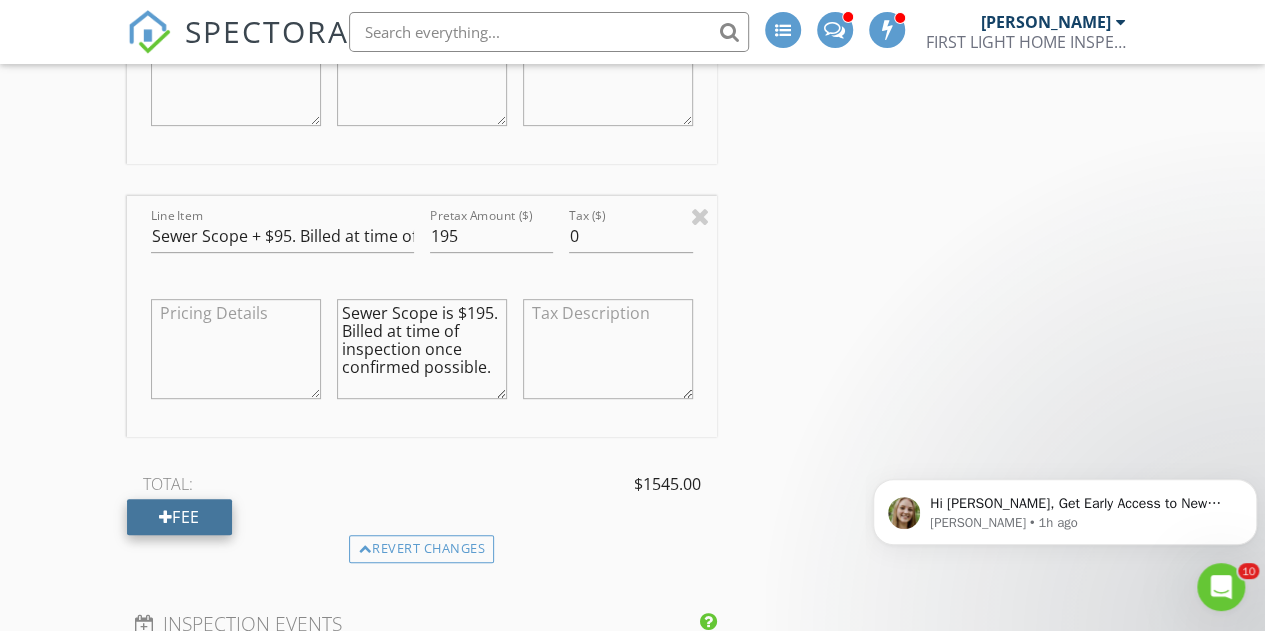 click on "Fee" at bounding box center [179, 517] 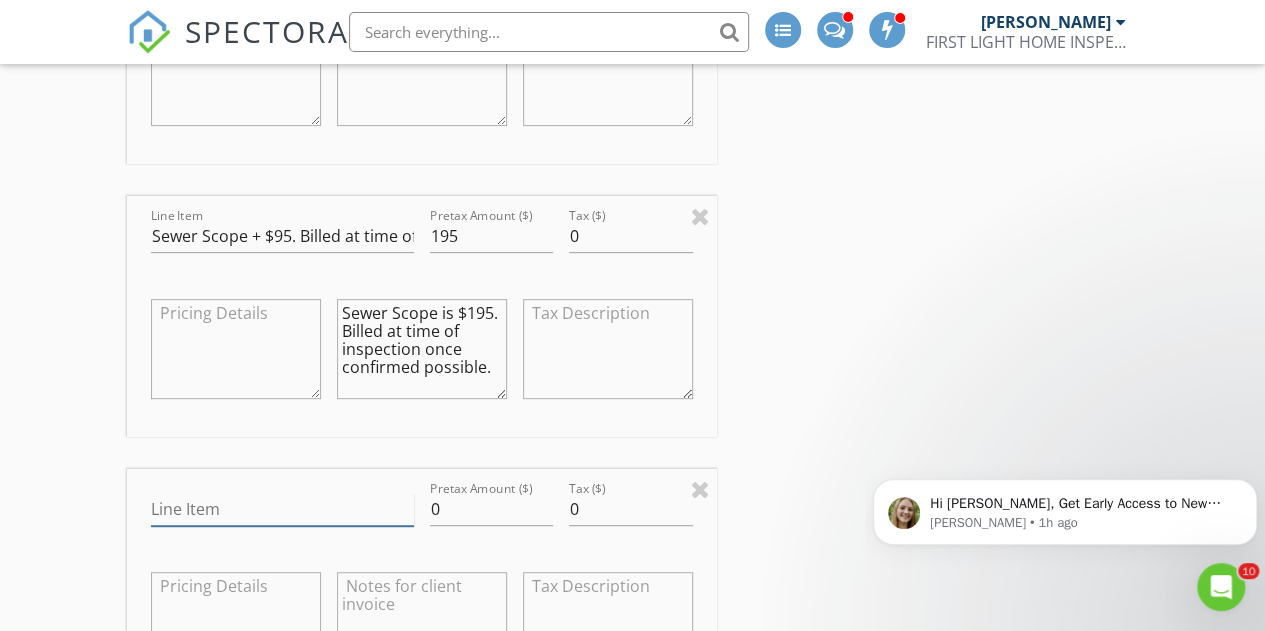 click on "Line Item" at bounding box center [282, 509] 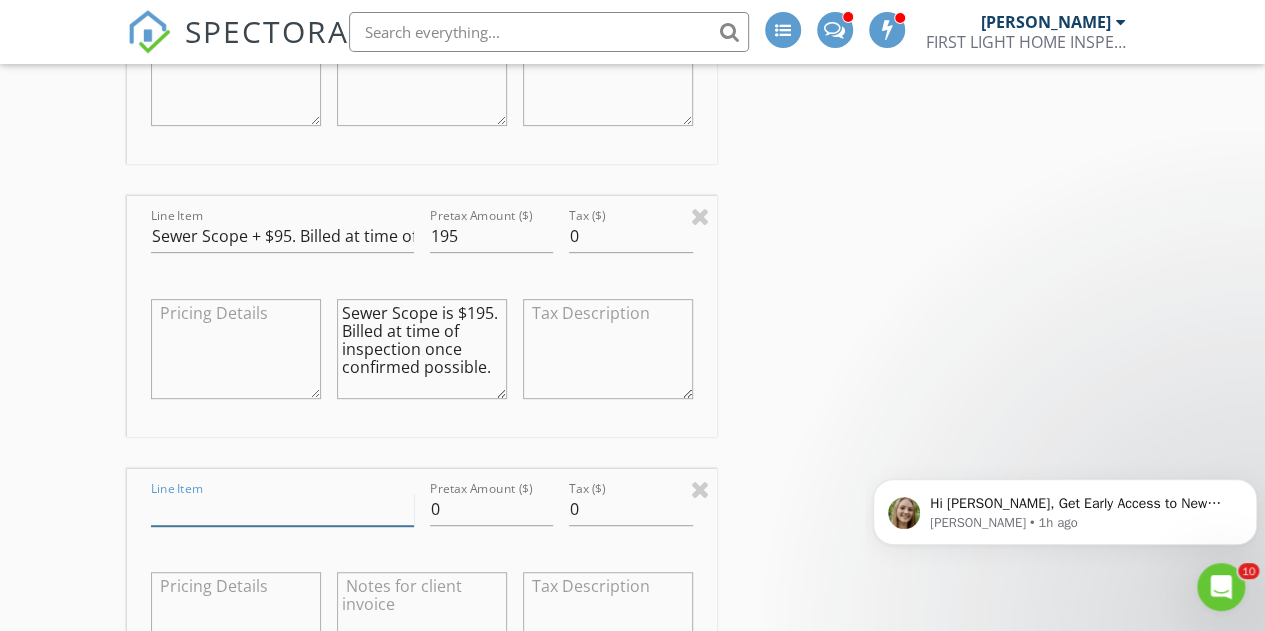 type on "Bundle Discount per Jennifer" 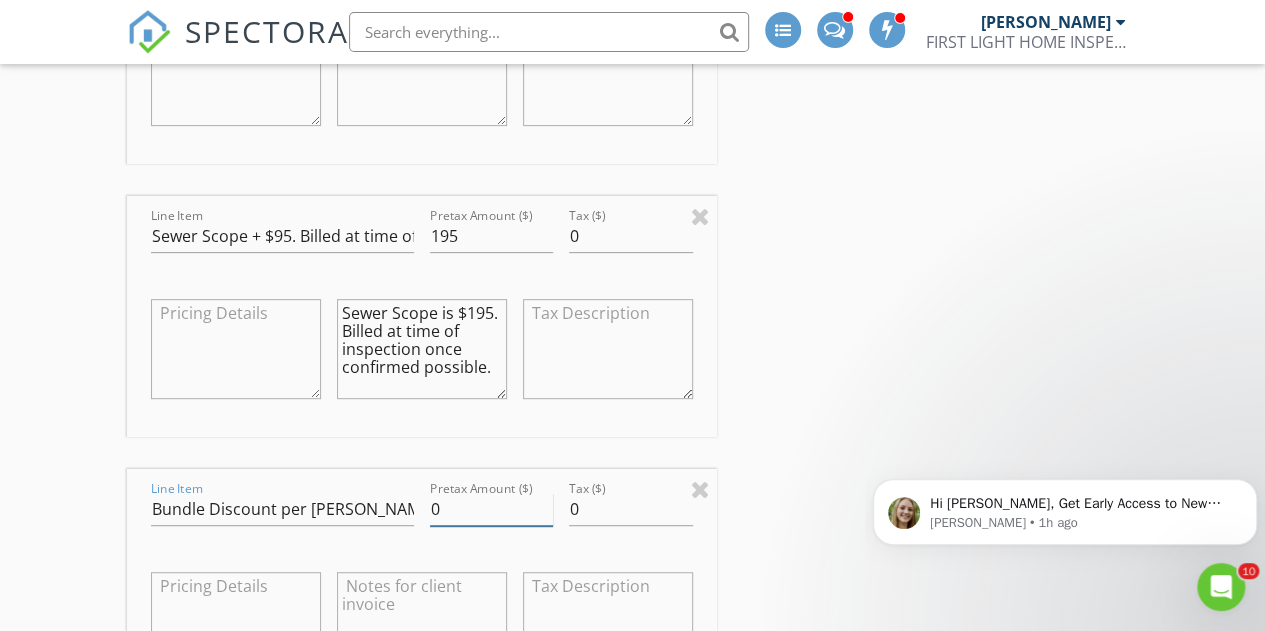 click on "0" at bounding box center (492, 509) 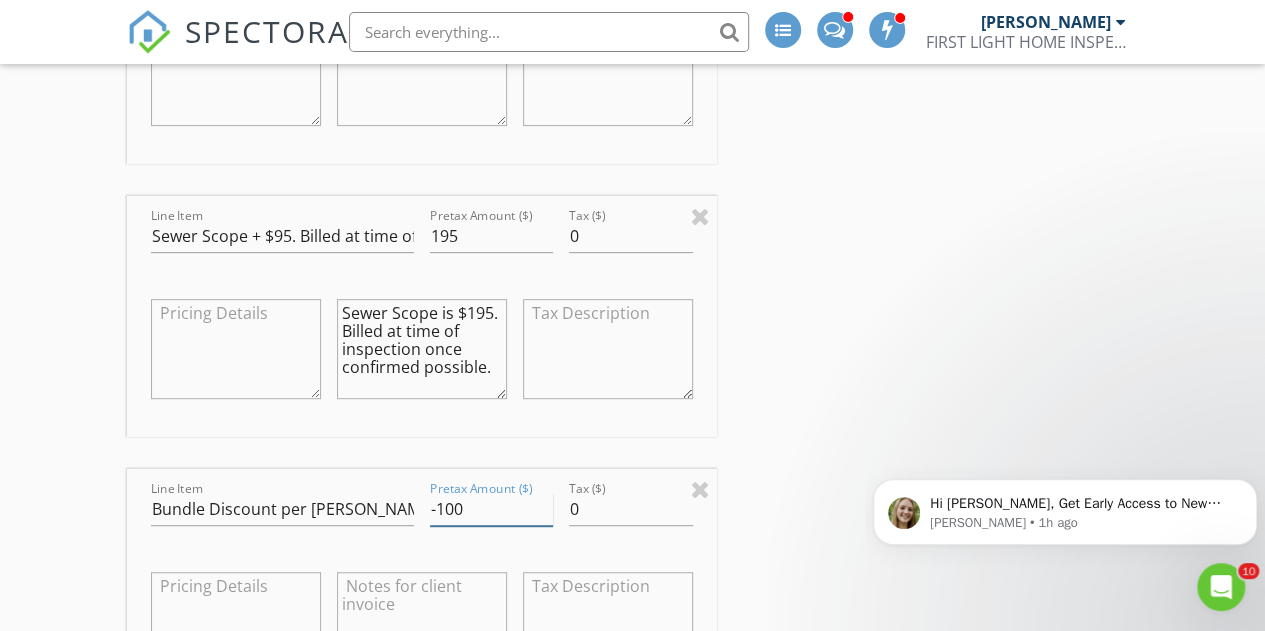 type on "-100" 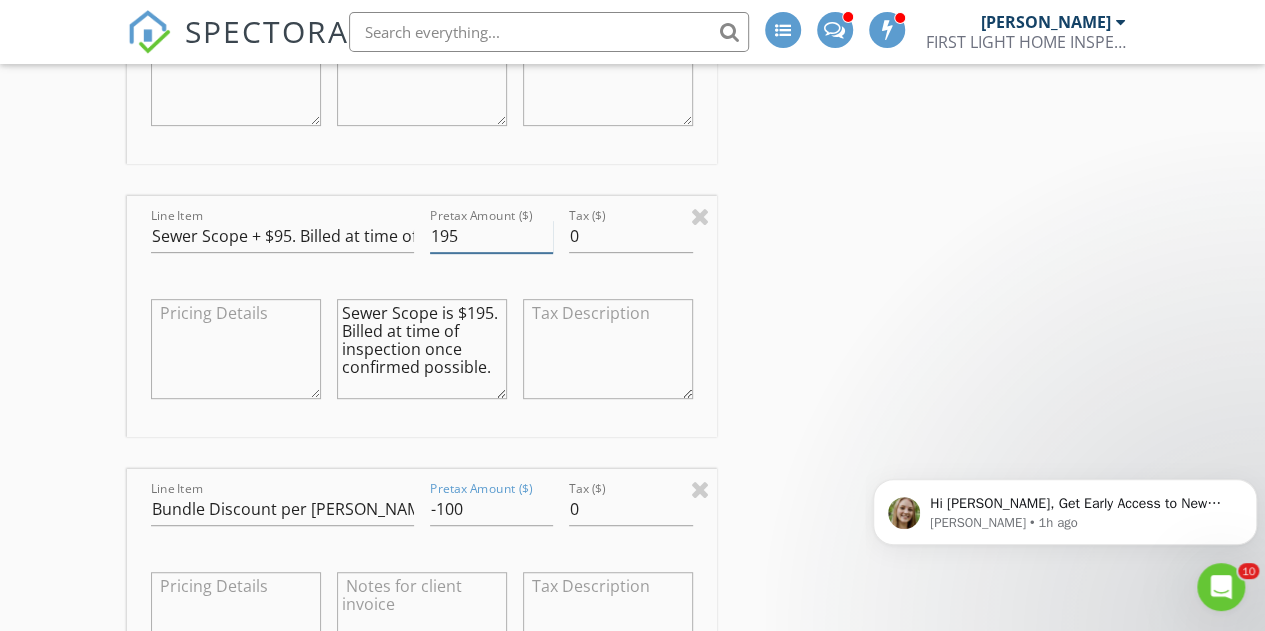 click on "195" at bounding box center [492, 236] 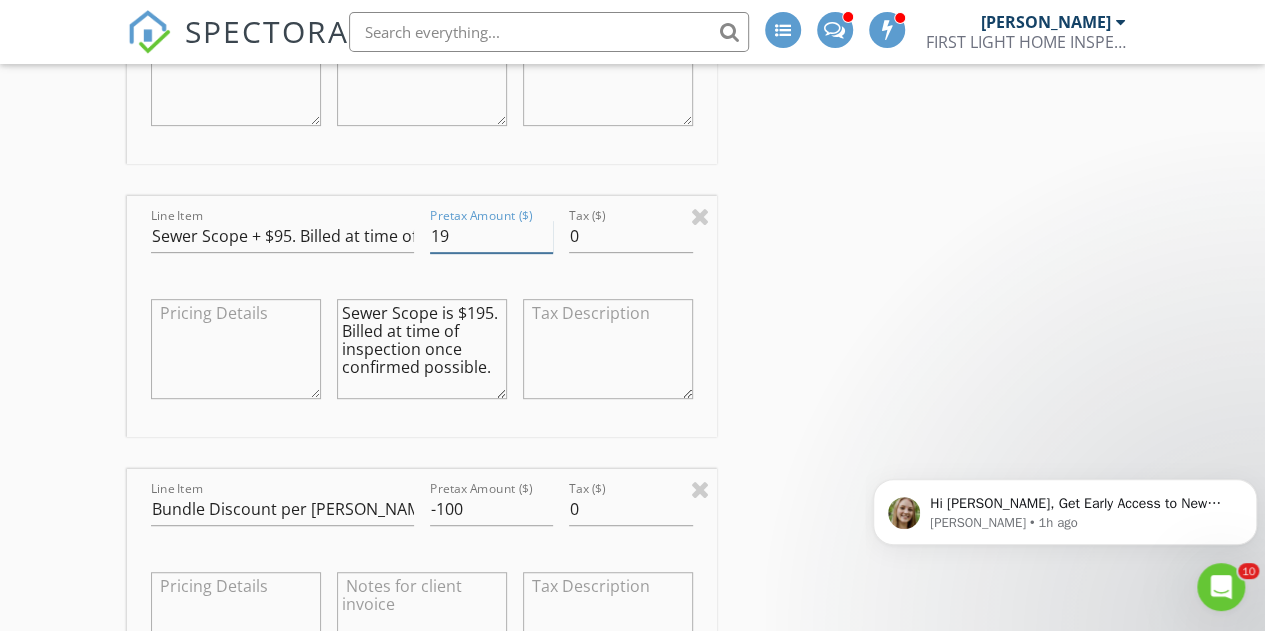 type on "1" 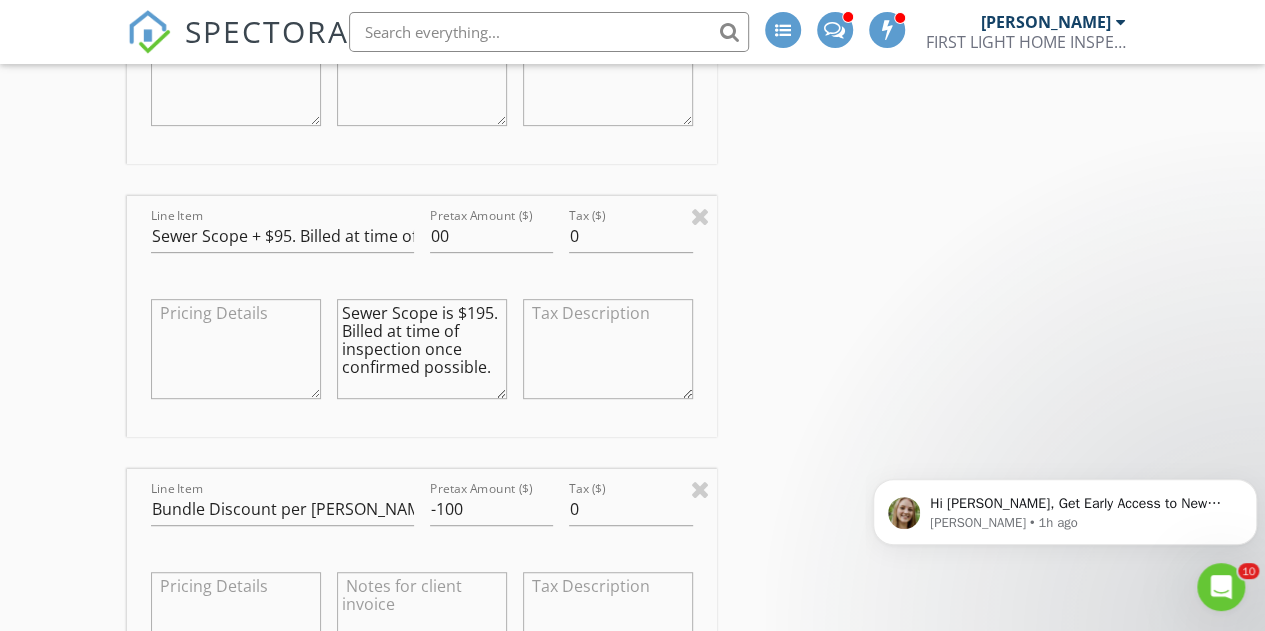 click on "INSPECTOR(S)
check_box   Brad Russell   PRIMARY   Brad Russell arrow_drop_down   check_box_outline_blank Brad Russell specifically requested
Date/Time
07/23/2025 9:00 AM
Location
Address Search       Address 219 Coquina Ave   Unit   City St. Augustine   State FL   Zip 32080   County St. Johns     Square Feet 3371   Year Built 2004   Foundation Slab arrow_drop_down     Brad Russell     3.5 miles     (8 minutes)
client
check_box Enable Client CC email for this inspection   Client Search     check_box_outline_blank Client is a Company/Organization     First Name Rachel   Last Name Orta   Email rdartmail@aol.com   CC Email   Phone 305-766-9565   Address   City   State   Zip     Tags         Notes   Private Notes
client
Client Search     check_box_outline_blank Client is a Company/Organization     First Name Kevin   Reince" at bounding box center (633, -372) 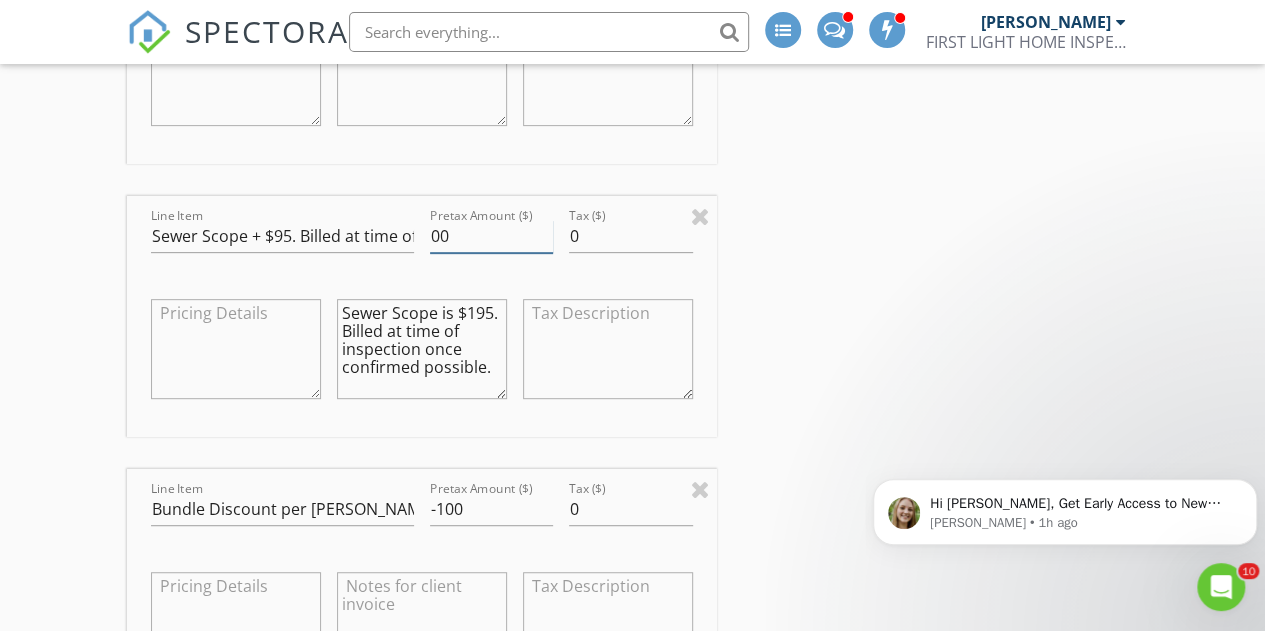 click on "00" at bounding box center [492, 236] 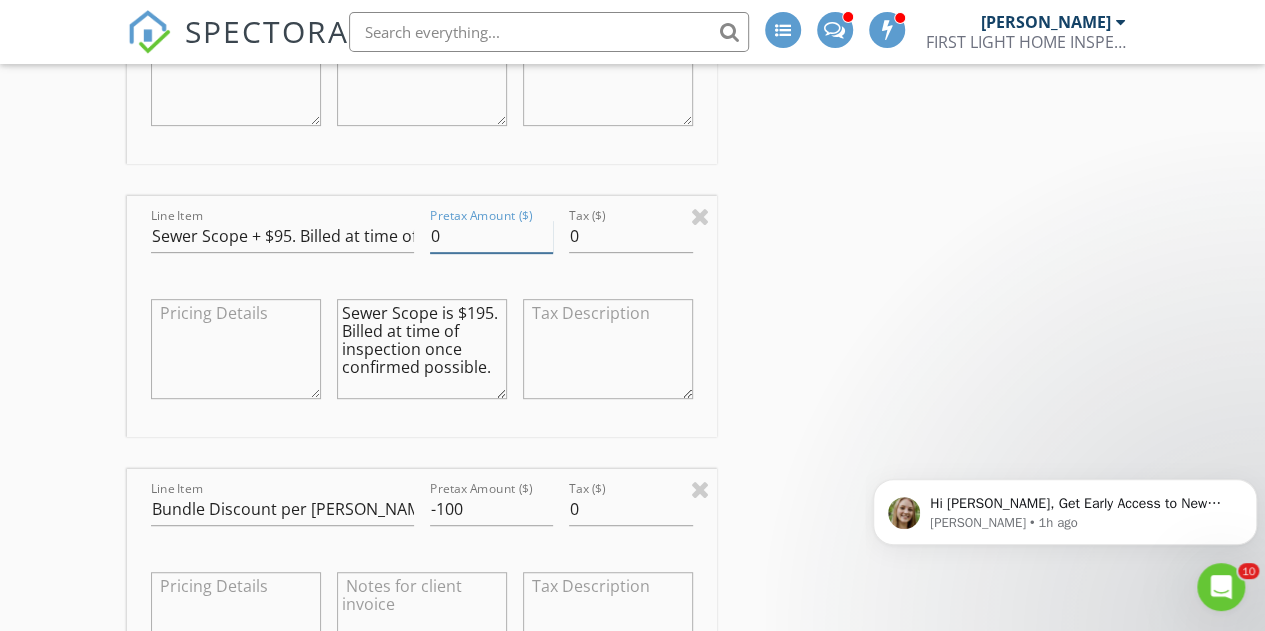 type on "0" 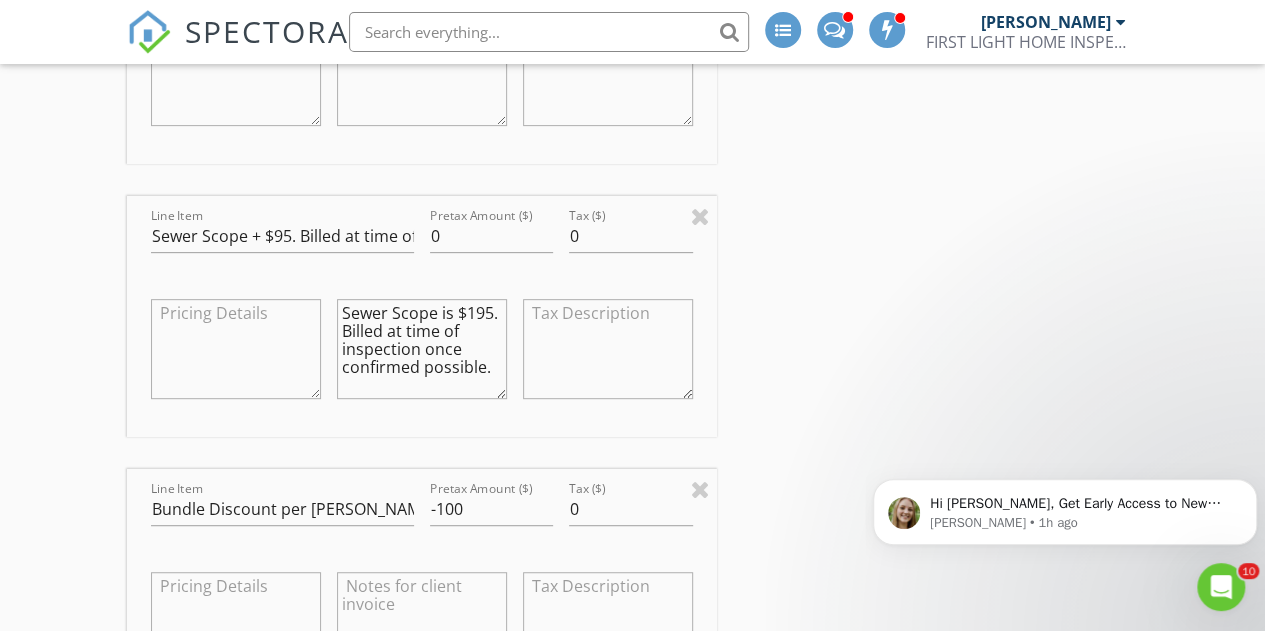 click on "INSPECTOR(S)
check_box   Brad Russell   PRIMARY   Brad Russell arrow_drop_down   check_box_outline_blank Brad Russell specifically requested
Date/Time
07/23/2025 9:00 AM
Location
Address Search       Address 219 Coquina Ave   Unit   City St. Augustine   State FL   Zip 32080   County St. Johns     Square Feet 3371   Year Built 2004   Foundation Slab arrow_drop_down     Brad Russell     3.5 miles     (8 minutes)
client
check_box Enable Client CC email for this inspection   Client Search     check_box_outline_blank Client is a Company/Organization     First Name Rachel   Last Name Orta   Email rdartmail@aol.com   CC Email   Phone 305-766-9565   Address   City   State   Zip     Tags         Notes   Private Notes
client
Client Search     check_box_outline_blank Client is a Company/Organization     First Name Kevin   Reince" at bounding box center (633, -372) 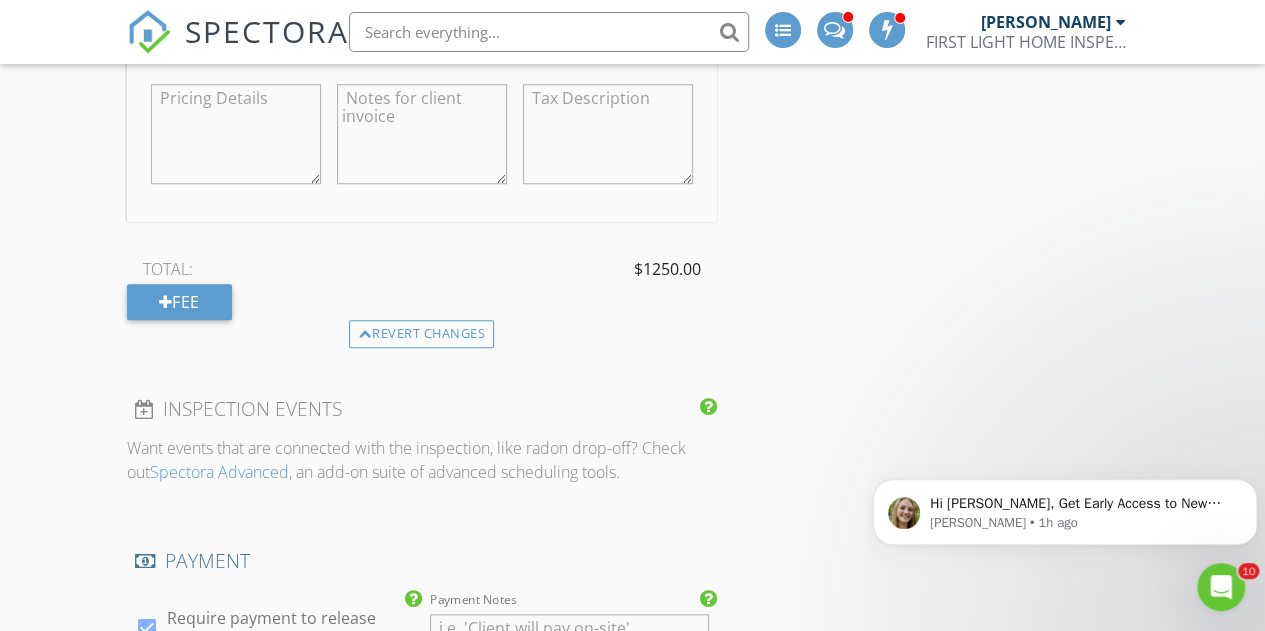 scroll, scrollTop: 4578, scrollLeft: 0, axis: vertical 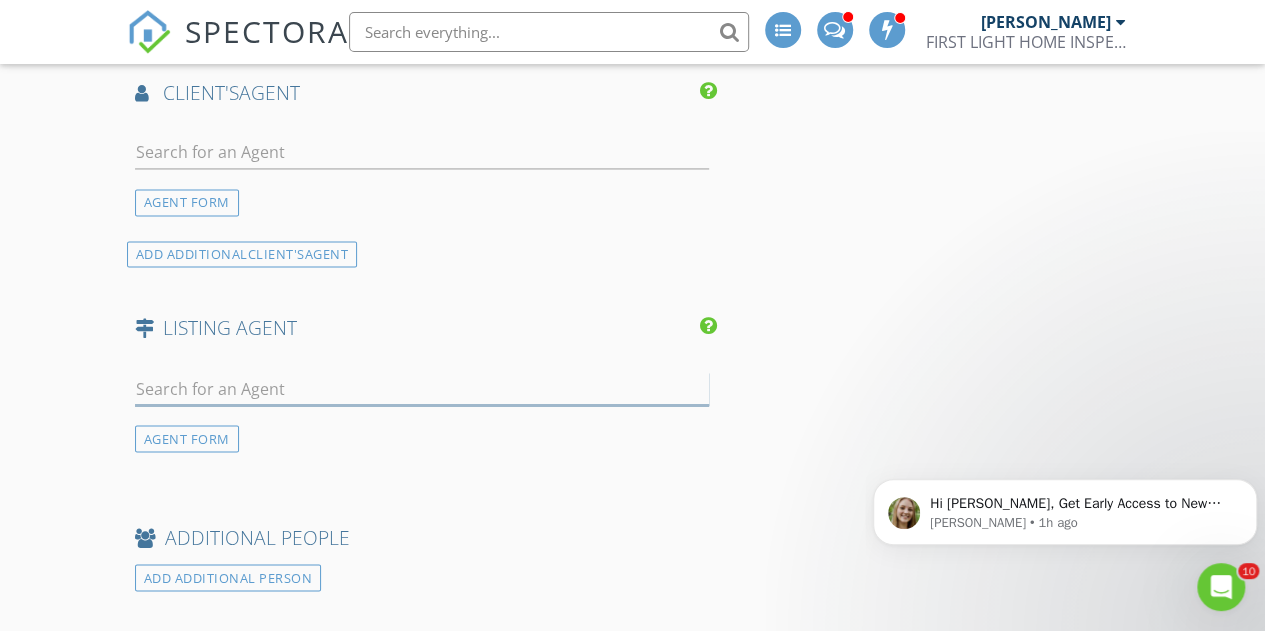 click at bounding box center (422, 388) 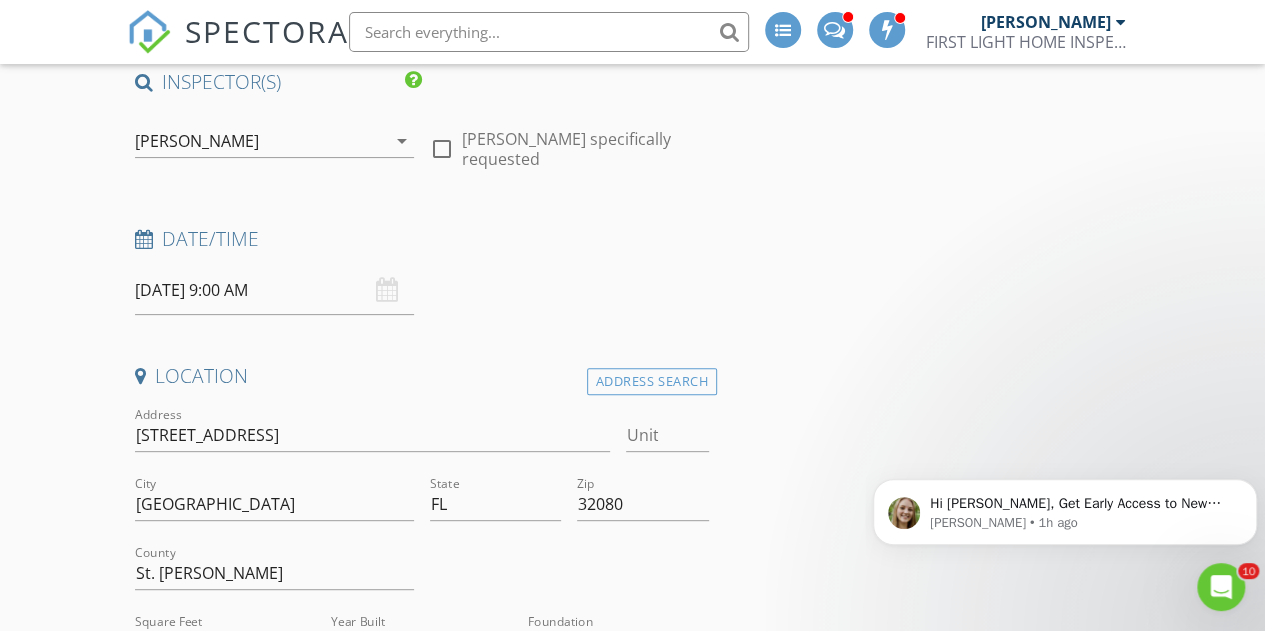 scroll, scrollTop: 0, scrollLeft: 0, axis: both 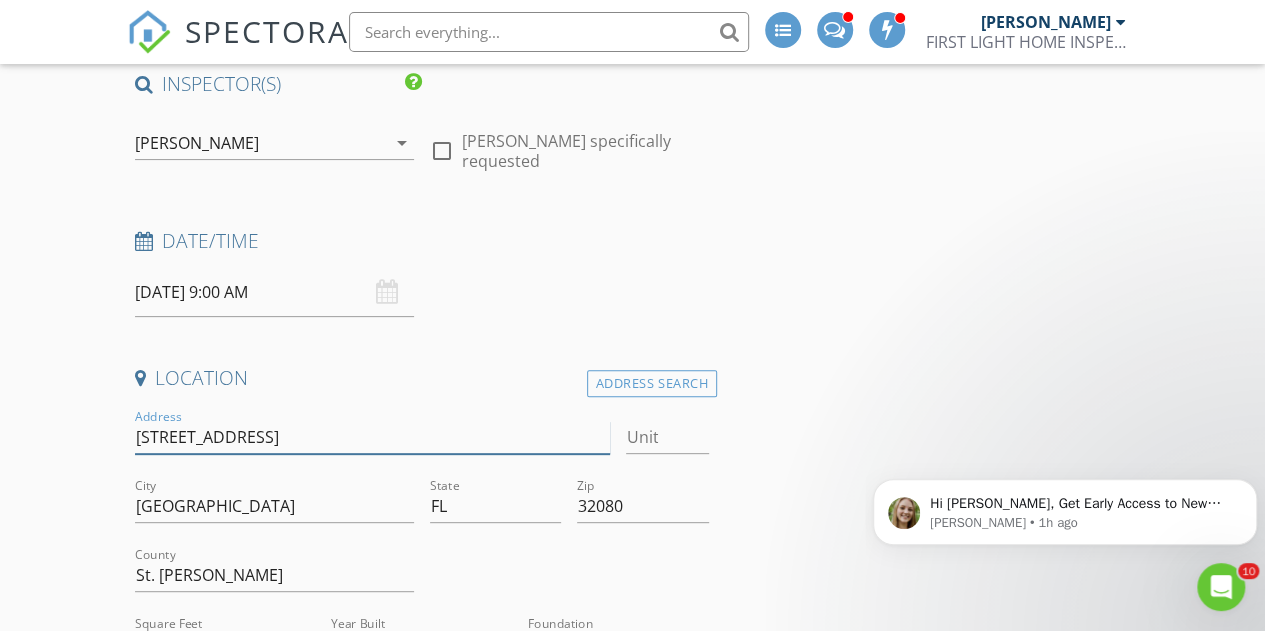 drag, startPoint x: 296, startPoint y: 441, endPoint x: 104, endPoint y: 443, distance: 192.01042 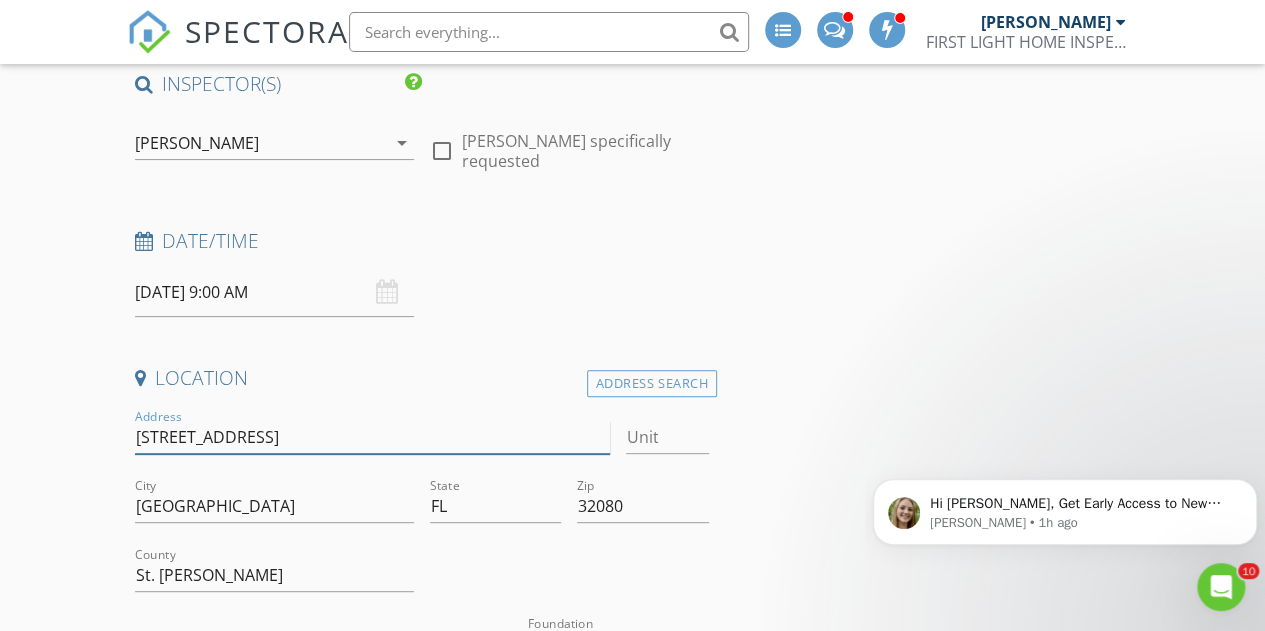 type on "4.5" 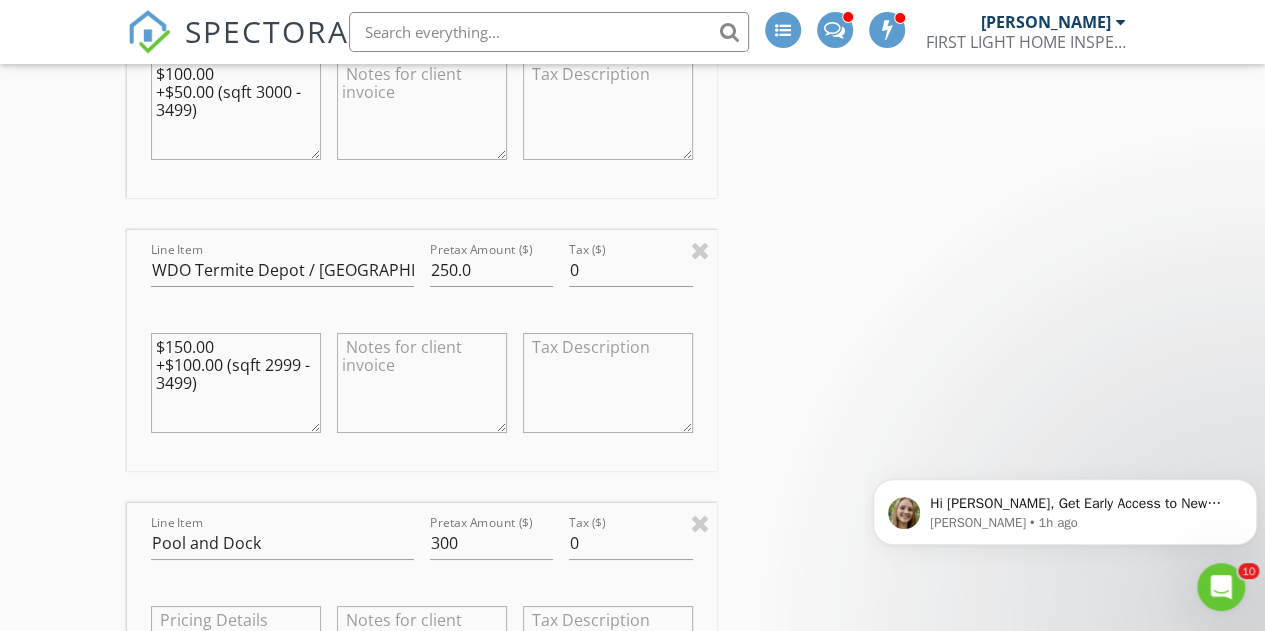 scroll, scrollTop: 3486, scrollLeft: 0, axis: vertical 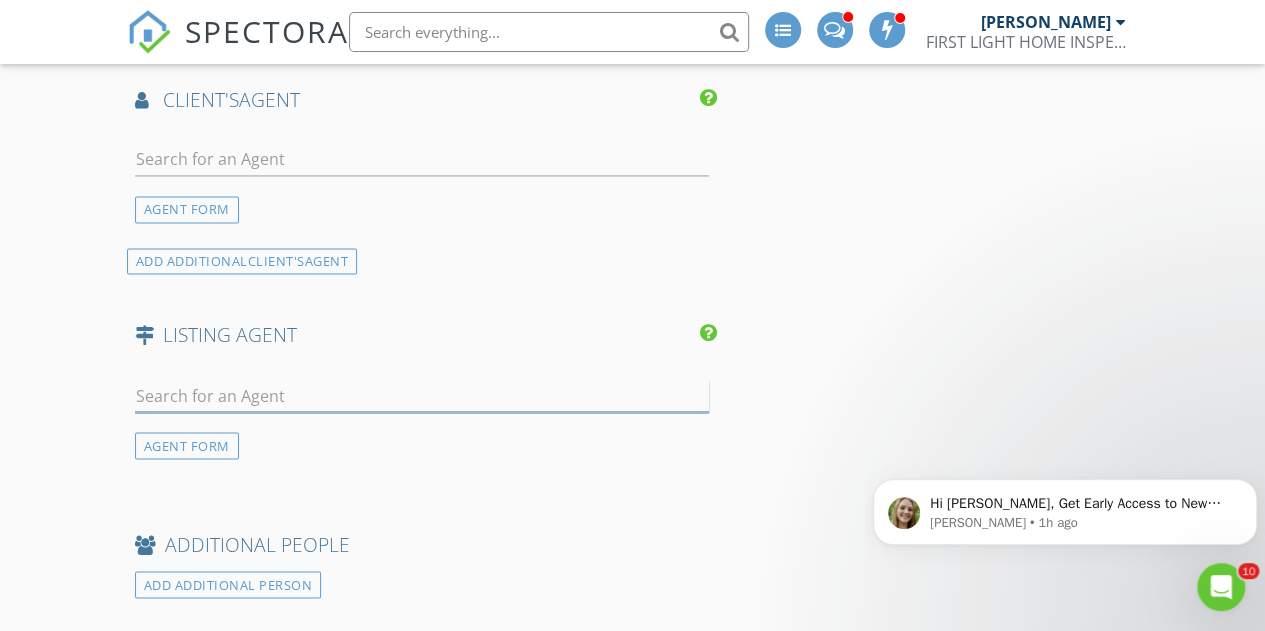 click at bounding box center [422, 395] 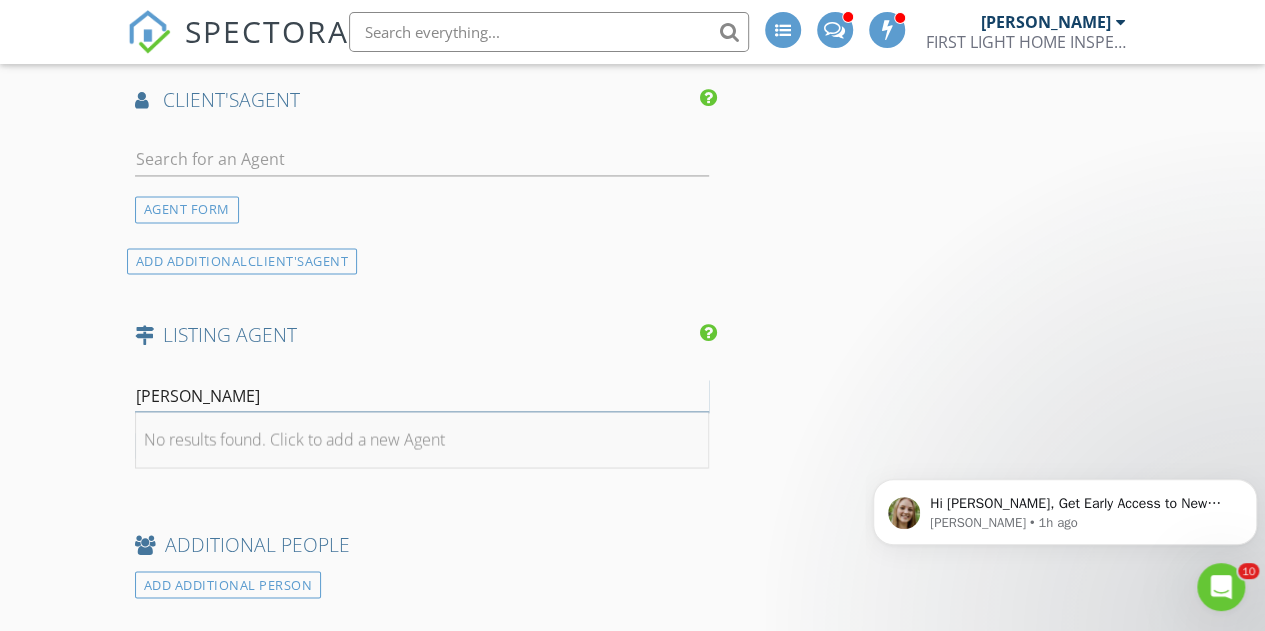 type on "Cory" 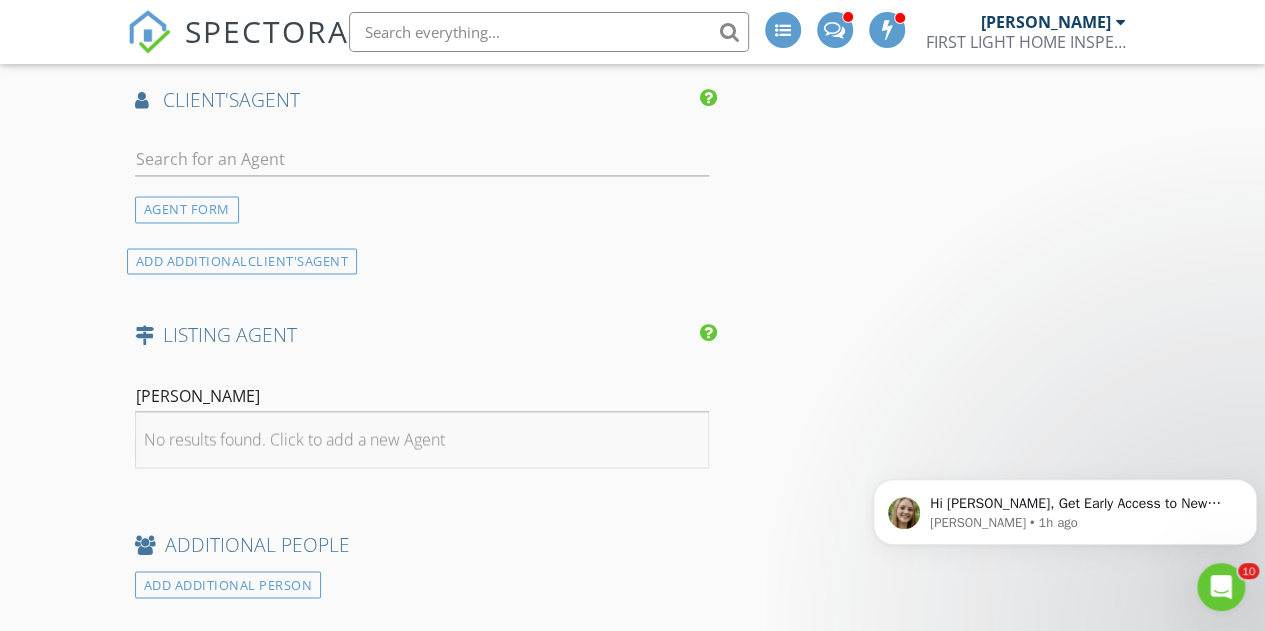 click on "No results found. Click to add a new Agent" at bounding box center [422, 440] 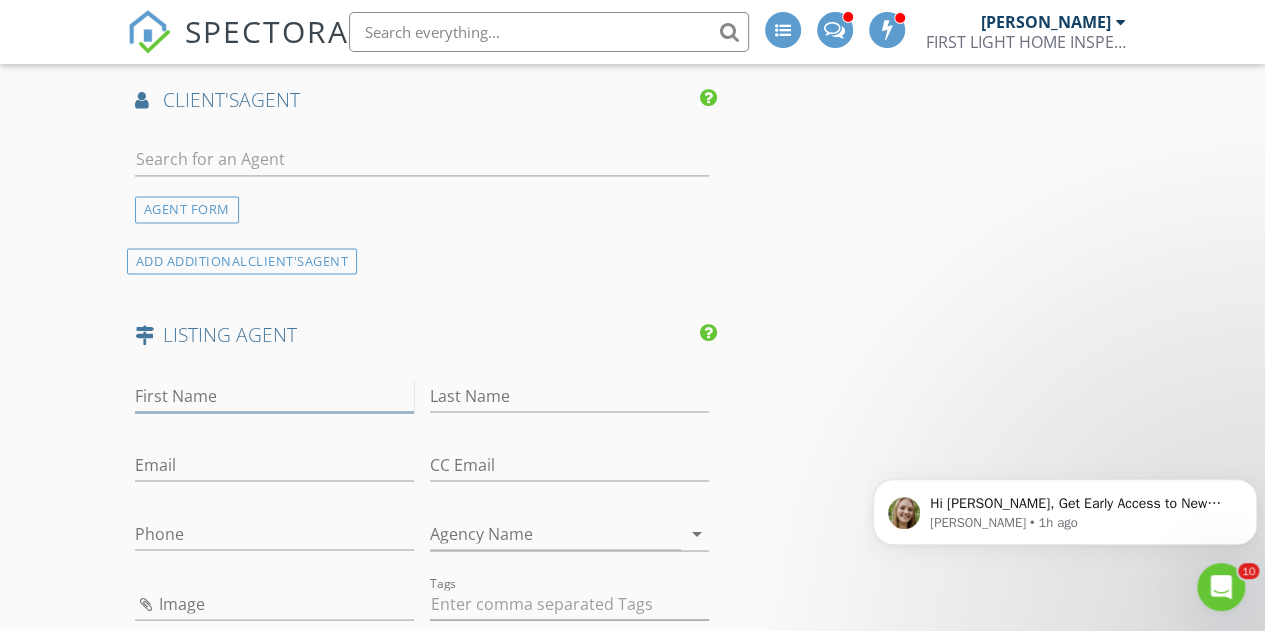 click on "First Name" at bounding box center (274, 395) 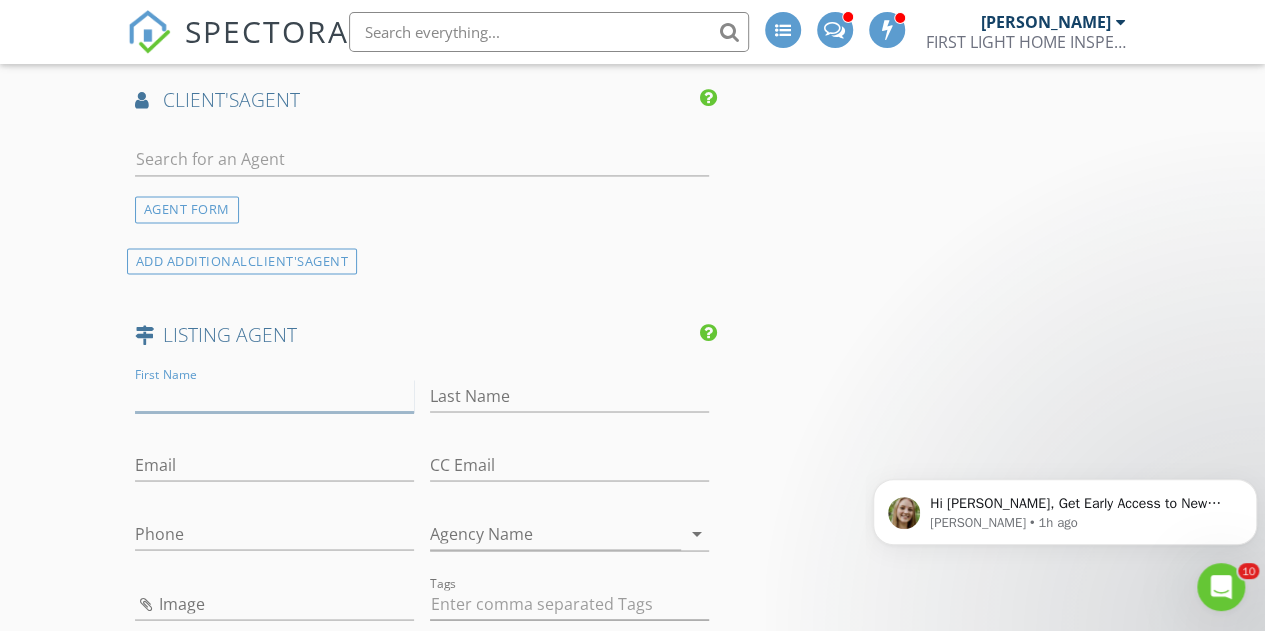 paste on "Cory Billingsley 904-615-6785,  Coldwell Banker Premier Properties" 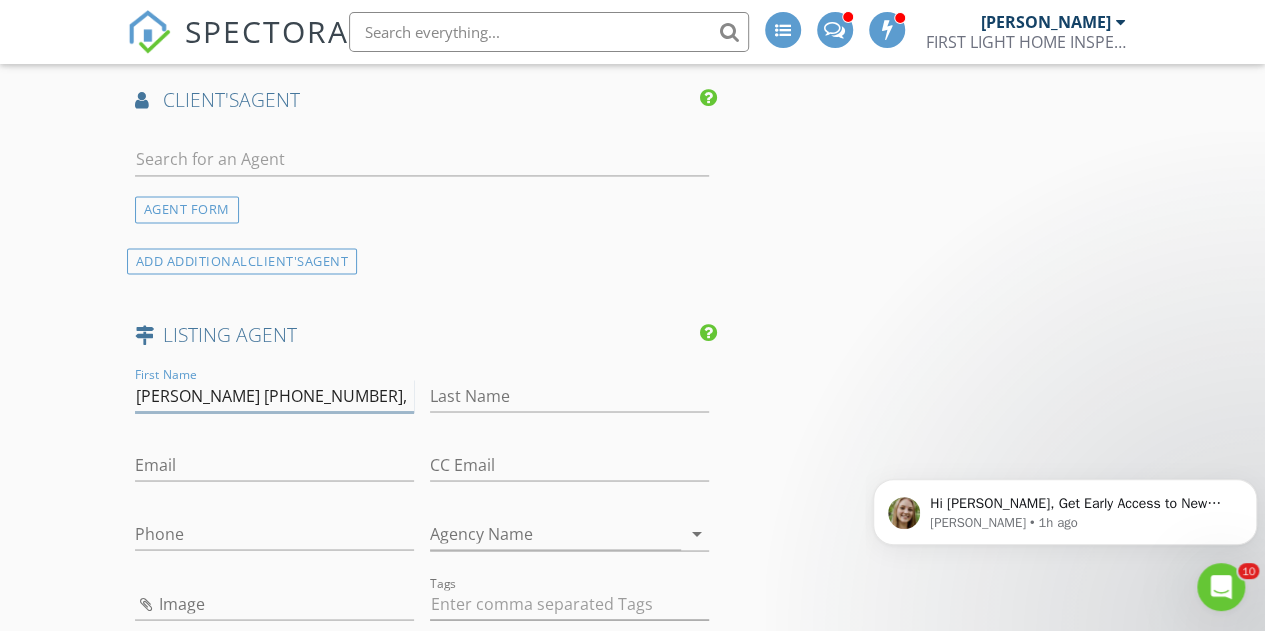 scroll, scrollTop: 0, scrollLeft: 217, axis: horizontal 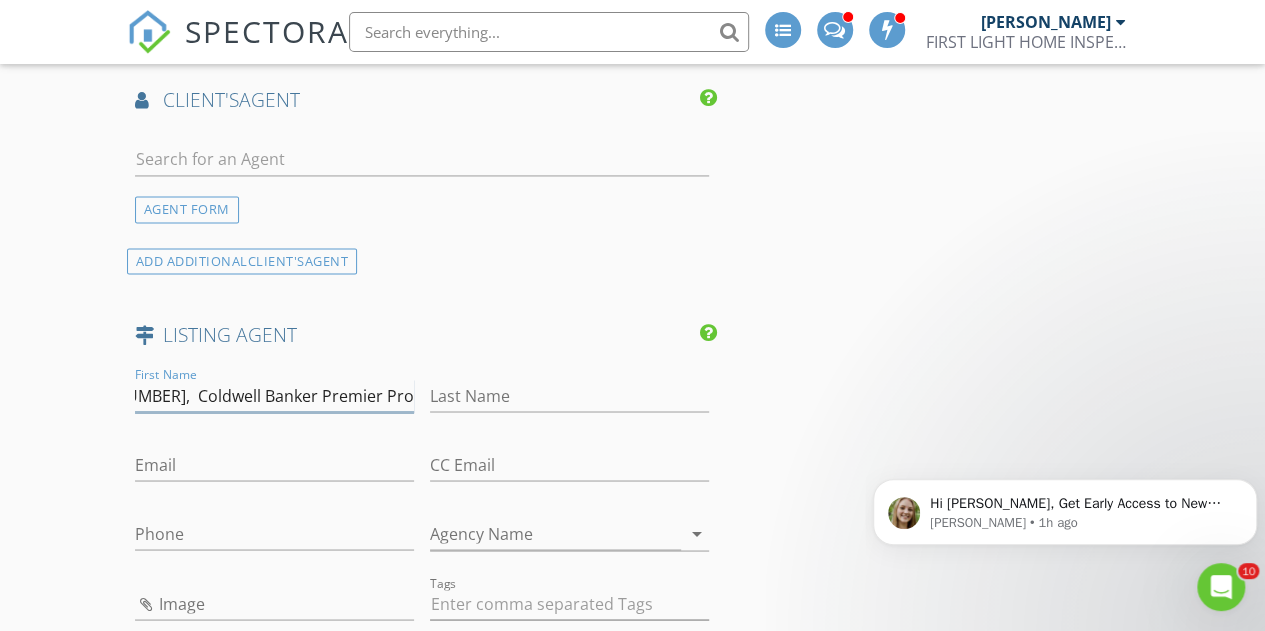 type on "Cory Billingsley 904-615-6785,  Coldwell Banker Premier Properties" 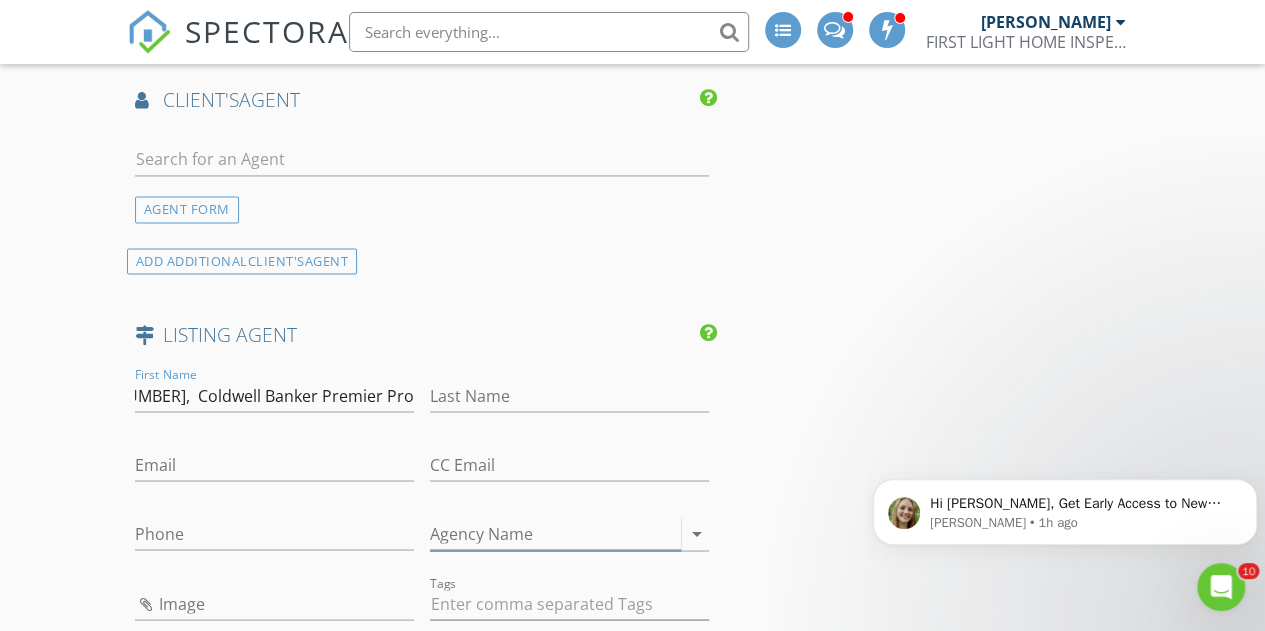 click on "Agency Name" at bounding box center (555, 533) 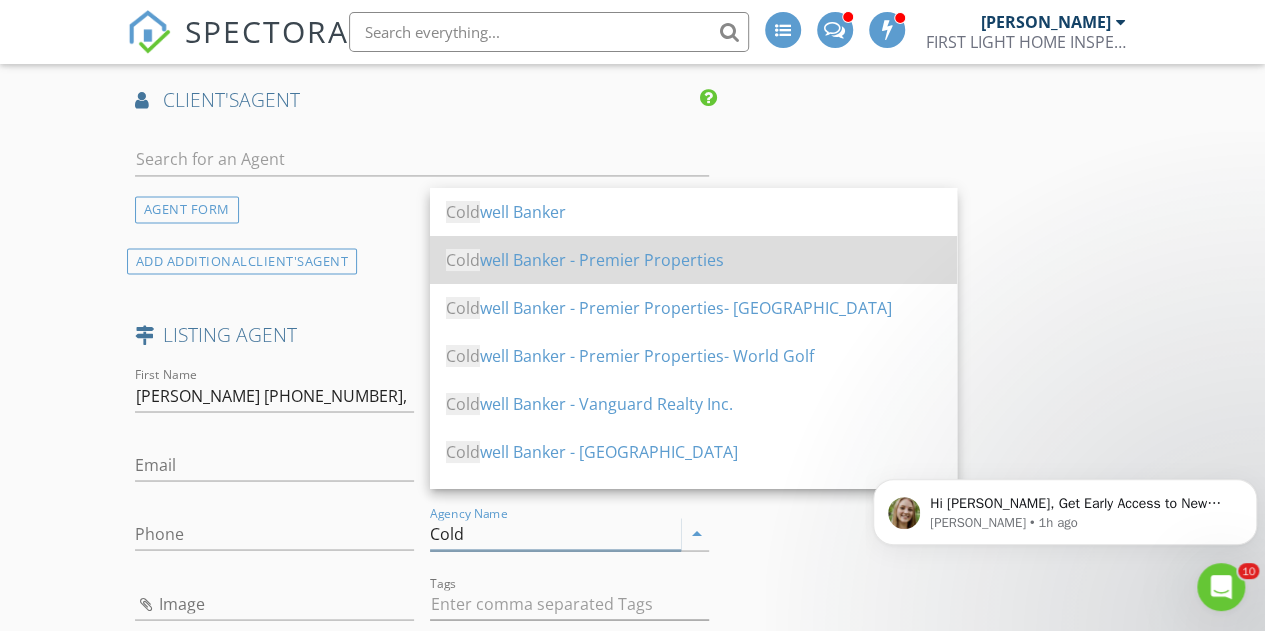click on "Cold well Banker - Premier Properties" at bounding box center (693, 260) 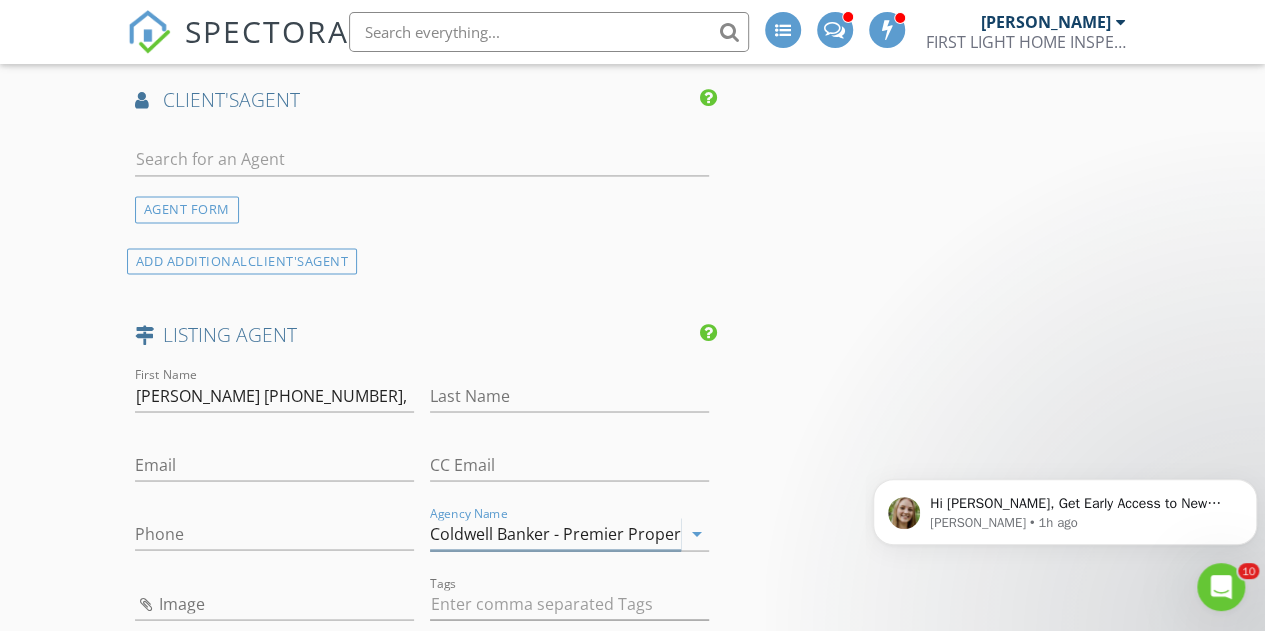 type on "Coldwell Banker - Premier Properties" 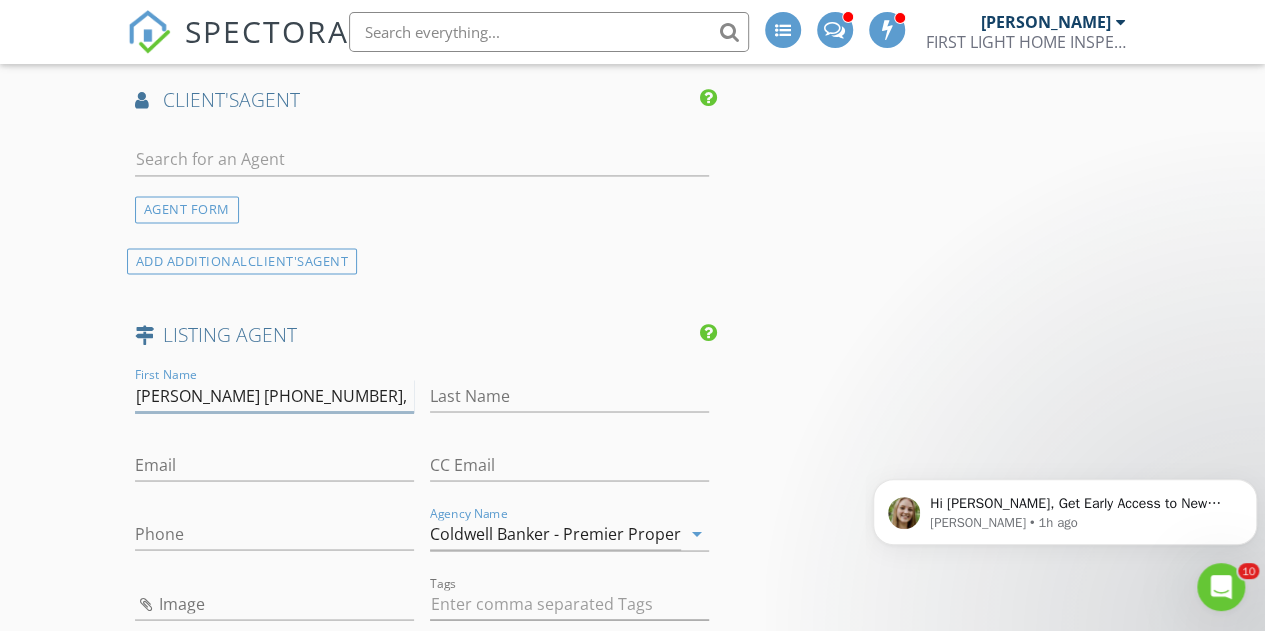drag, startPoint x: 374, startPoint y: 360, endPoint x: 707, endPoint y: 381, distance: 333.6615 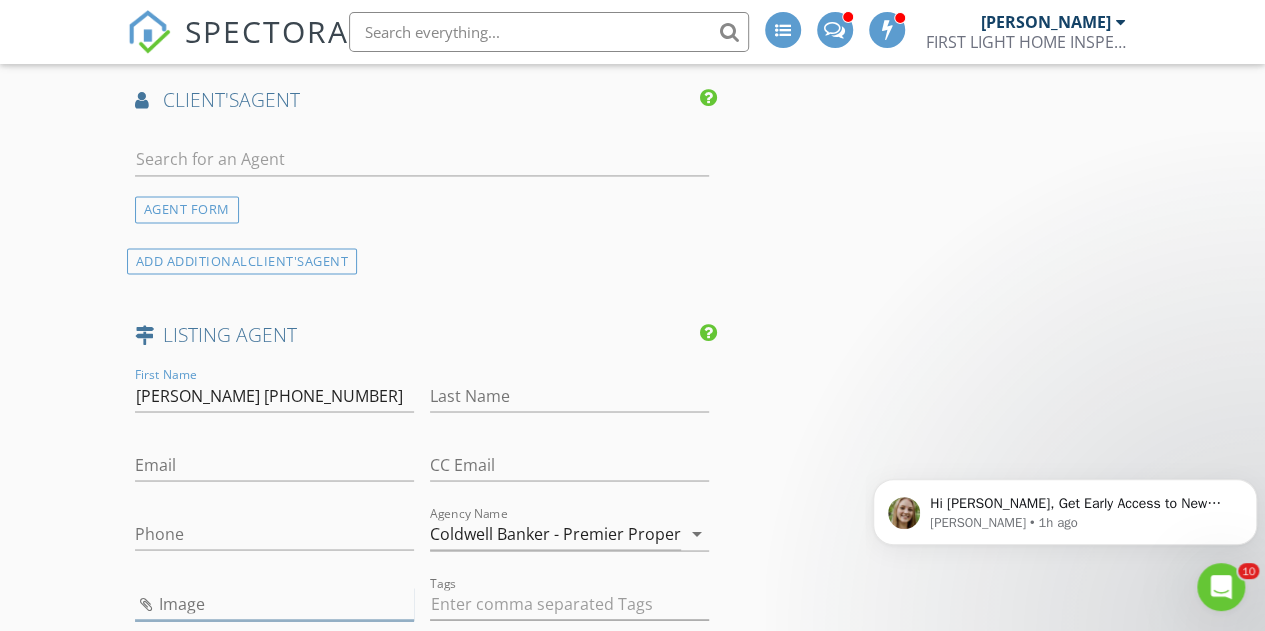 click at bounding box center (274, 603) 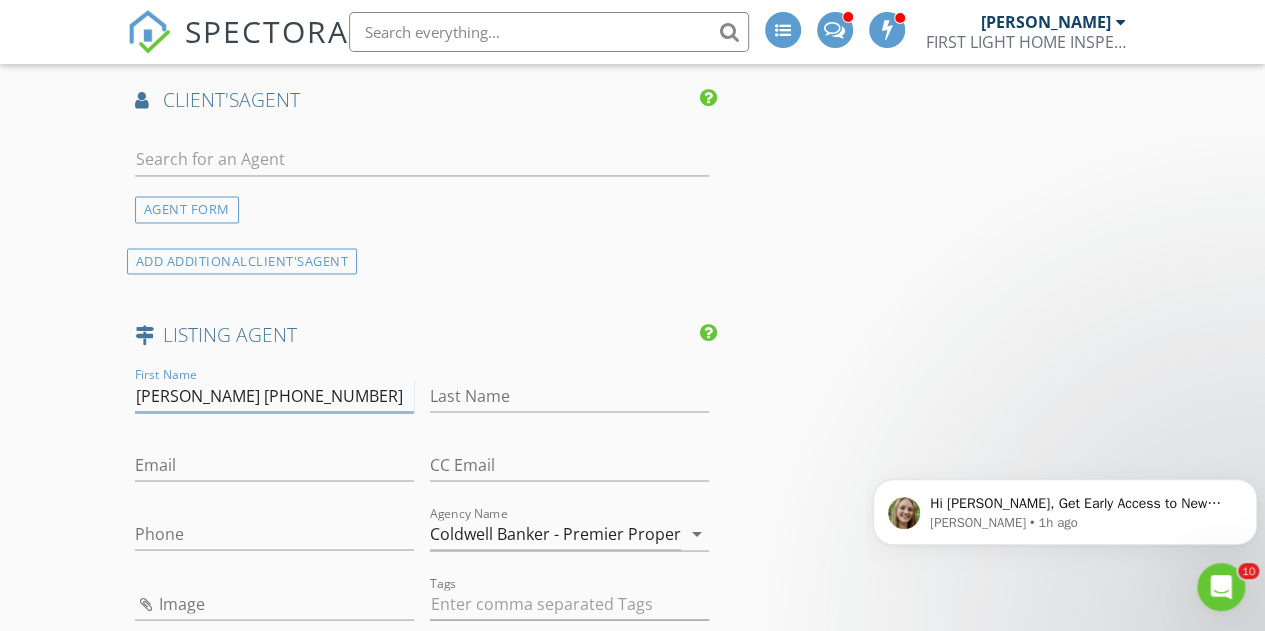 drag, startPoint x: 252, startPoint y: 367, endPoint x: 414, endPoint y: 372, distance: 162.07715 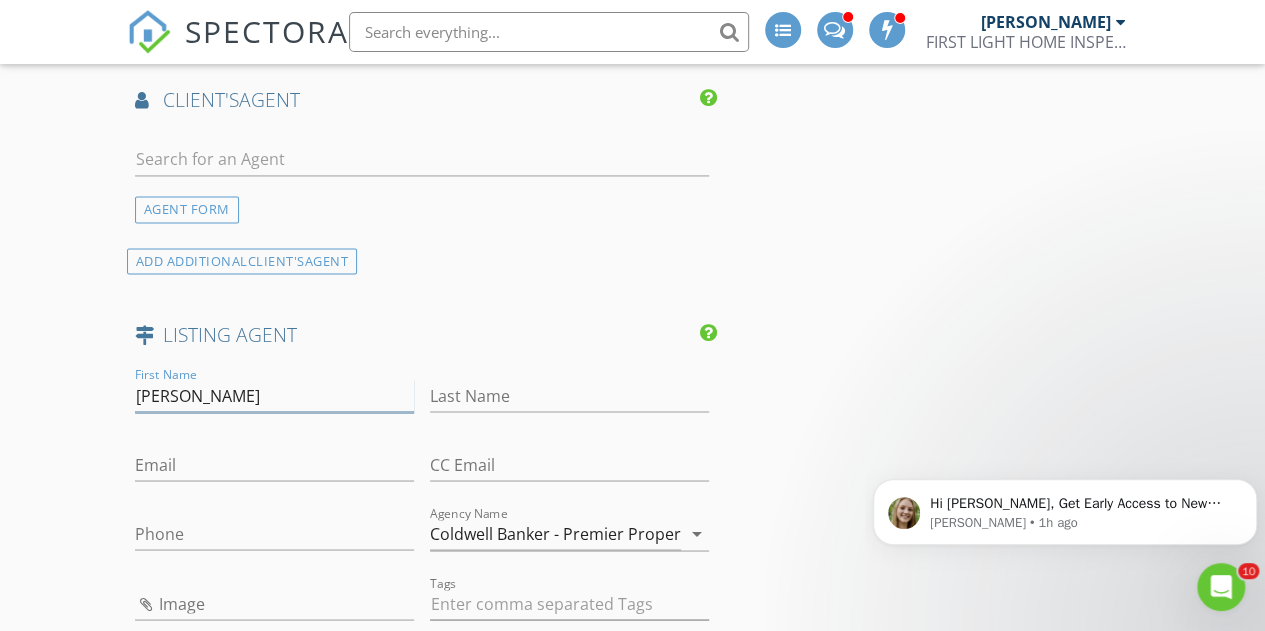 type on "Cory Billingsley" 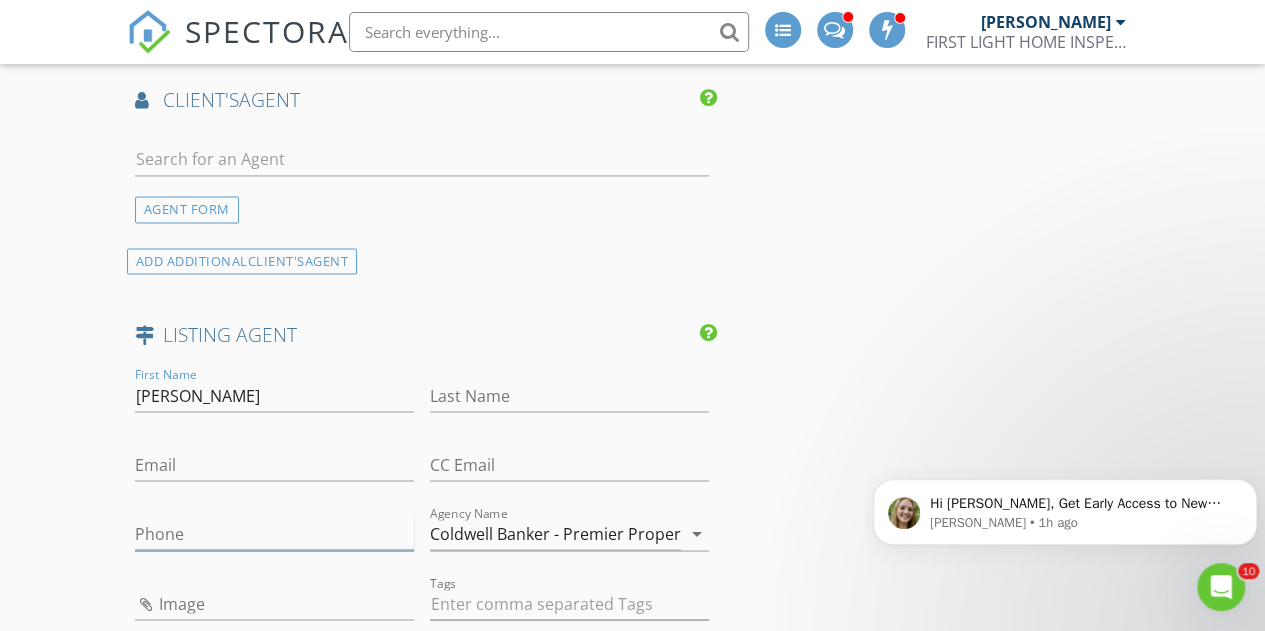 click on "Phone" at bounding box center (274, 533) 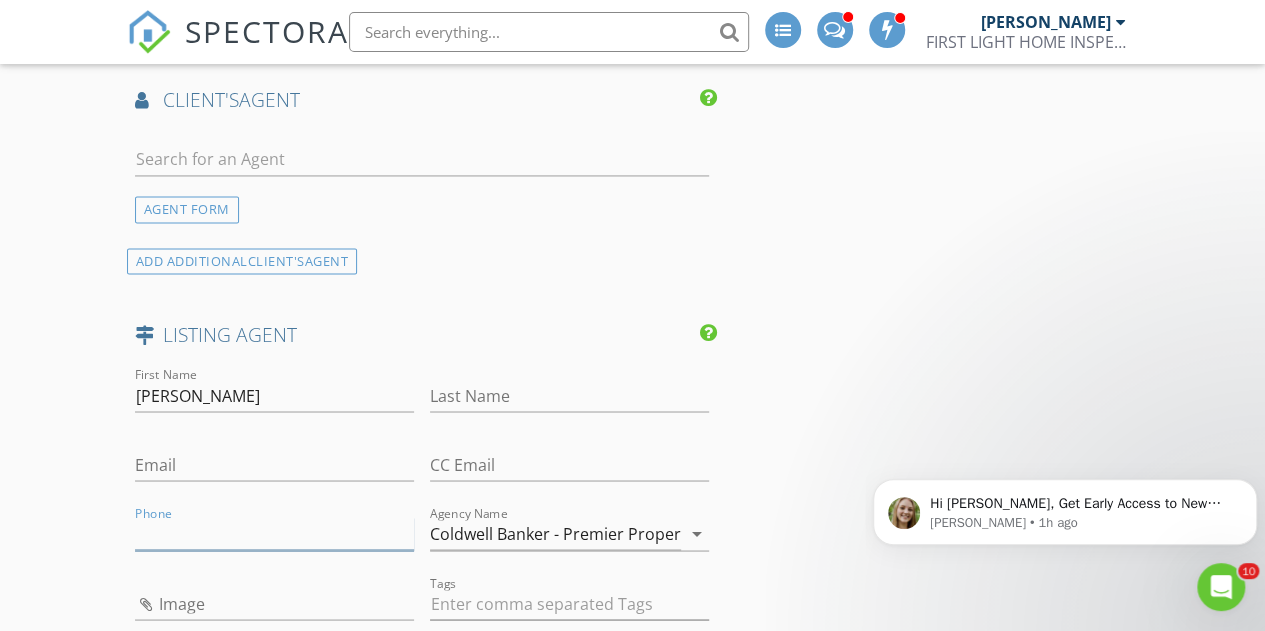 paste on "904-615-6785" 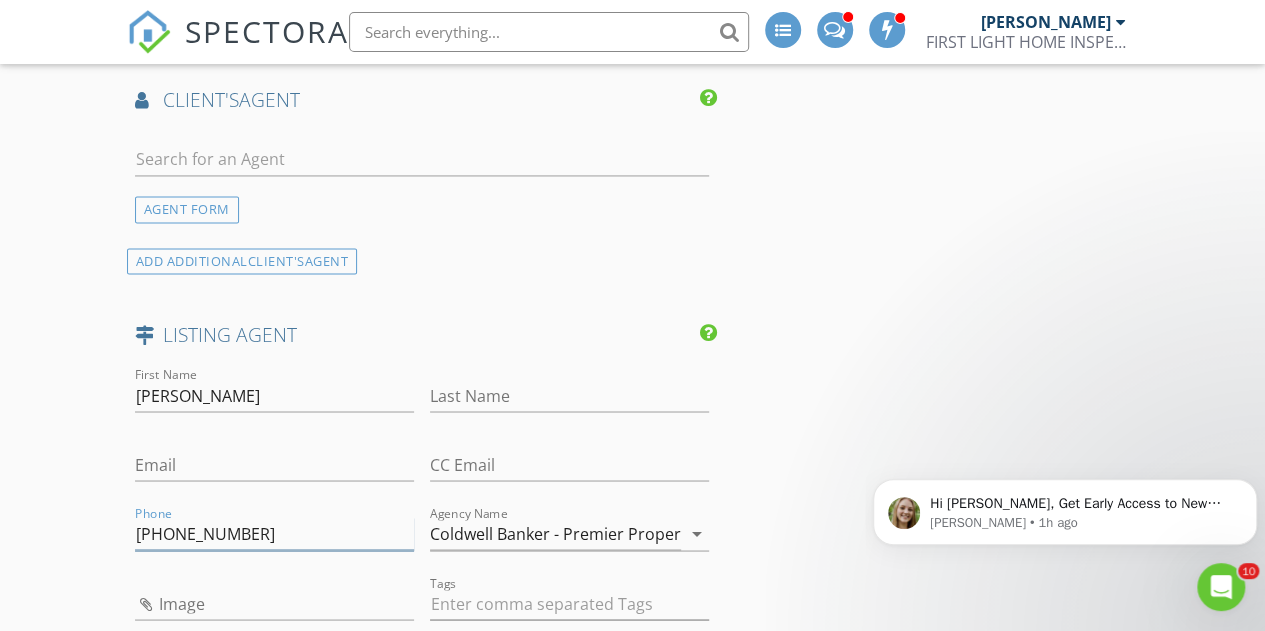 type on "904-615-6785" 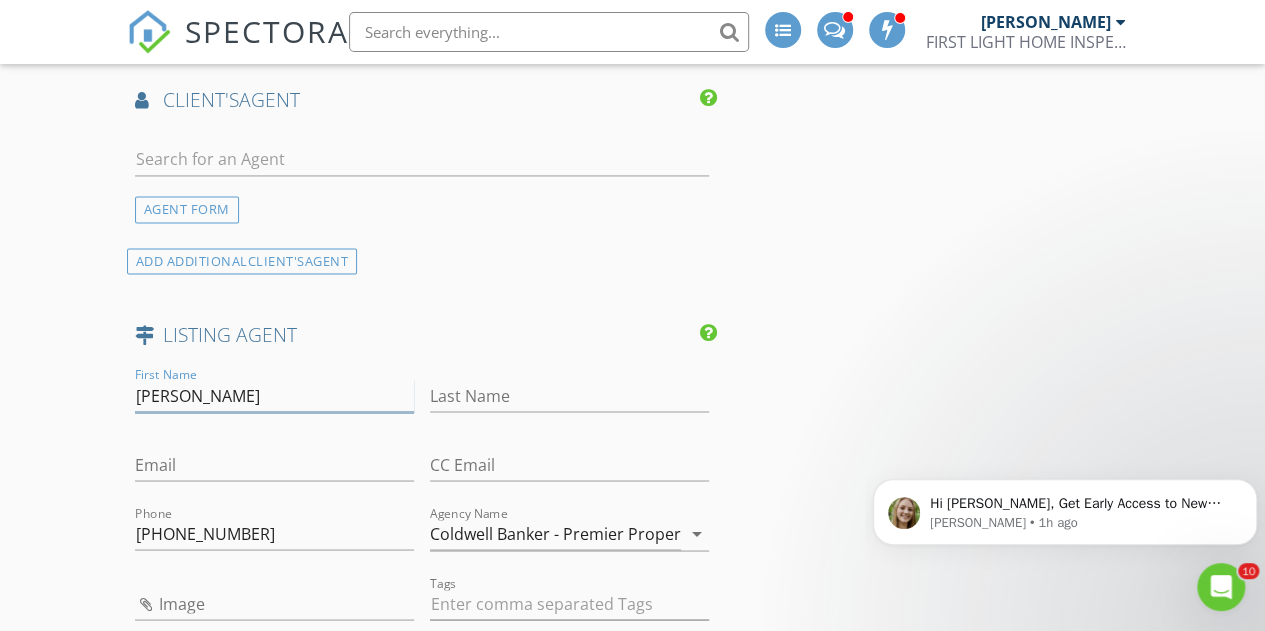 drag, startPoint x: 173, startPoint y: 368, endPoint x: 421, endPoint y: 396, distance: 249.57564 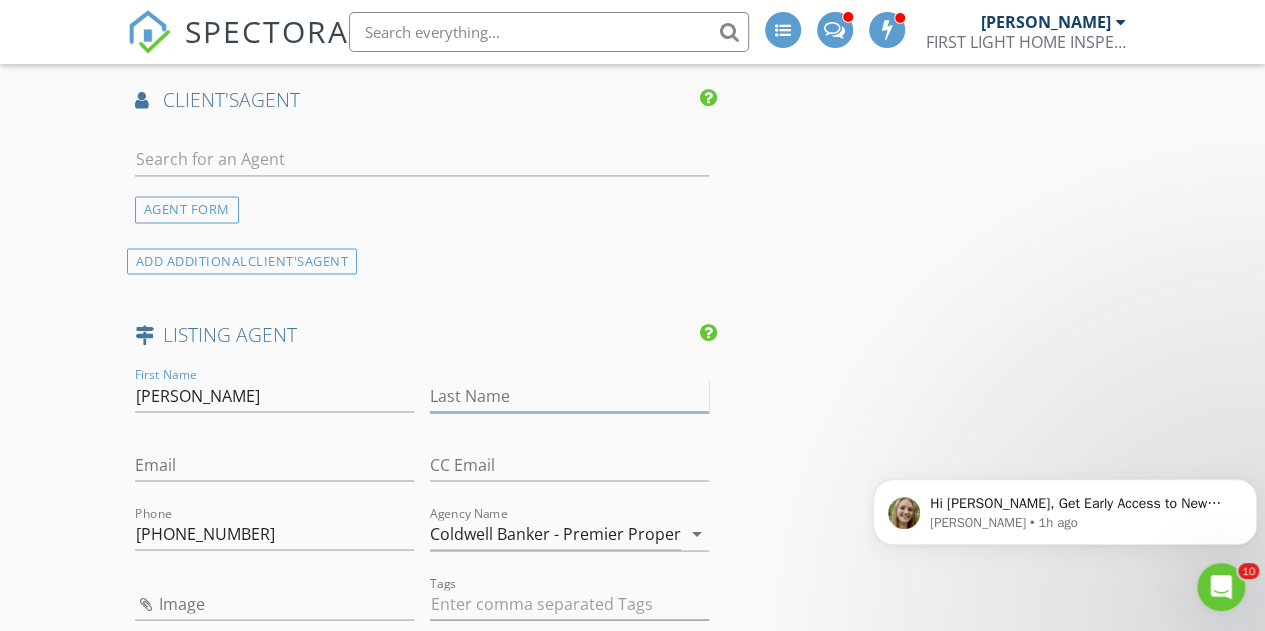 click on "Last Name" at bounding box center [569, 395] 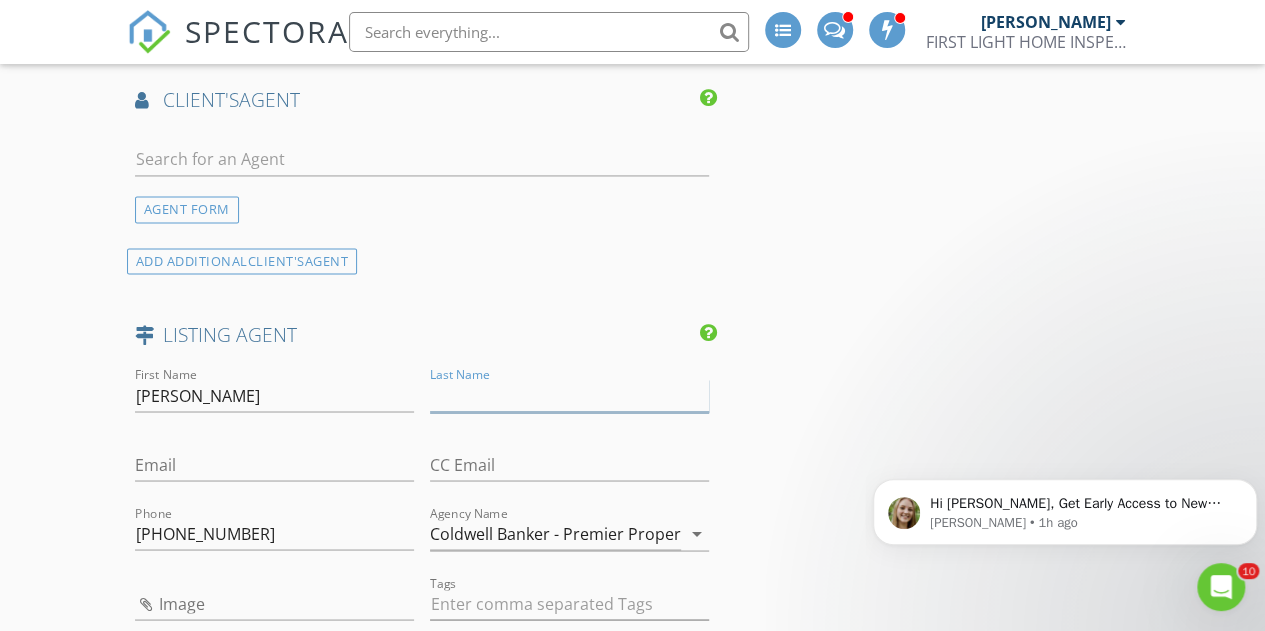 paste on "Billingsley" 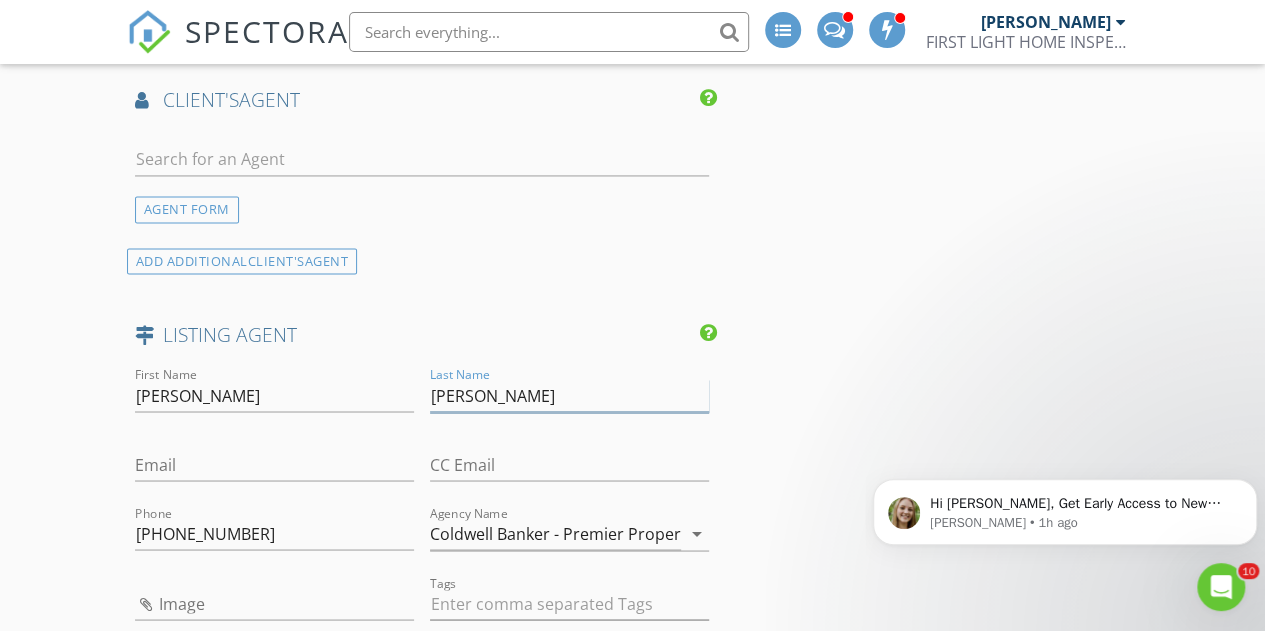 type on "Billingsley" 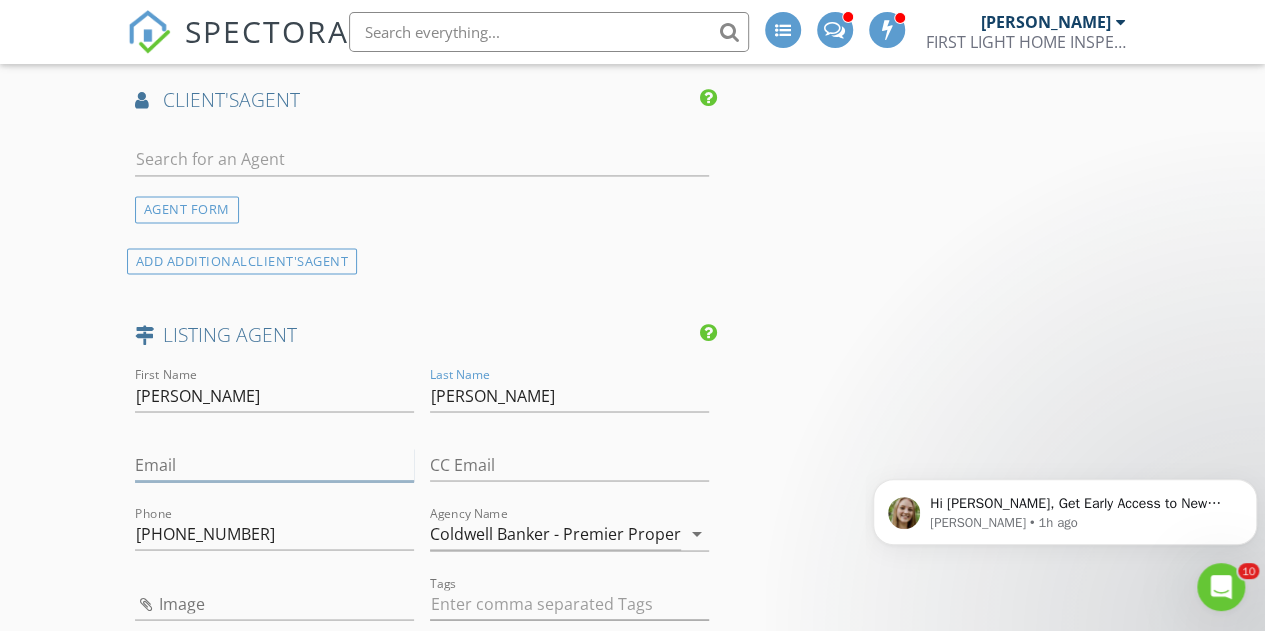 click on "Email" at bounding box center (274, 464) 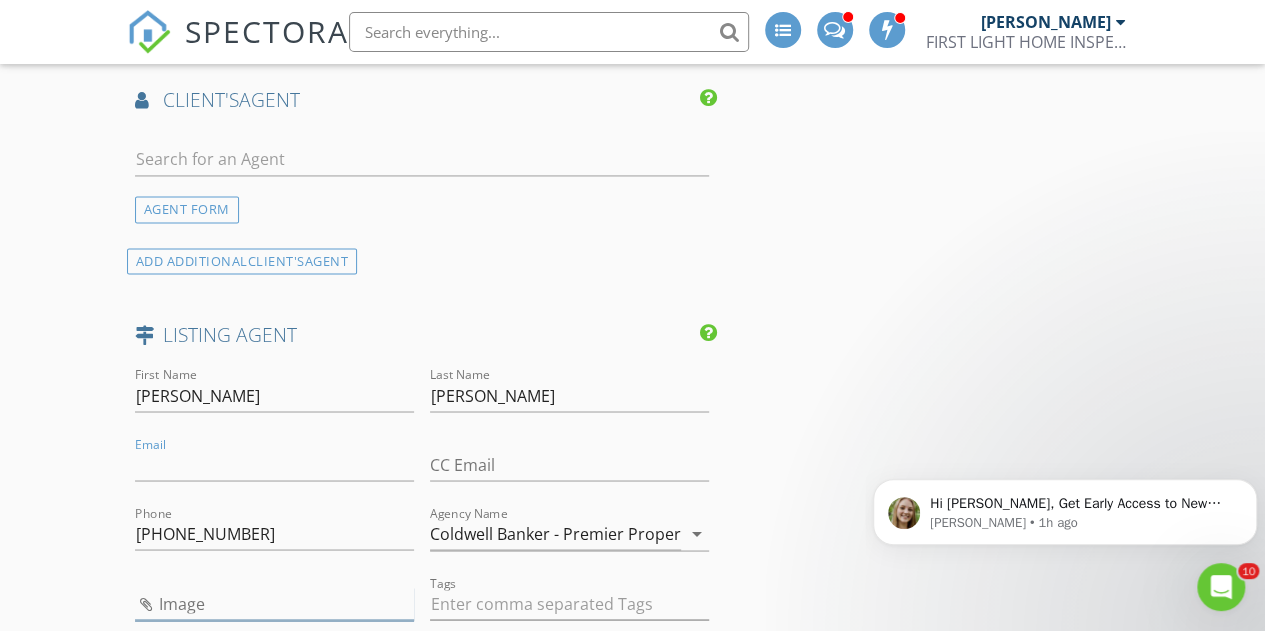 click at bounding box center [274, 603] 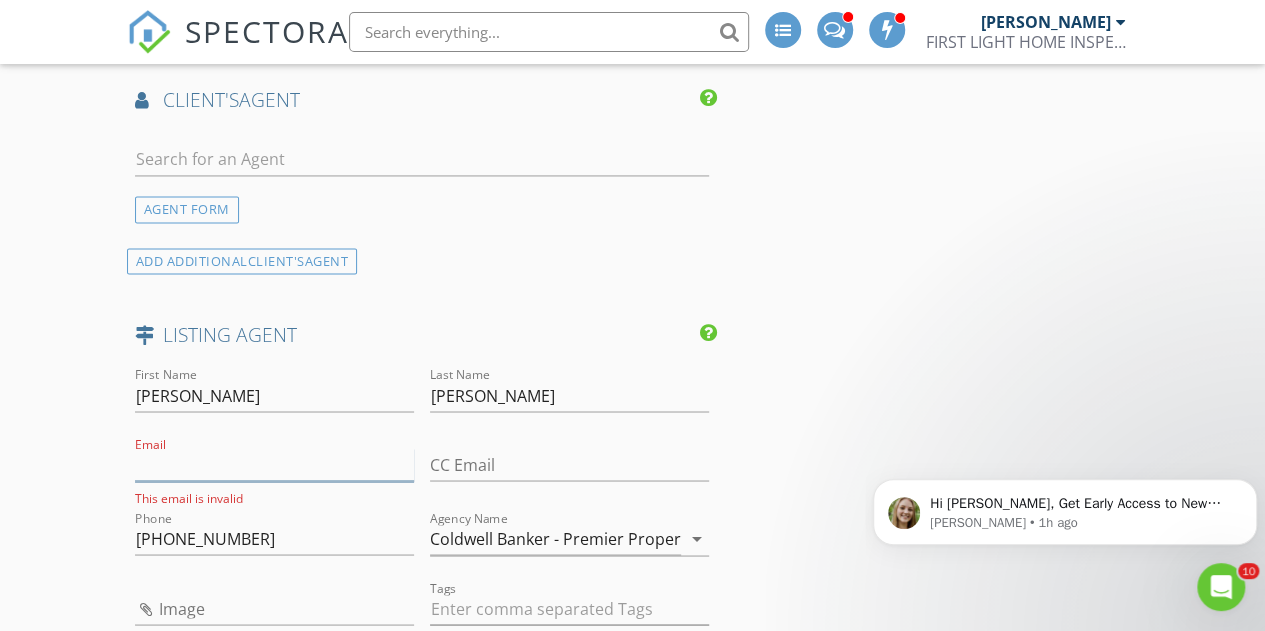 click on "Email" at bounding box center [274, 464] 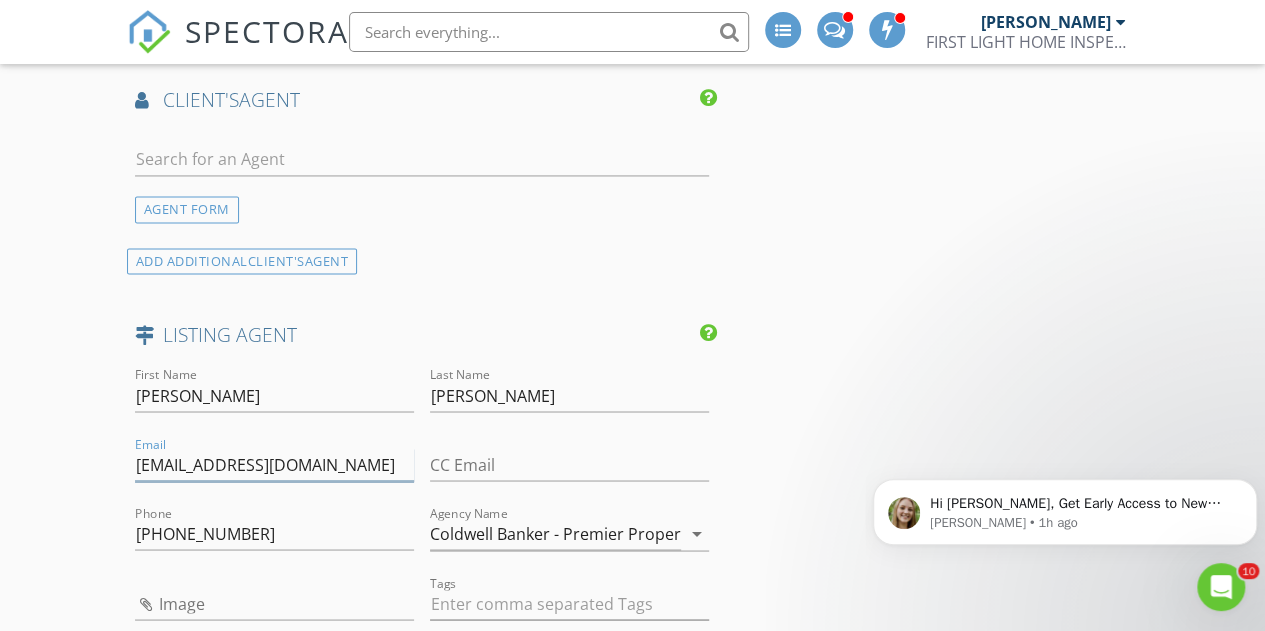 type on "corybillingsley@gmail.com" 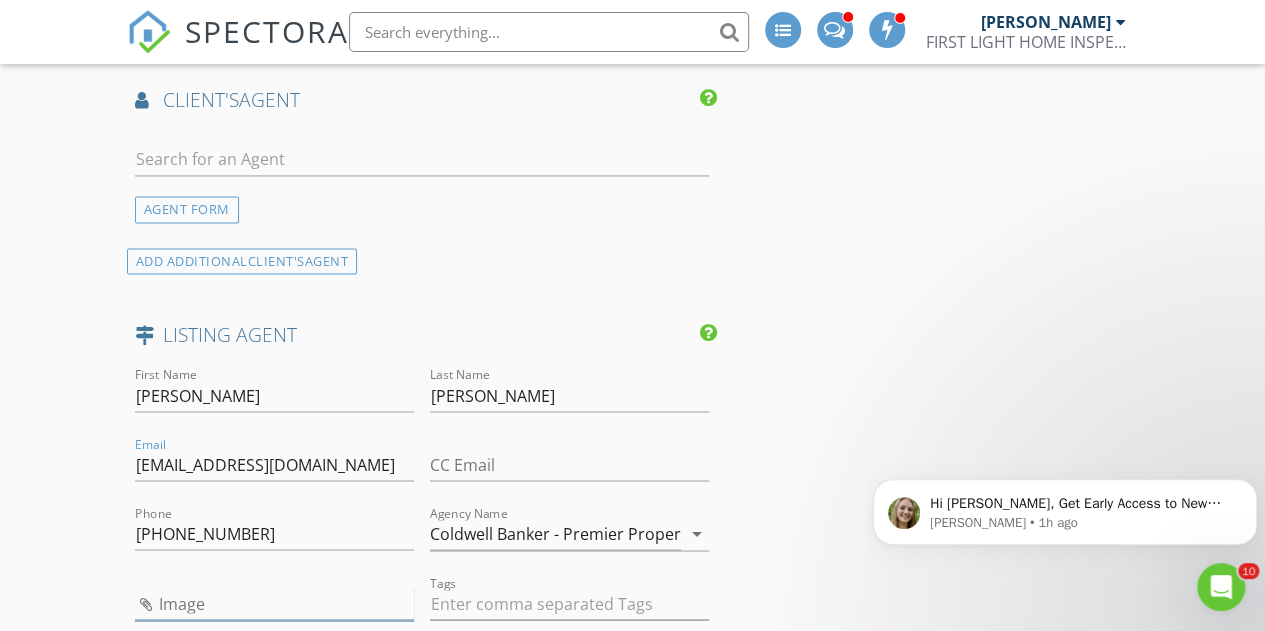 click at bounding box center [274, 603] 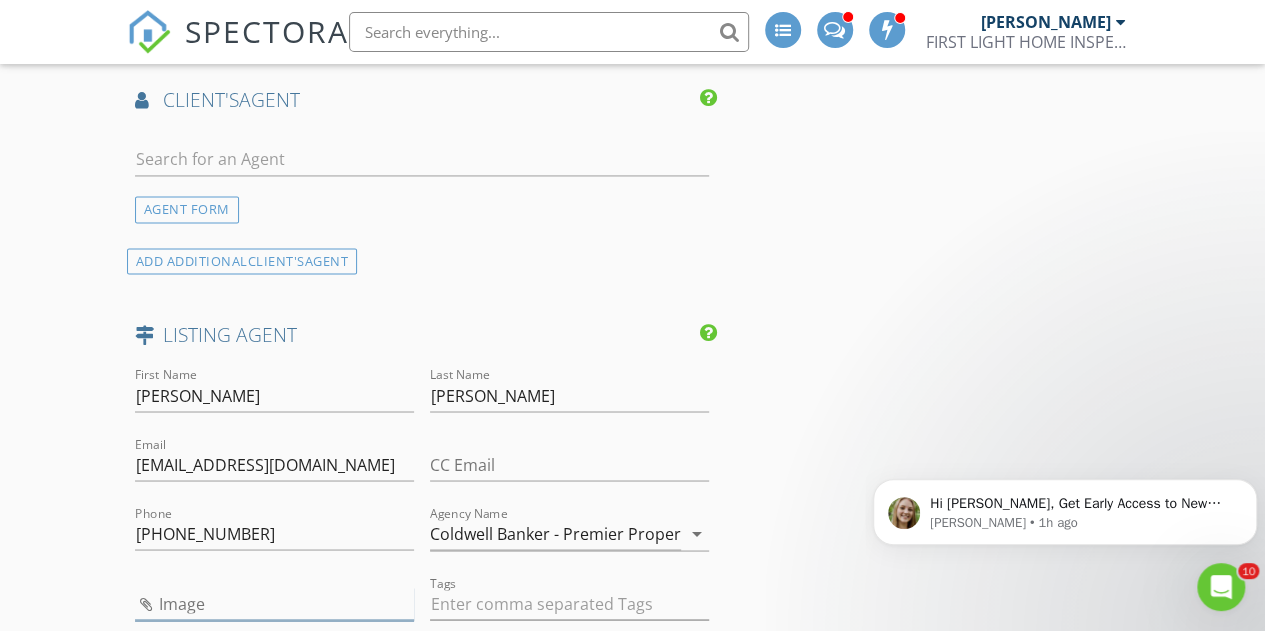 type on "cory billingsley.jpg" 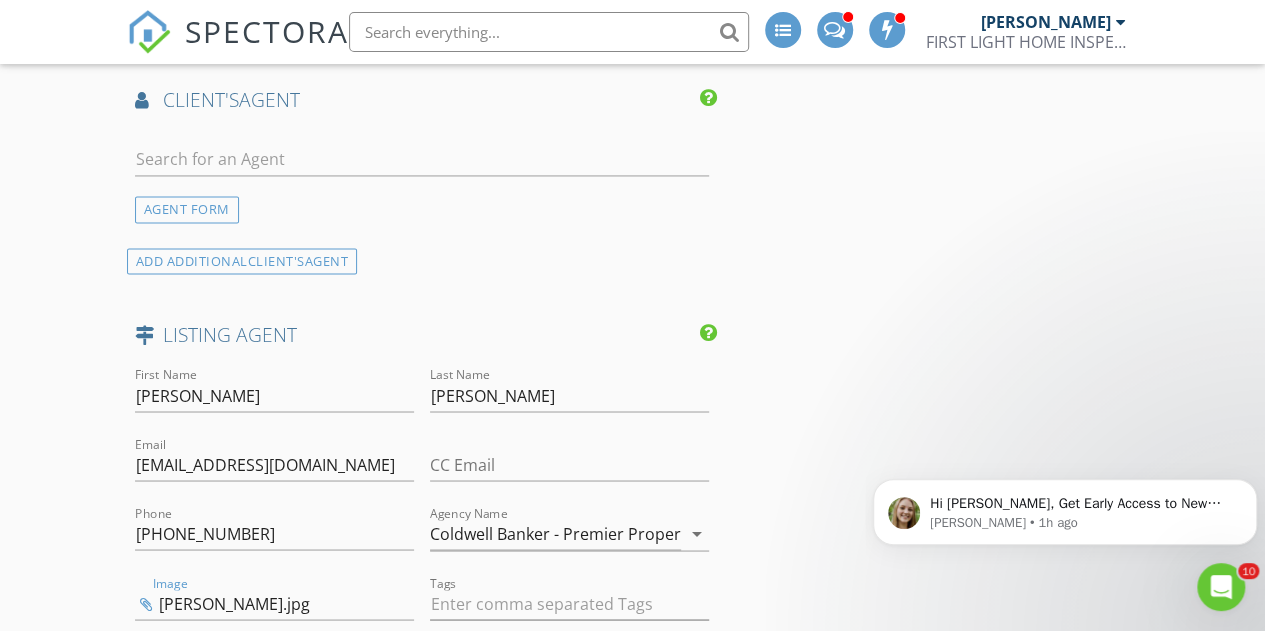 click on "INSPECTOR(S)
check_box   Brad Russell   PRIMARY   Brad Russell arrow_drop_down   check_box_outline_blank Brad Russell specifically requested
Date/Time
07/23/2025 9:00 AM
Location
Address Search       Address 219 Coquina Ave   Unit   City St. Augustine   State FL   Zip 32080   County St. Johns     Square Feet 3371   Year Built 2004   Foundation Slab arrow_drop_down     Brad Russell     3.5 miles     (8 minutes)
client
check_box Enable Client CC email for this inspection   Client Search     check_box_outline_blank Client is a Company/Organization     First Name Rachel   Last Name Orta   Email rdartmail@aol.com   CC Email   Phone 305-766-9565   Address   City   State   Zip     Tags         Notes   Private Notes
client
Client Search     check_box_outline_blank Client is a Company/Organization     First Name Kevin   Reince" at bounding box center [633, -1369] 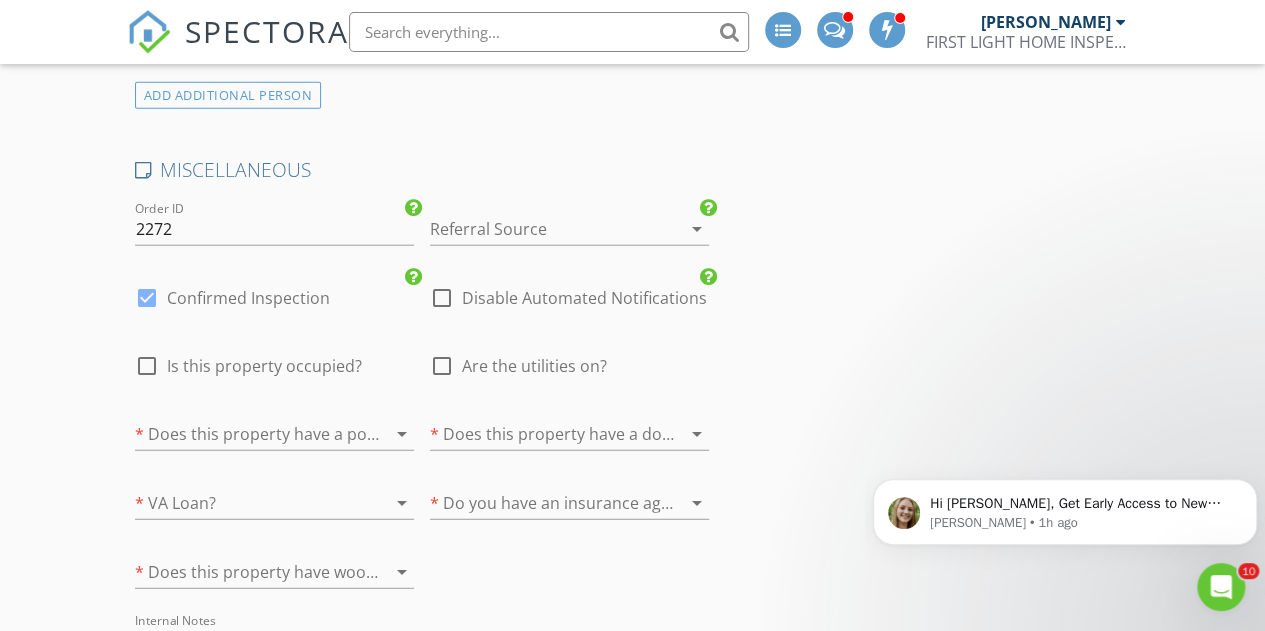 scroll, scrollTop: 6181, scrollLeft: 0, axis: vertical 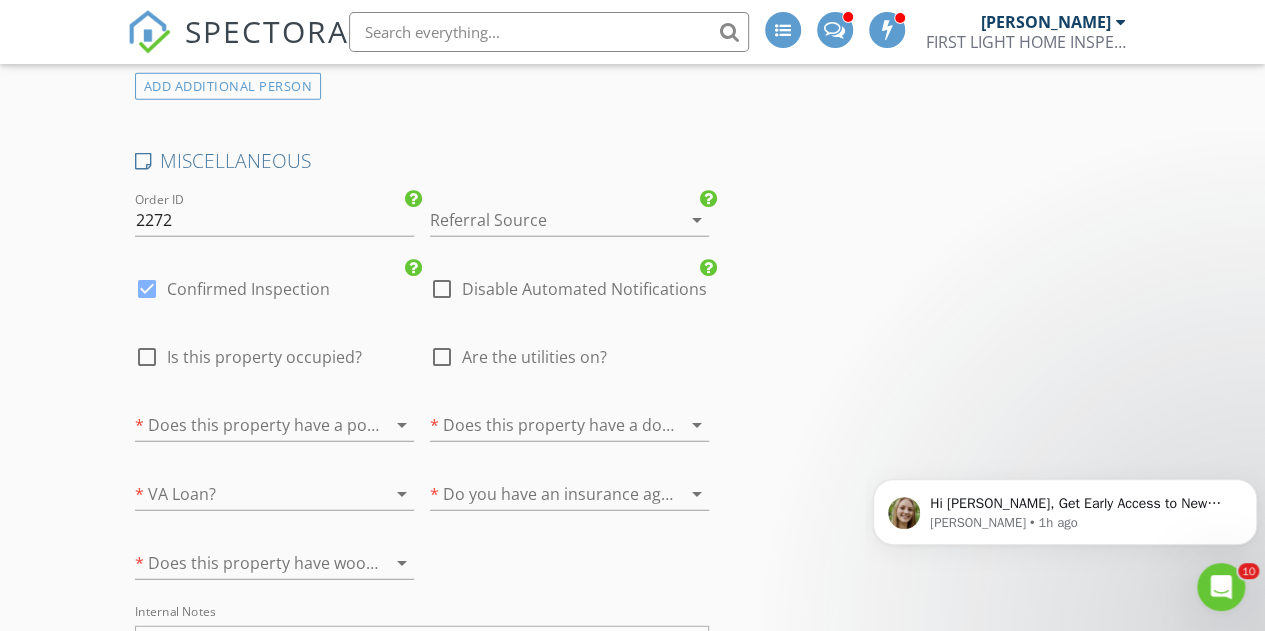 click at bounding box center [541, 220] 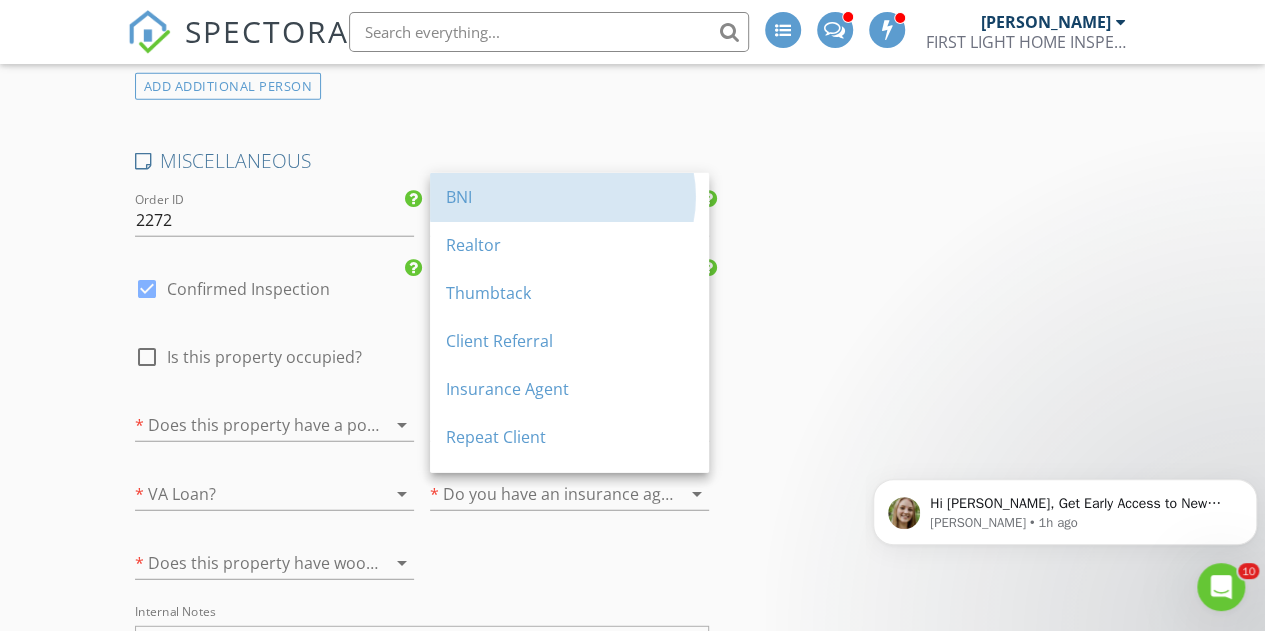 click on "BNI" at bounding box center [569, 197] 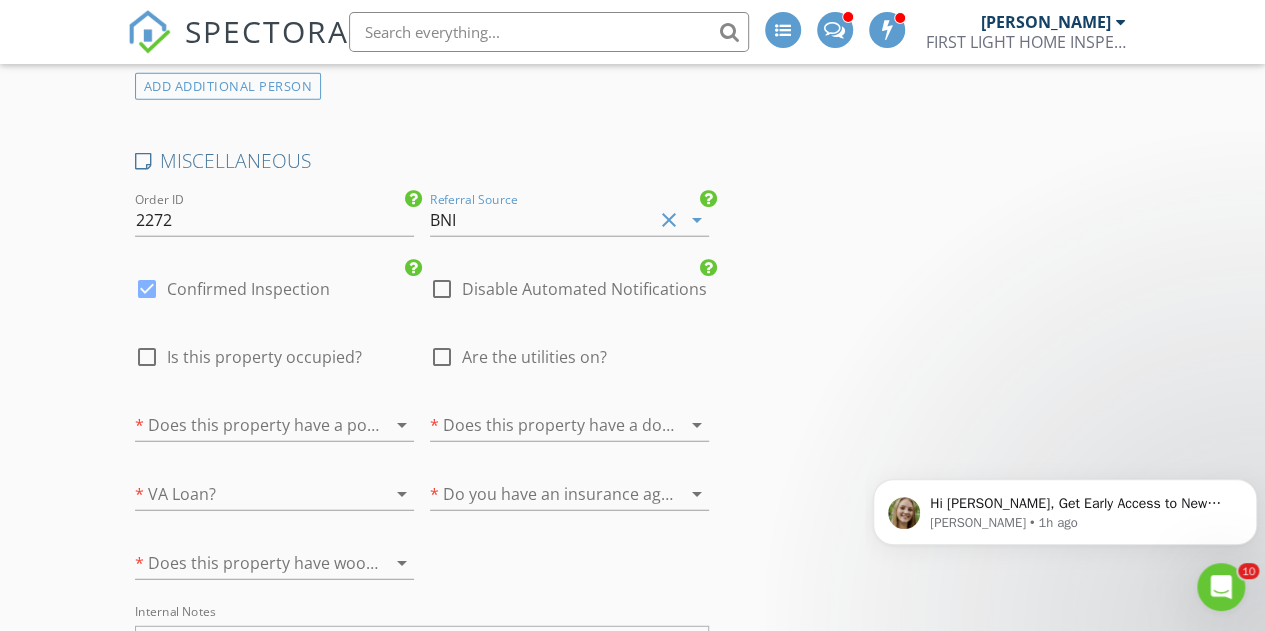 click on "INSPECTOR(S)
check_box   Brad Russell   PRIMARY   Brad Russell arrow_drop_down   check_box_outline_blank Brad Russell specifically requested
Date/Time
07/23/2025 9:00 AM
Location
Address Search       Address 219 Coquina Ave   Unit   City St. Augustine   State FL   Zip 32080   County St. Johns     Square Feet 3371   Year Built 2004   Foundation Slab arrow_drop_down     Brad Russell     3.5 miles     (8 minutes)
client
check_box Enable Client CC email for this inspection   Client Search     check_box_outline_blank Client is a Company/Organization     First Name Rachel   Last Name Orta   Email rdartmail@aol.com   CC Email   Phone 305-766-9565   Address   City   State   Zip     Tags         Notes   Private Notes
client
Client Search     check_box_outline_blank Client is a Company/Organization     First Name Kevin   Reince" at bounding box center (633, -2259) 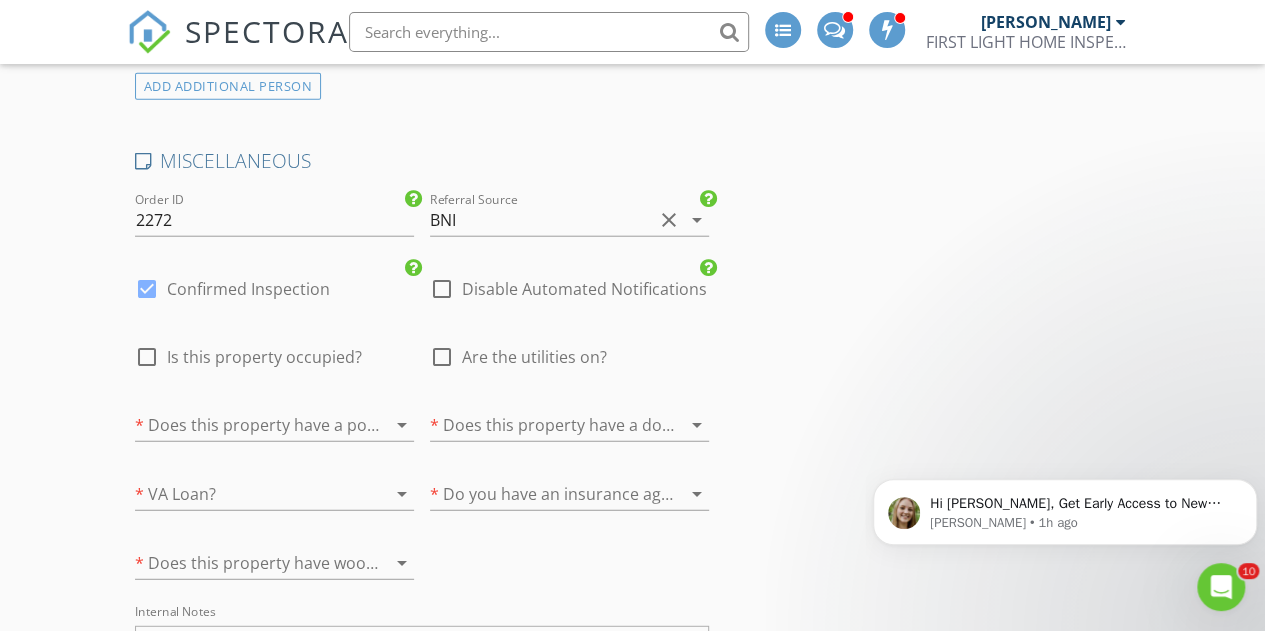click on "BNI" at bounding box center (541, 220) 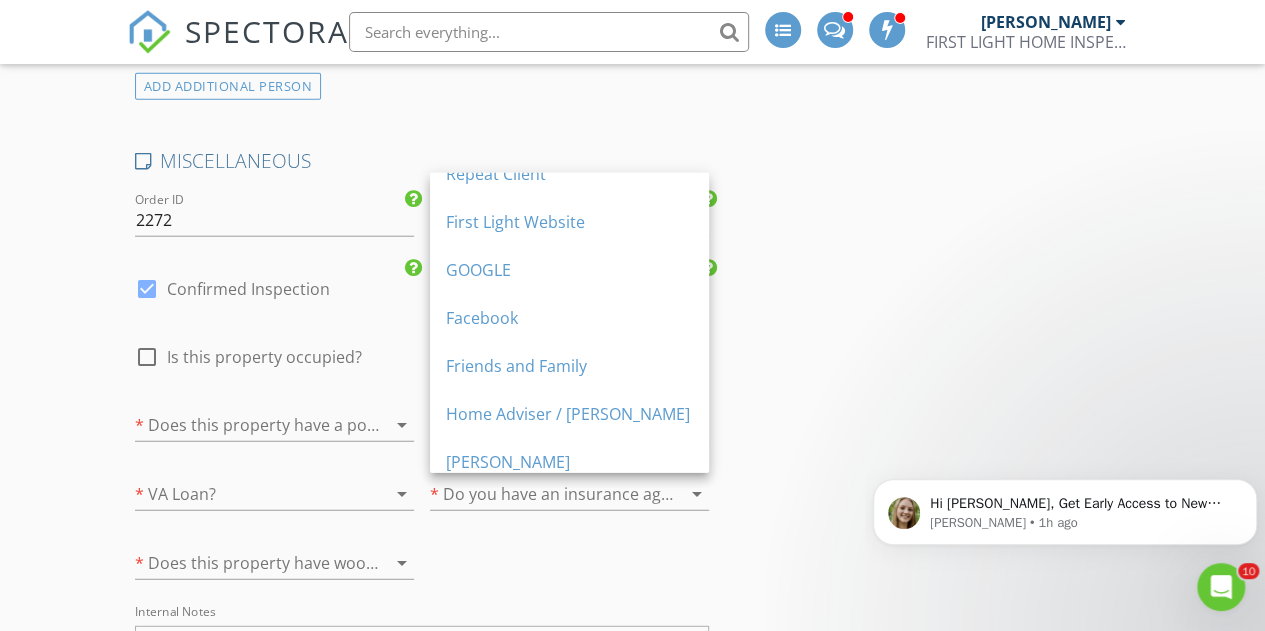 scroll, scrollTop: 276, scrollLeft: 0, axis: vertical 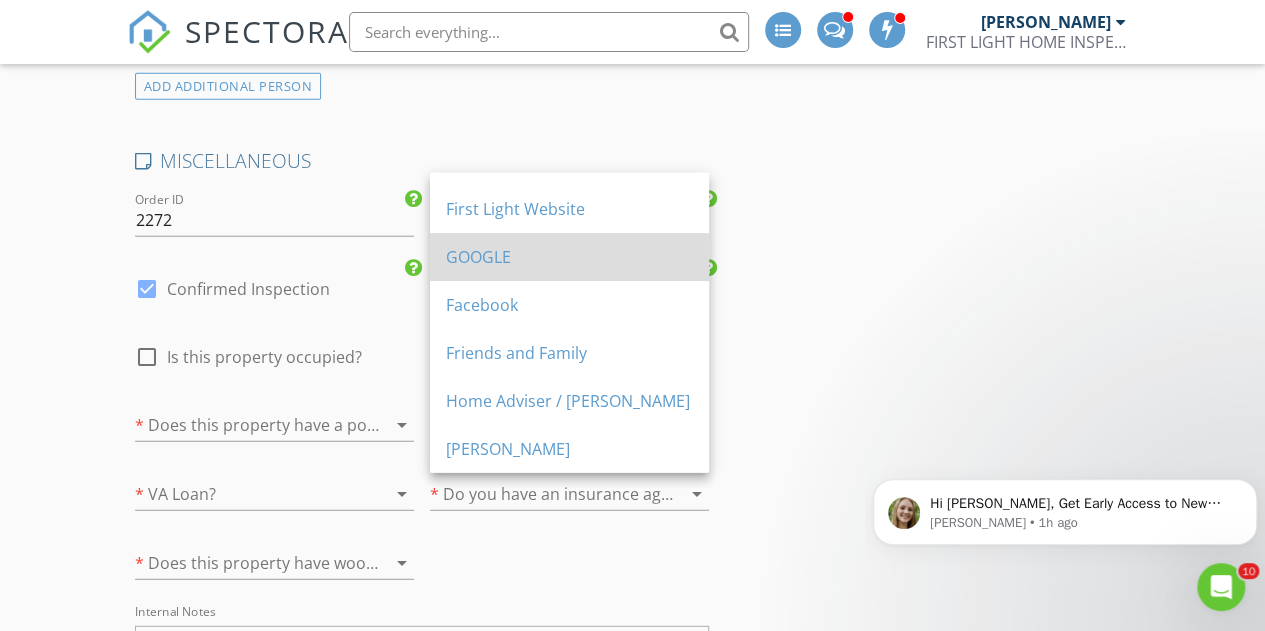 click on "GOOGLE" at bounding box center [569, 257] 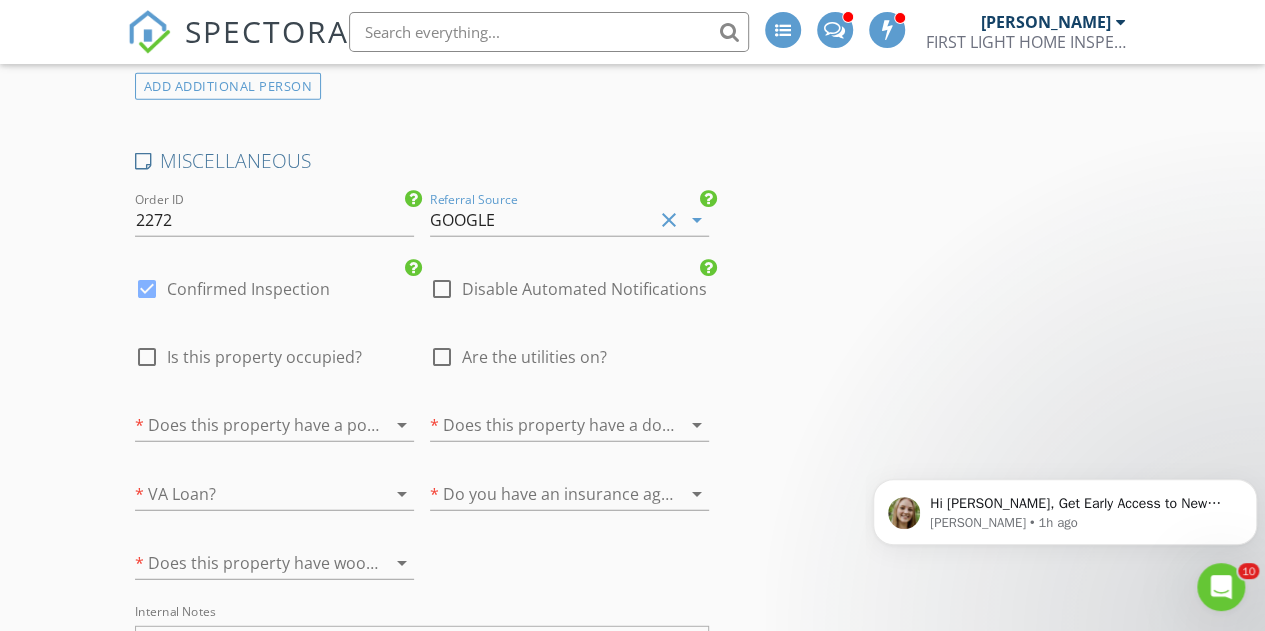 click on "INSPECTOR(S)
check_box   Brad Russell   PRIMARY   Brad Russell arrow_drop_down   check_box_outline_blank Brad Russell specifically requested
Date/Time
07/23/2025 9:00 AM
Location
Address Search       Address 219 Coquina Ave   Unit   City St. Augustine   State FL   Zip 32080   County St. Johns     Square Feet 3371   Year Built 2004   Foundation Slab arrow_drop_down     Brad Russell     3.5 miles     (8 minutes)
client
check_box Enable Client CC email for this inspection   Client Search     check_box_outline_blank Client is a Company/Organization     First Name Rachel   Last Name Orta   Email rdartmail@aol.com   CC Email   Phone 305-766-9565   Address   City   State   Zip     Tags         Notes   Private Notes
client
Client Search     check_box_outline_blank Client is a Company/Organization     First Name Kevin   Reince" at bounding box center [633, -2259] 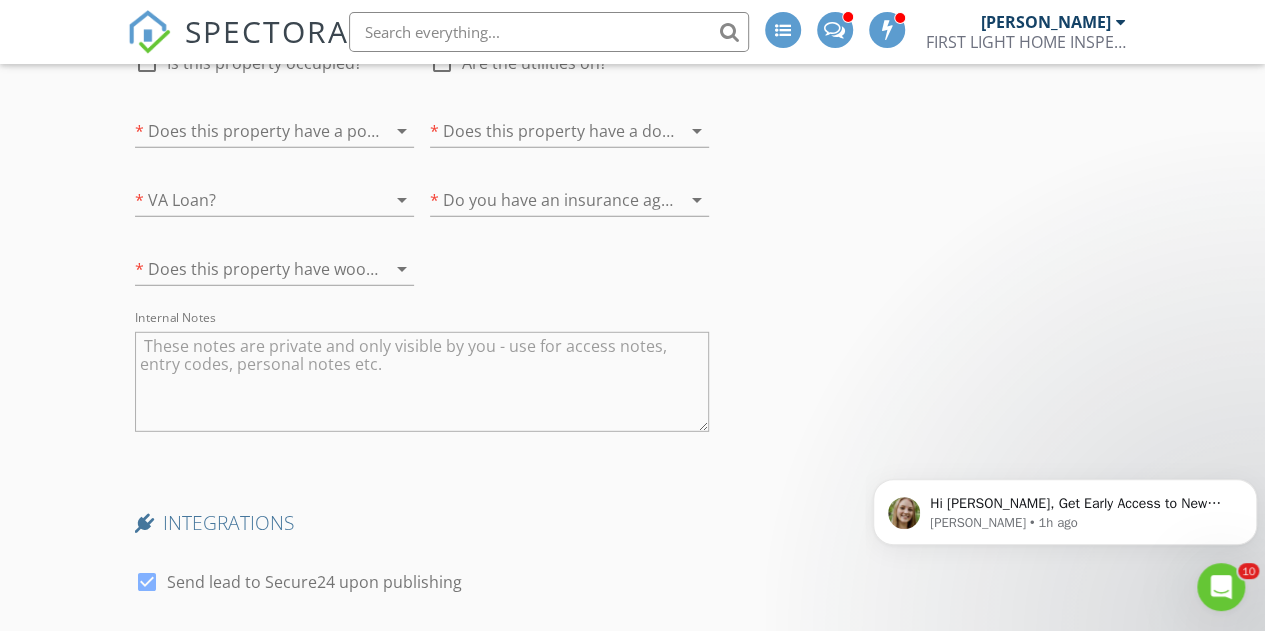 scroll, scrollTop: 6594, scrollLeft: 0, axis: vertical 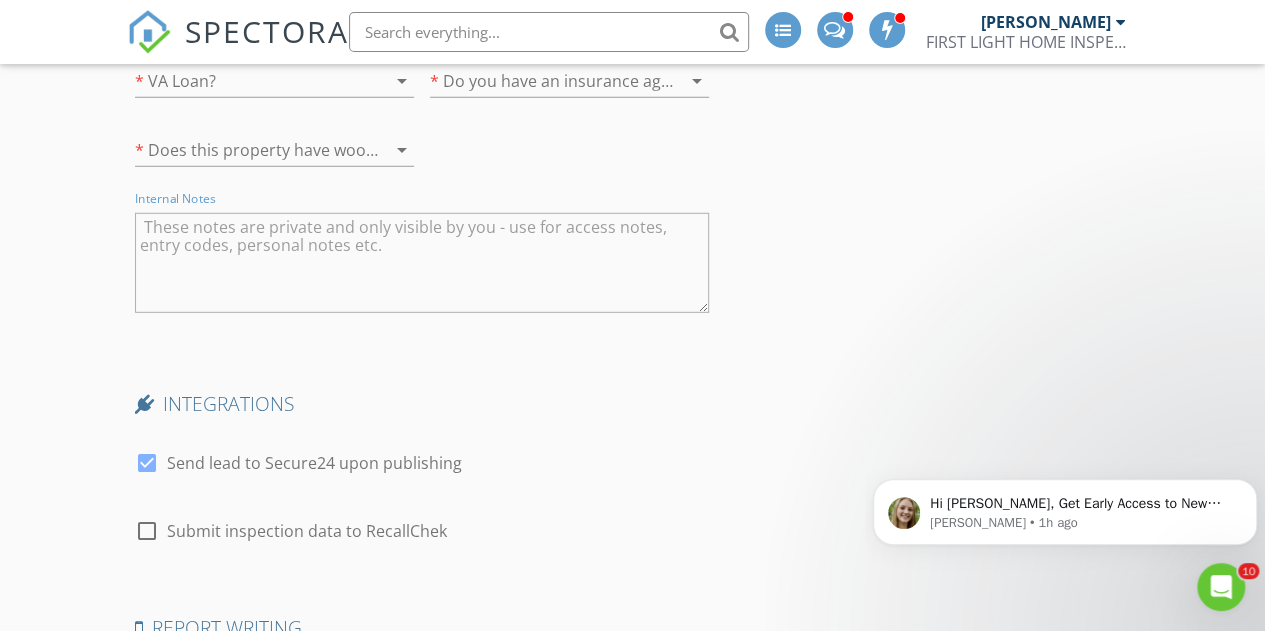click at bounding box center (422, 263) 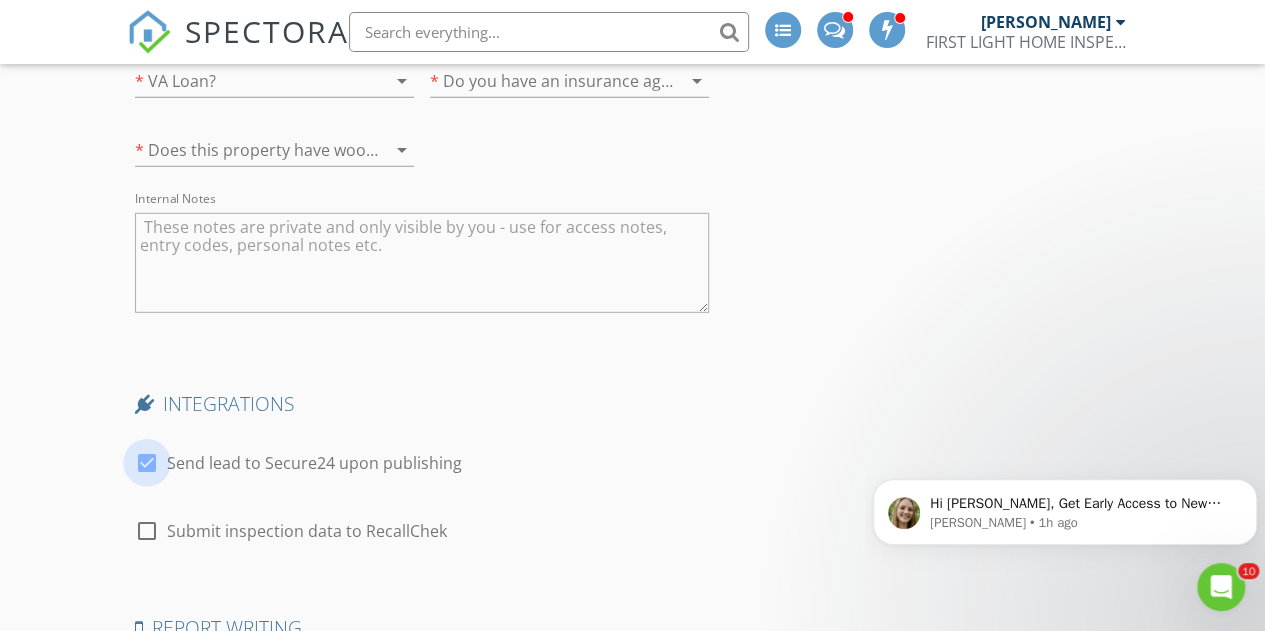 click at bounding box center [147, 463] 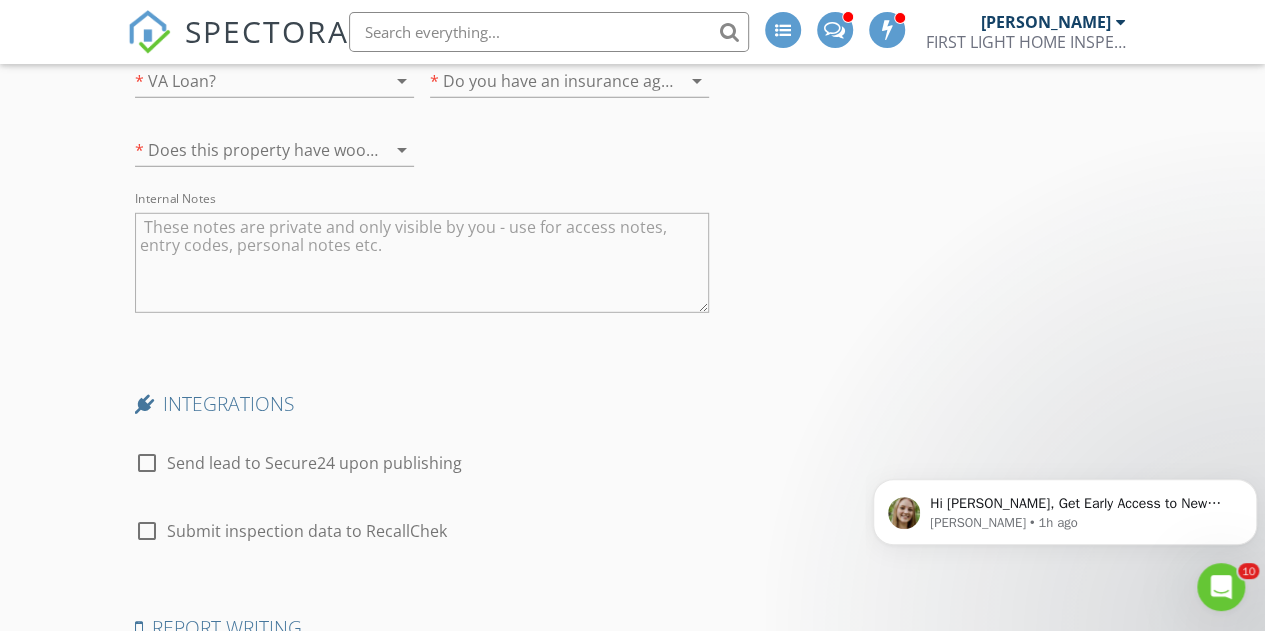 click at bounding box center [422, 263] 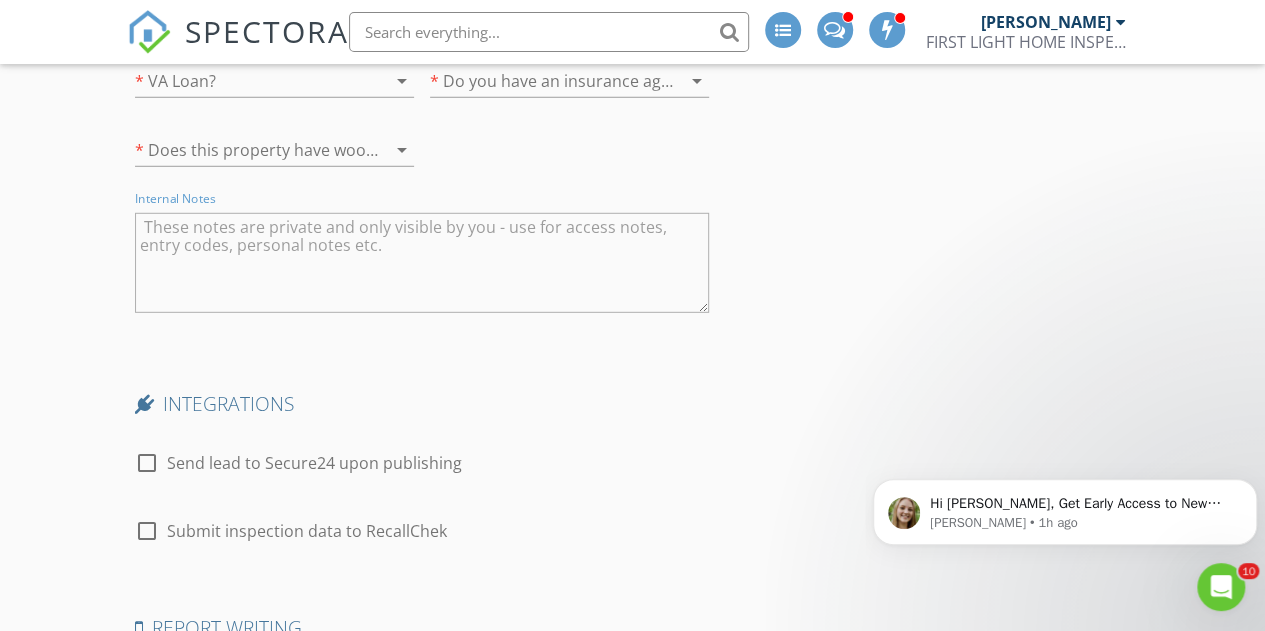 type on "N" 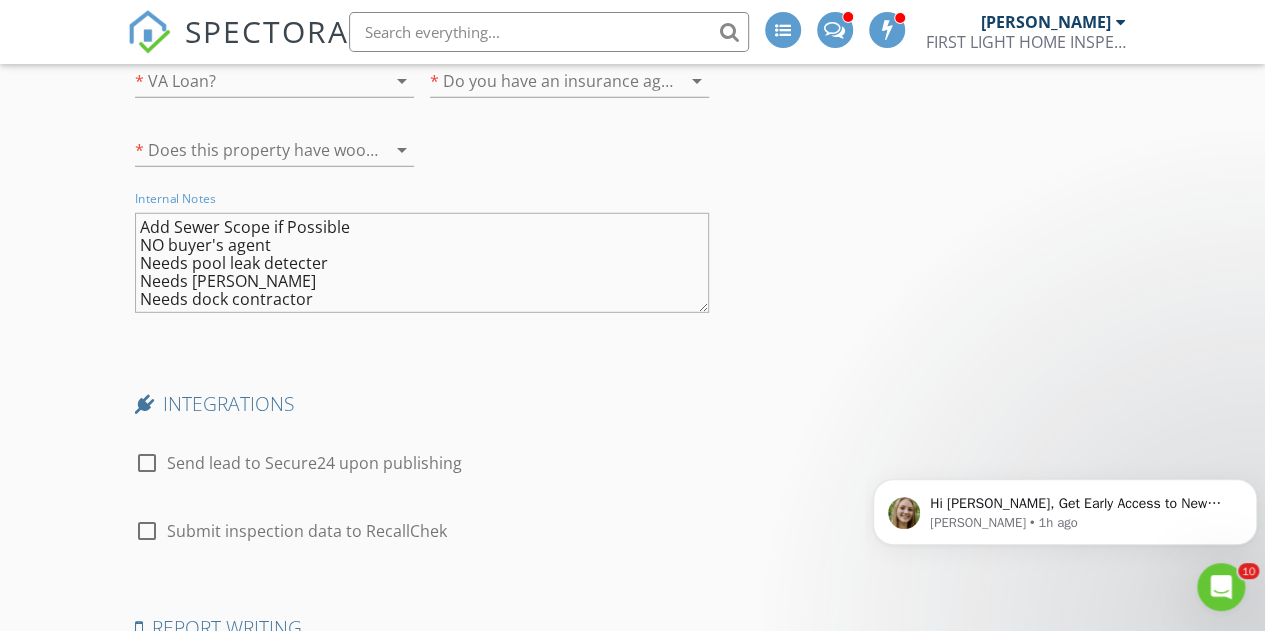 scroll, scrollTop: 16, scrollLeft: 0, axis: vertical 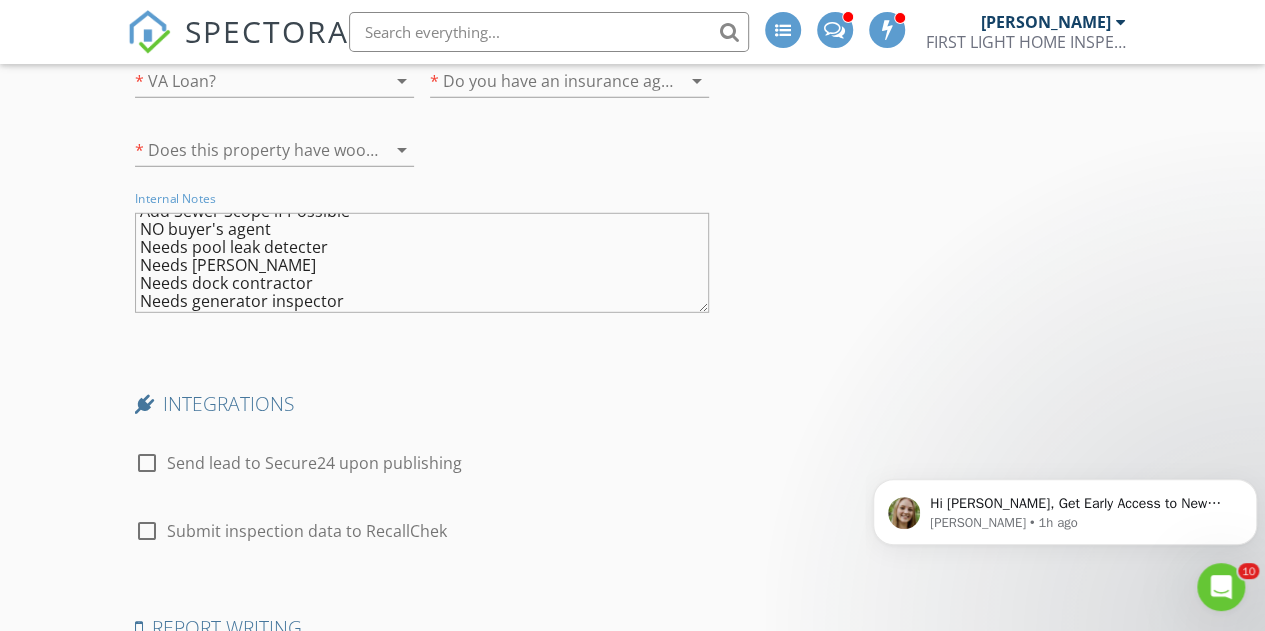 click on "Add Sewer Scope if Possible
NO buyer's agent
Needs pool leak detecter
Needs Lisa Messler
Needs dock contractor
Needs generator inspector" at bounding box center (422, 263) 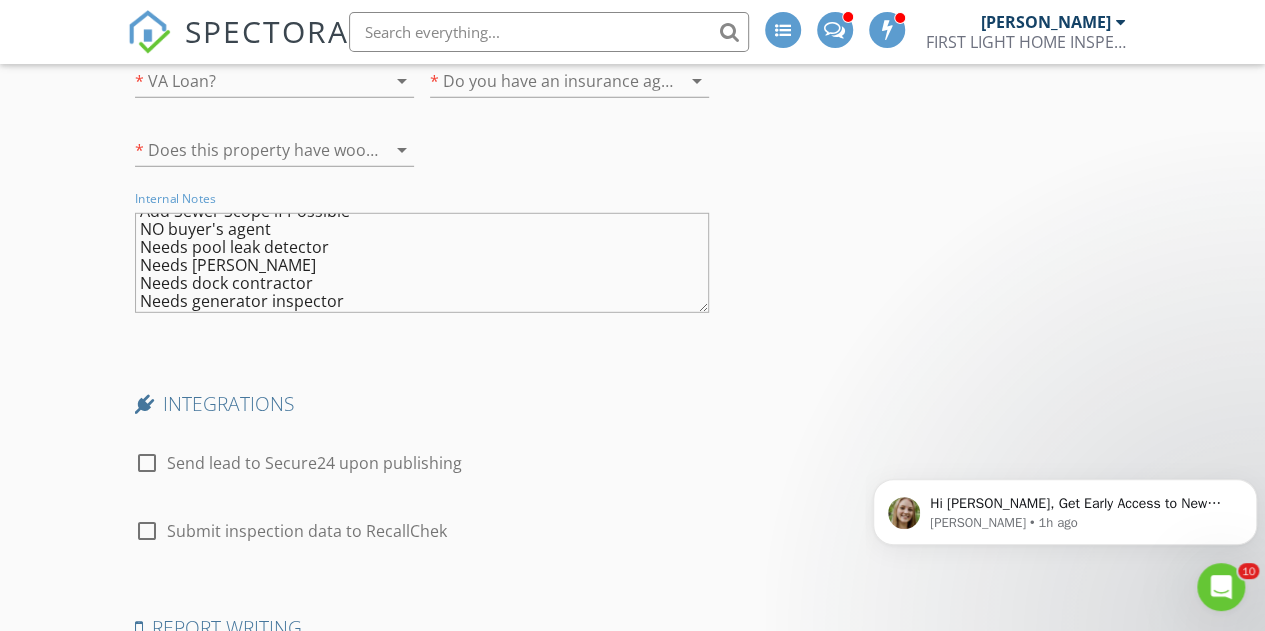 click on "Add Sewer Scope if Possible
NO buyer's agent
Needs pool leak detector
Needs Lisa Messler
Needs dock contractor
Needs generator inspector" at bounding box center [422, 263] 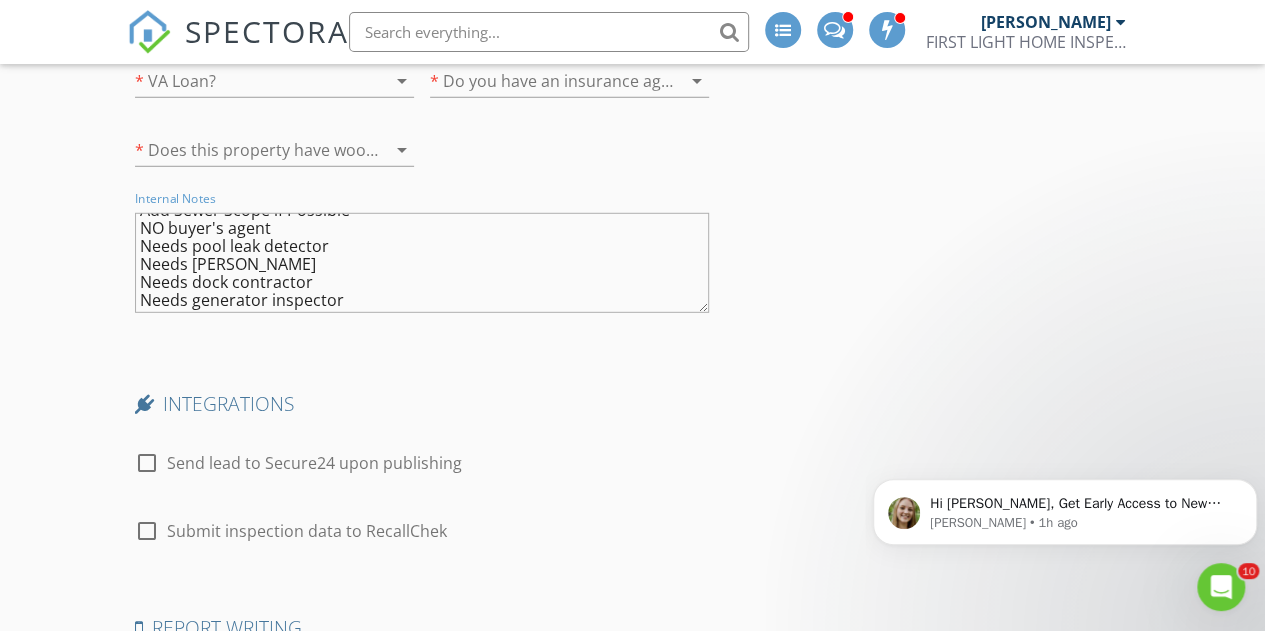 scroll, scrollTop: 0, scrollLeft: 0, axis: both 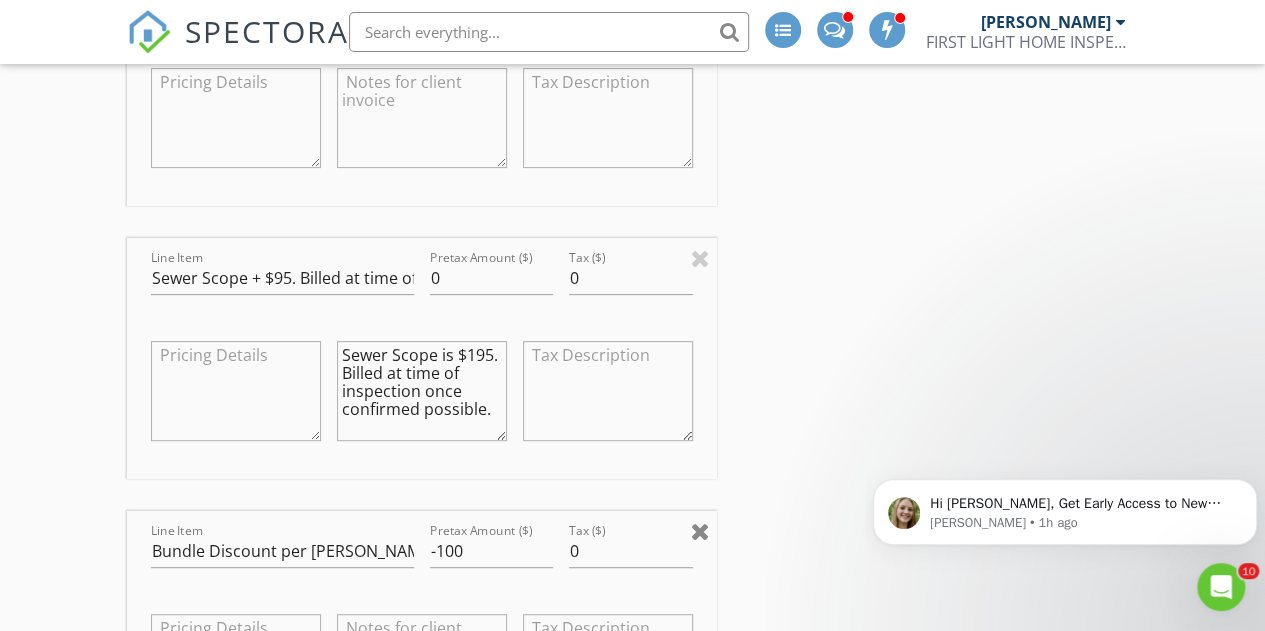 type on "Add Sewer Scope if Possible
NO buyer's agent
Needs pool leak detector
Needs Lisa Messler
Needs dock contractor
Needs generator inspector" 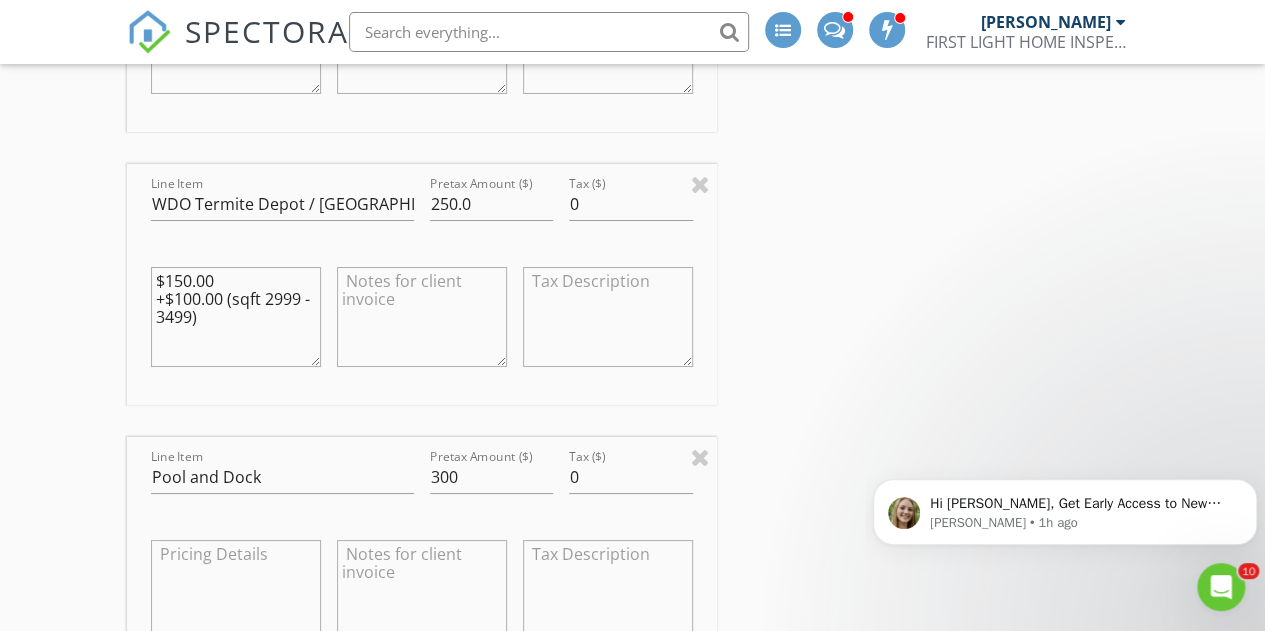 scroll, scrollTop: 3354, scrollLeft: 0, axis: vertical 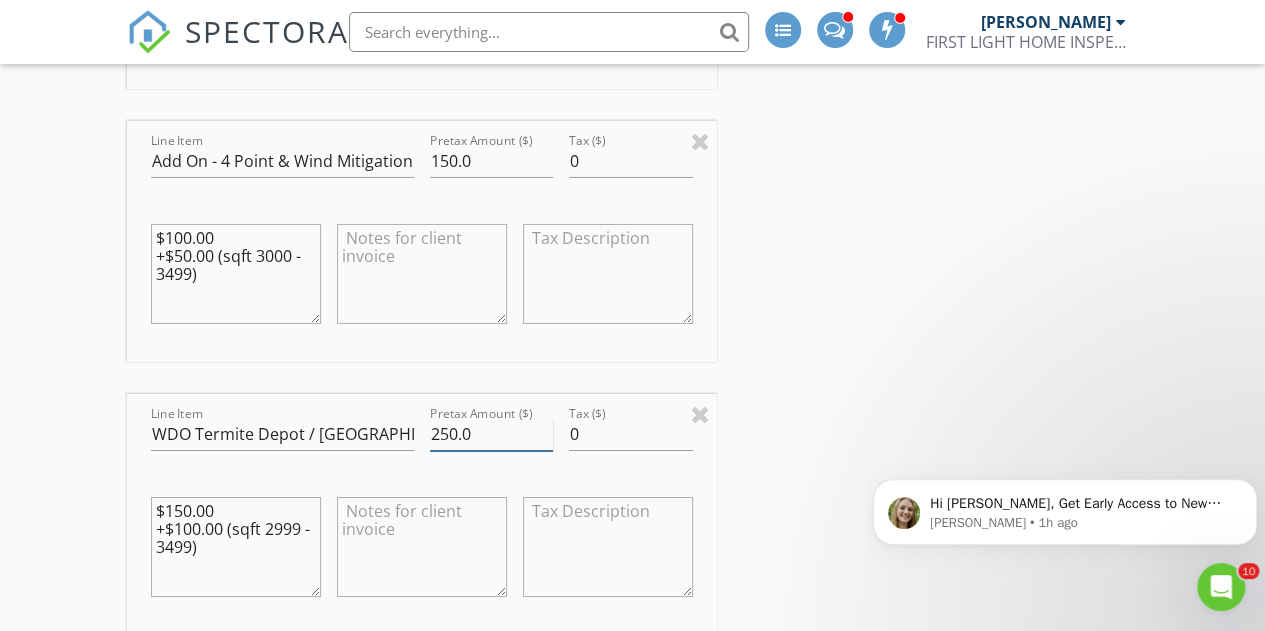 click on "250.0" at bounding box center [492, 434] 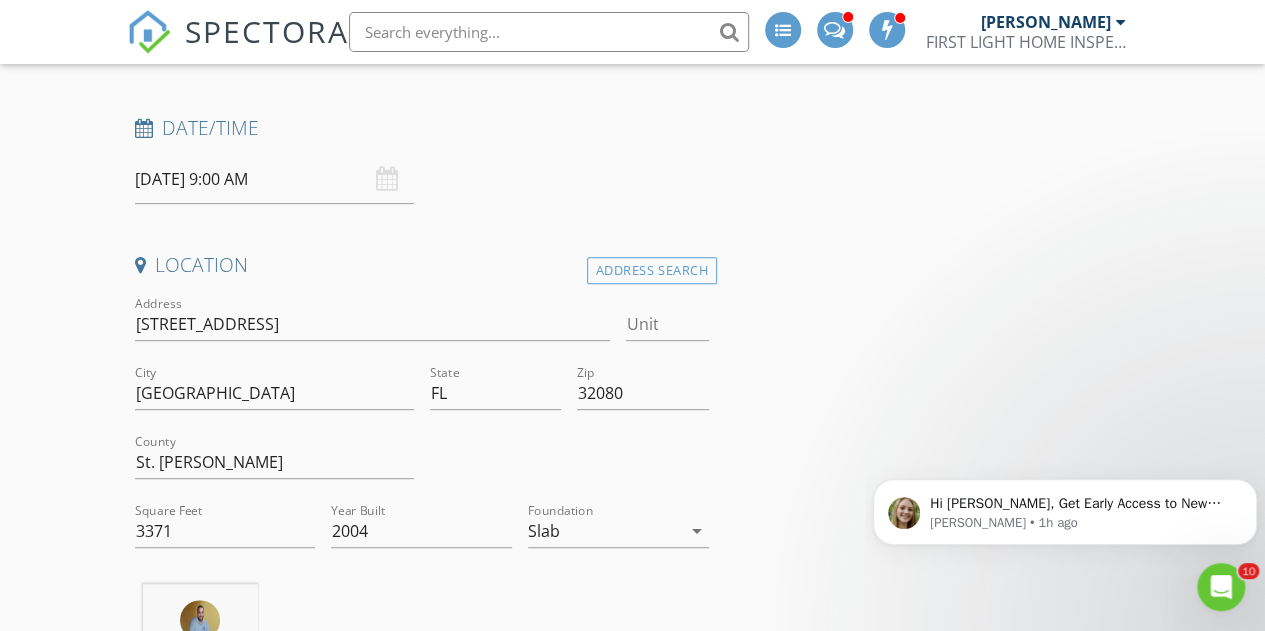 scroll, scrollTop: 270, scrollLeft: 0, axis: vertical 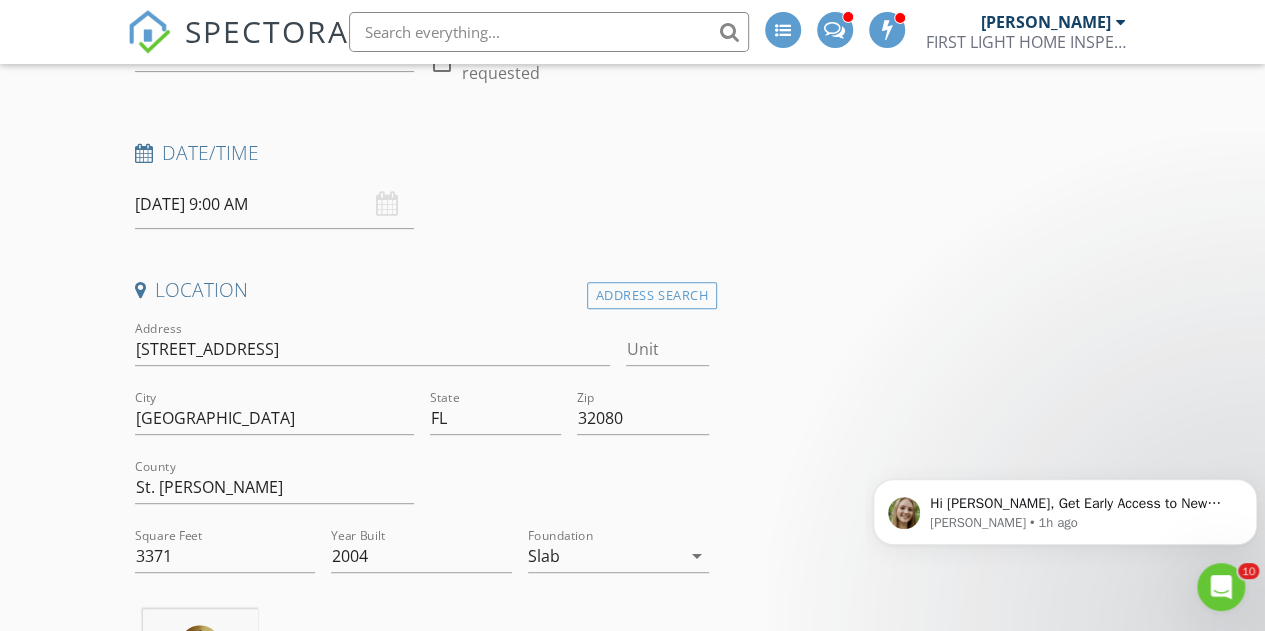 type on "200.0" 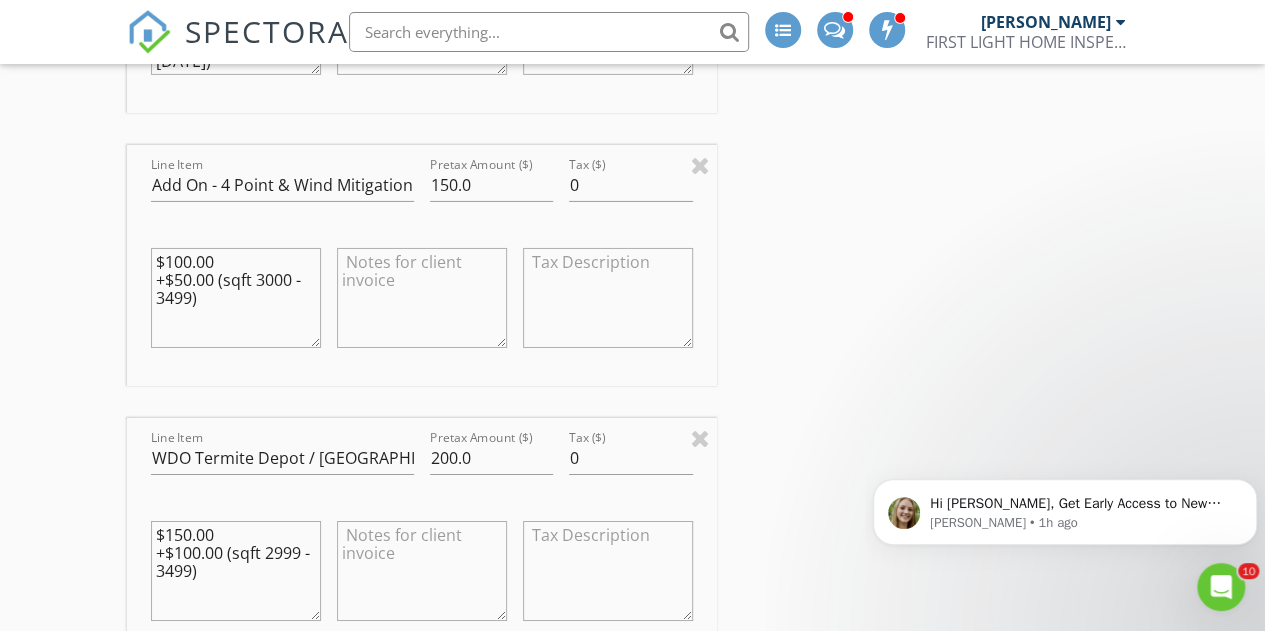 scroll, scrollTop: 3322, scrollLeft: 0, axis: vertical 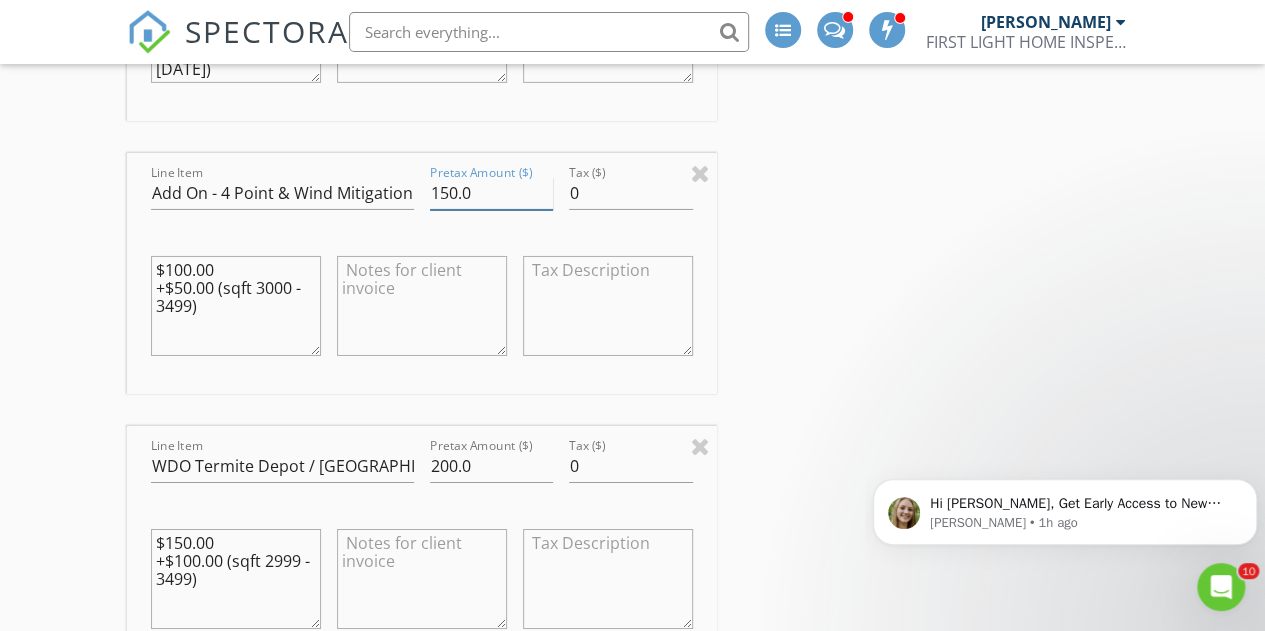 click on "150.0" at bounding box center [492, 193] 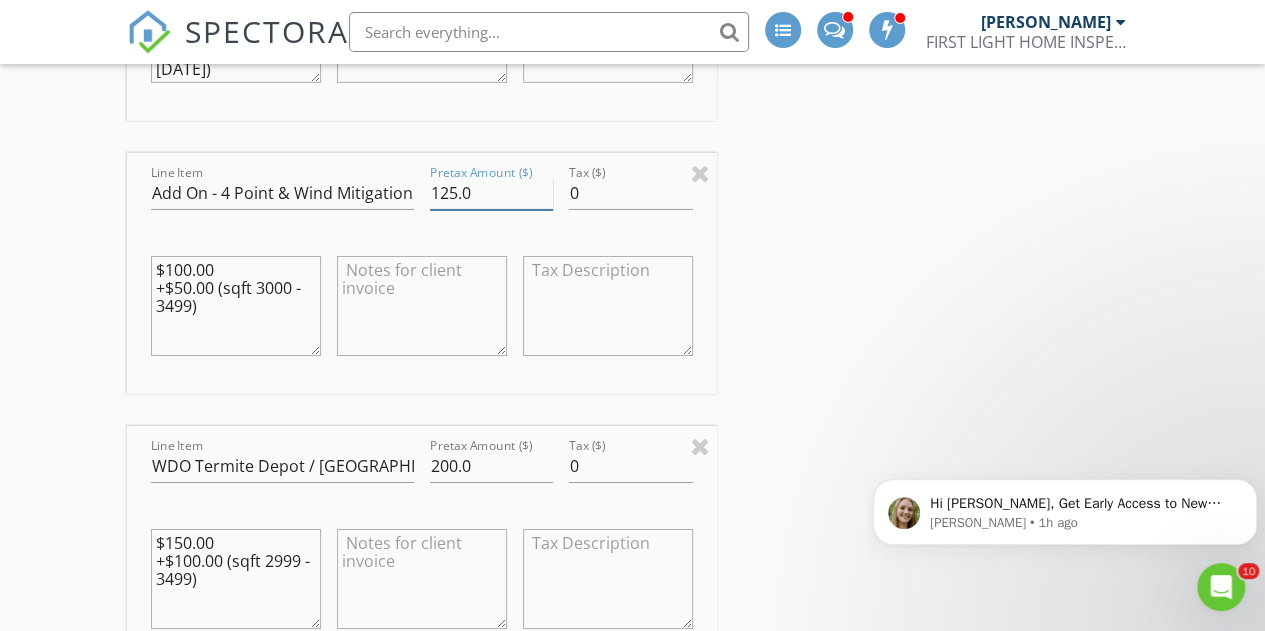 type on "125.0" 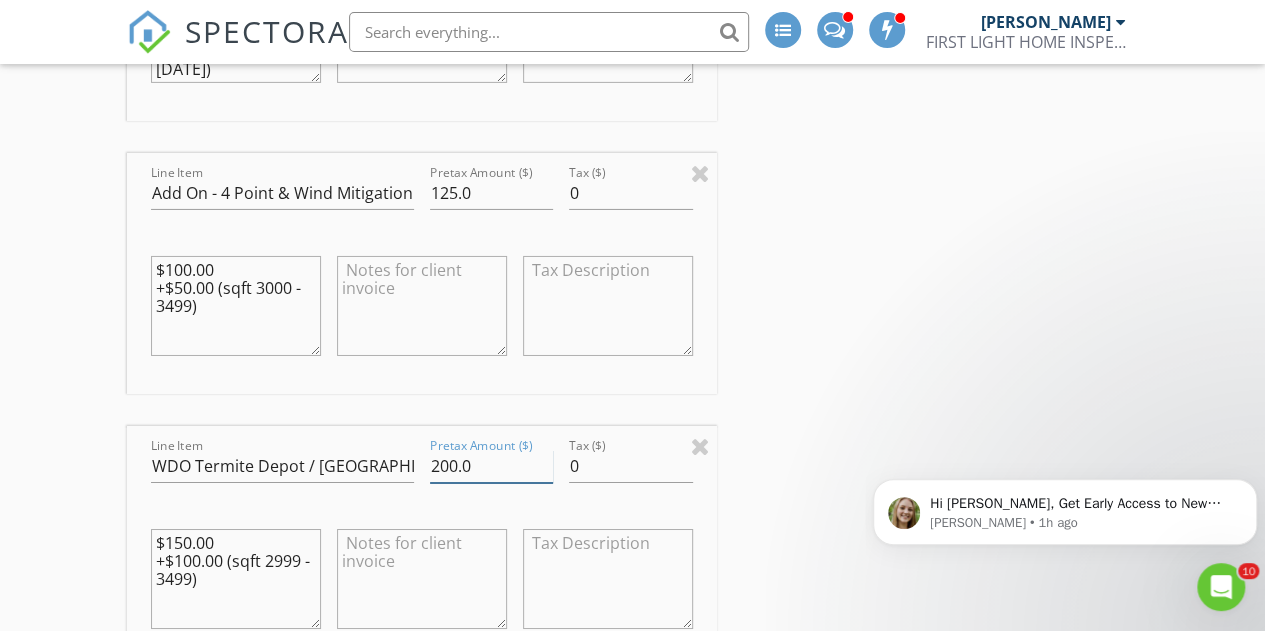 click on "200.0" at bounding box center [492, 466] 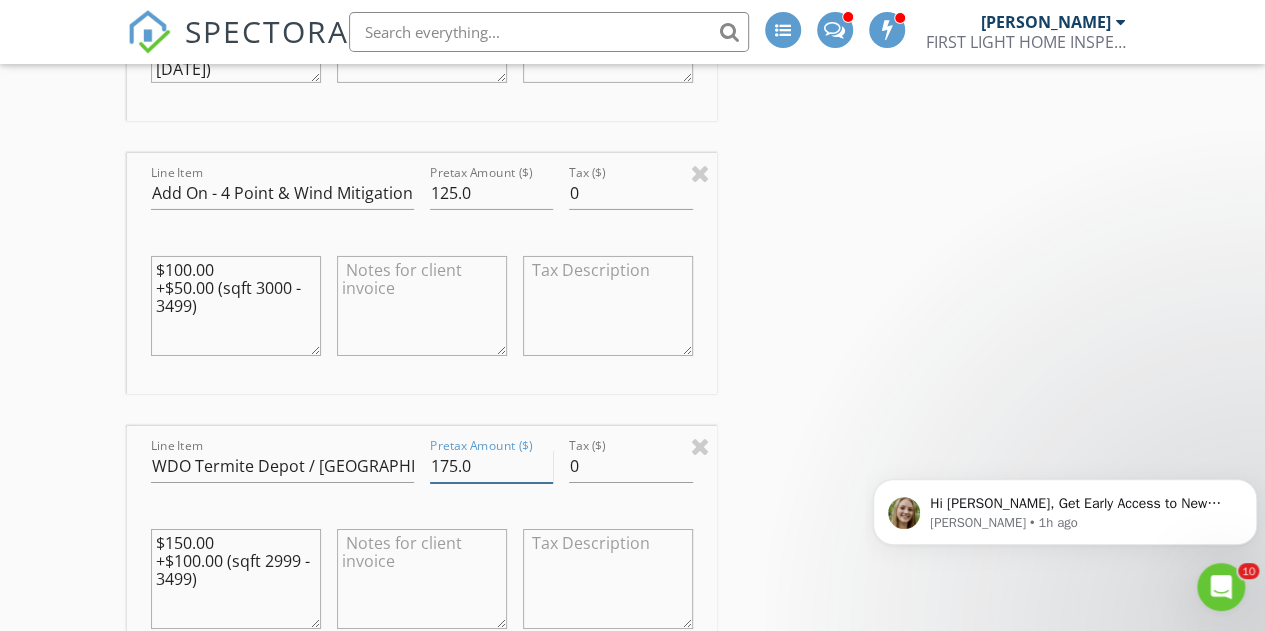 type on "175.0" 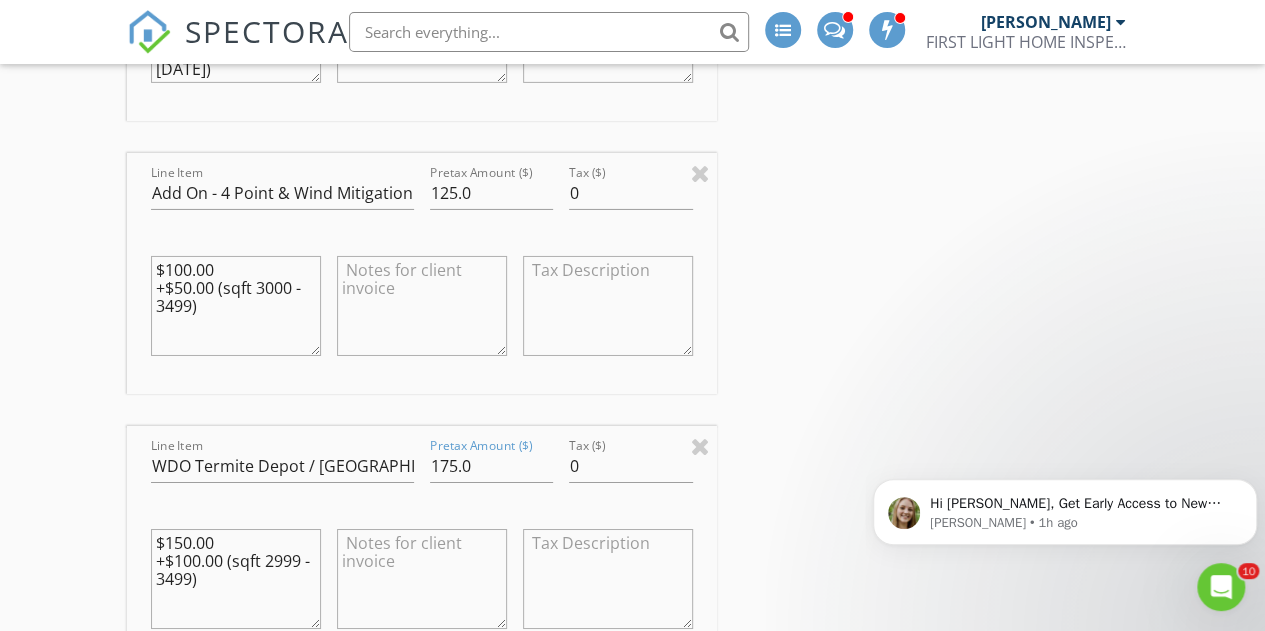 click on "INSPECTOR(S)
check_box   Brad Russell   PRIMARY   Brad Russell arrow_drop_down   check_box_outline_blank Brad Russell specifically requested
Date/Time
07/23/2025 9:00 AM
Location
Address Search       Address 219 Coquina Ave   Unit   City St. Augustine   State FL   Zip 32080   County St. Johns     Square Feet 3371   Year Built 2004   Foundation Slab arrow_drop_down     Brad Russell     3.5 miles     (8 minutes)
client
check_box Enable Client CC email for this inspection   Client Search     check_box_outline_blank Client is a Company/Organization     First Name Rachel   Last Name Orta   Email rdartmail@aol.com   CC Email   Phone 305-766-9565   Address   City   State   Zip     Tags         Notes   Private Notes
client
Client Search     check_box_outline_blank Client is a Company/Organization     First Name Kevin   Reince" at bounding box center [633, 463] 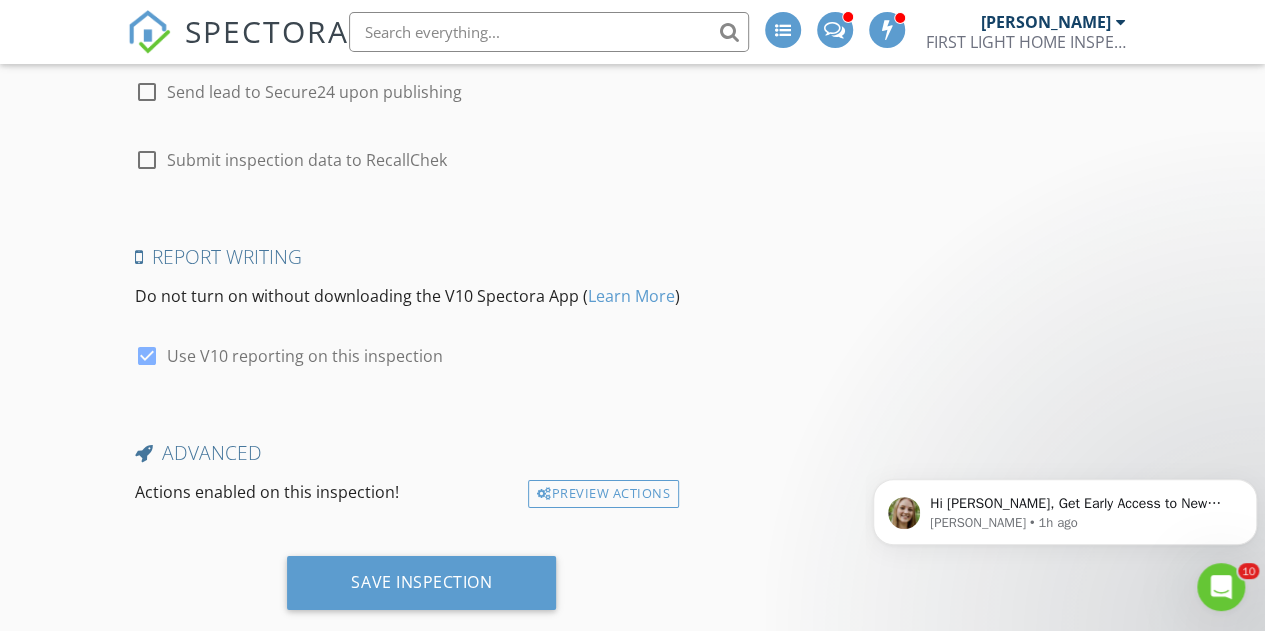 scroll, scrollTop: 6701, scrollLeft: 0, axis: vertical 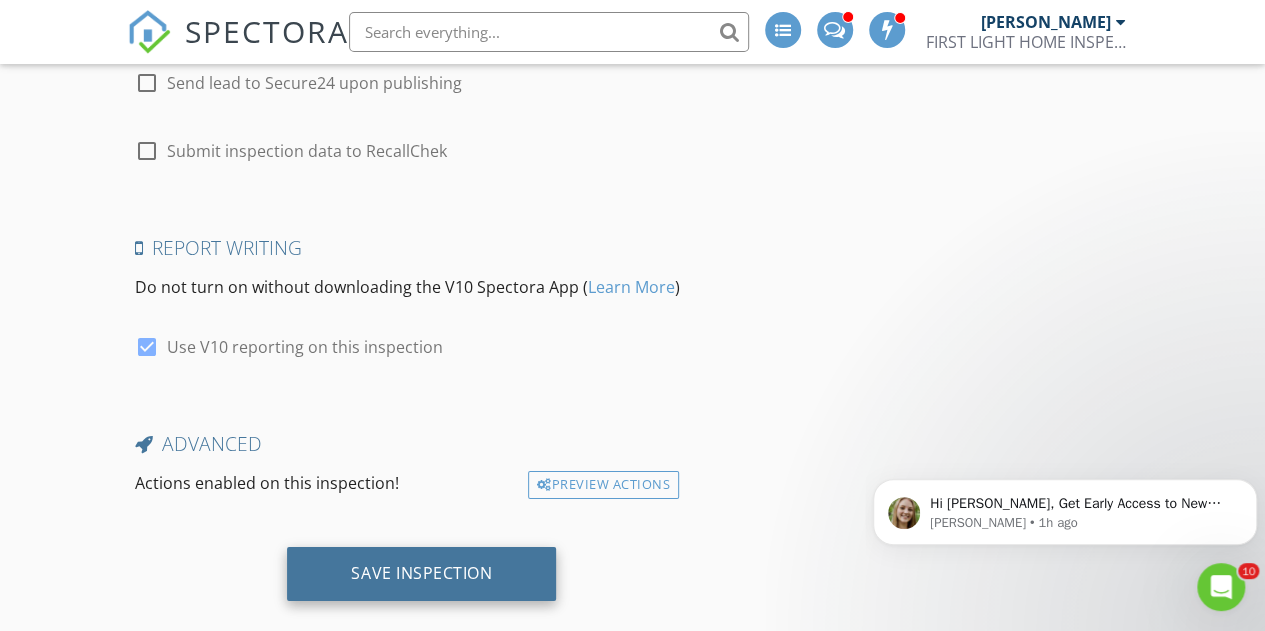 click on "Save Inspection" at bounding box center [421, 573] 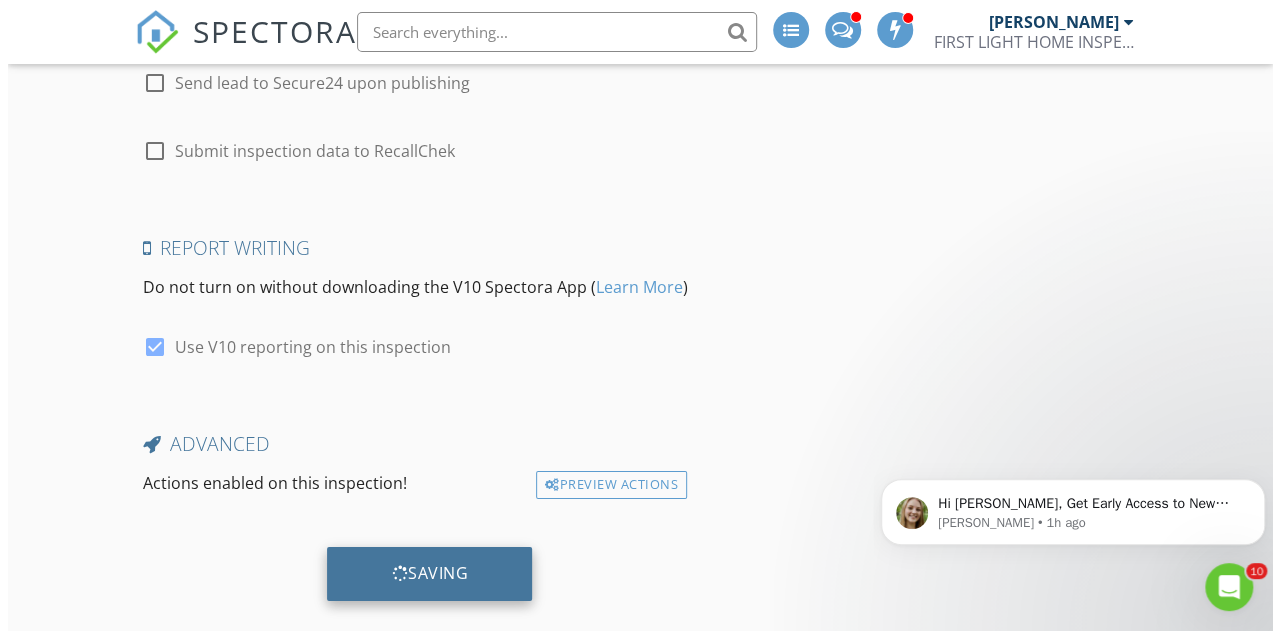 scroll, scrollTop: 6683, scrollLeft: 0, axis: vertical 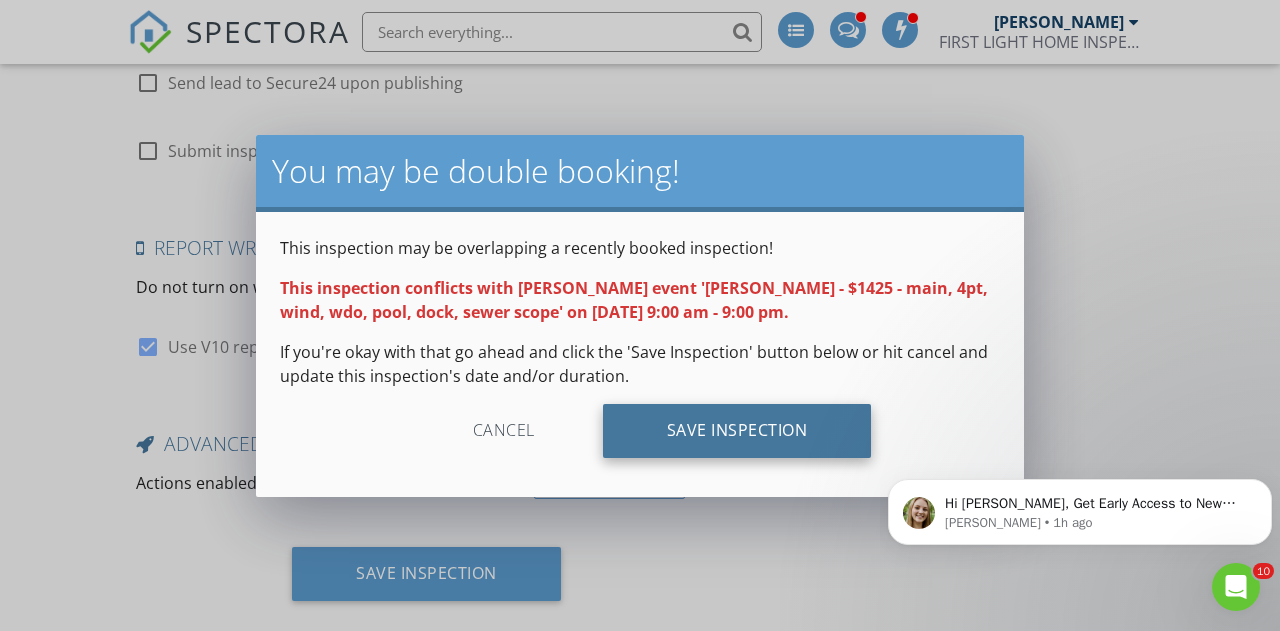 click on "Save Inspection" at bounding box center [737, 431] 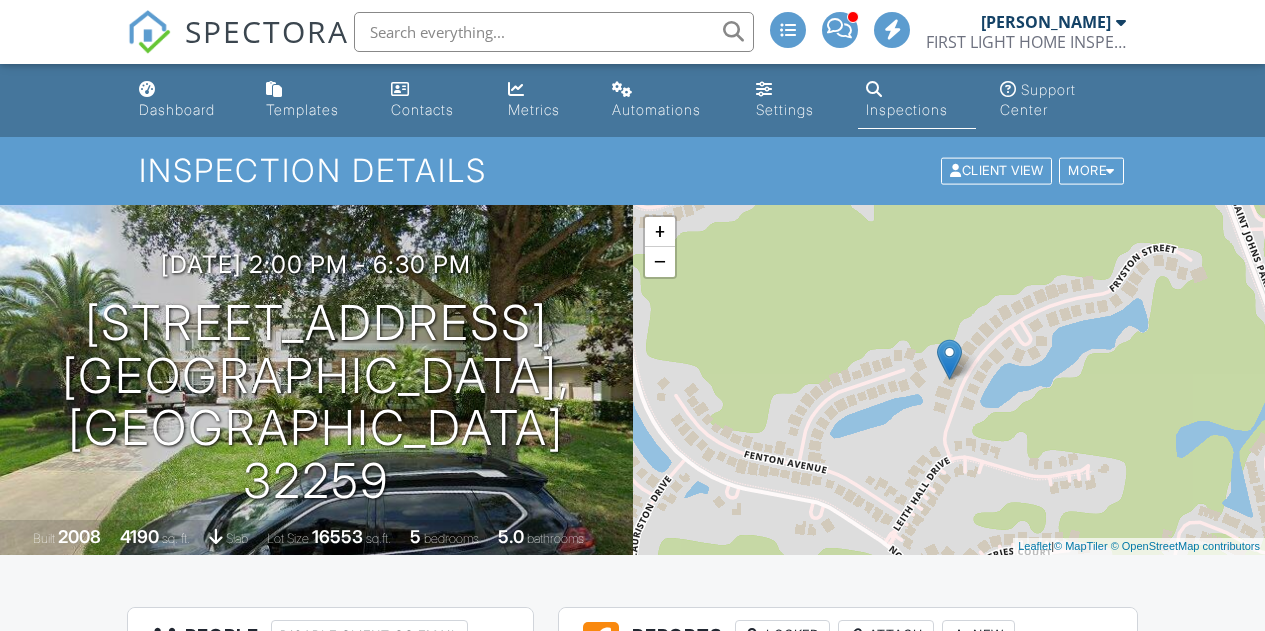 scroll, scrollTop: 0, scrollLeft: 0, axis: both 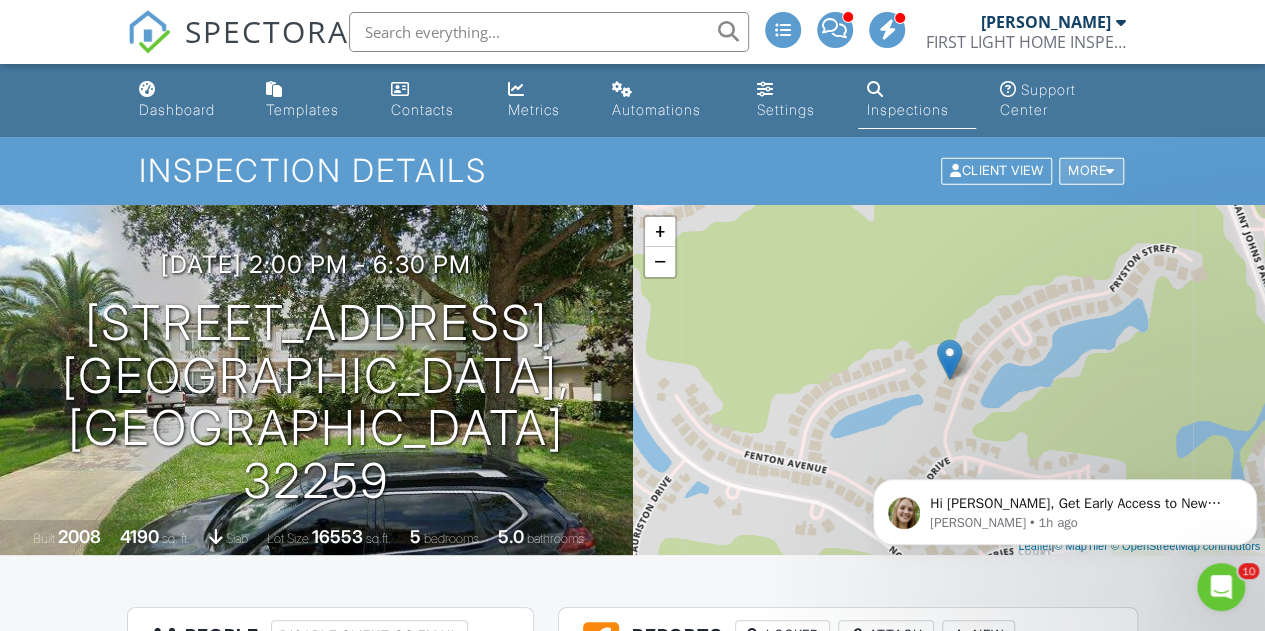 drag, startPoint x: 1101, startPoint y: 173, endPoint x: 1117, endPoint y: 170, distance: 16.27882 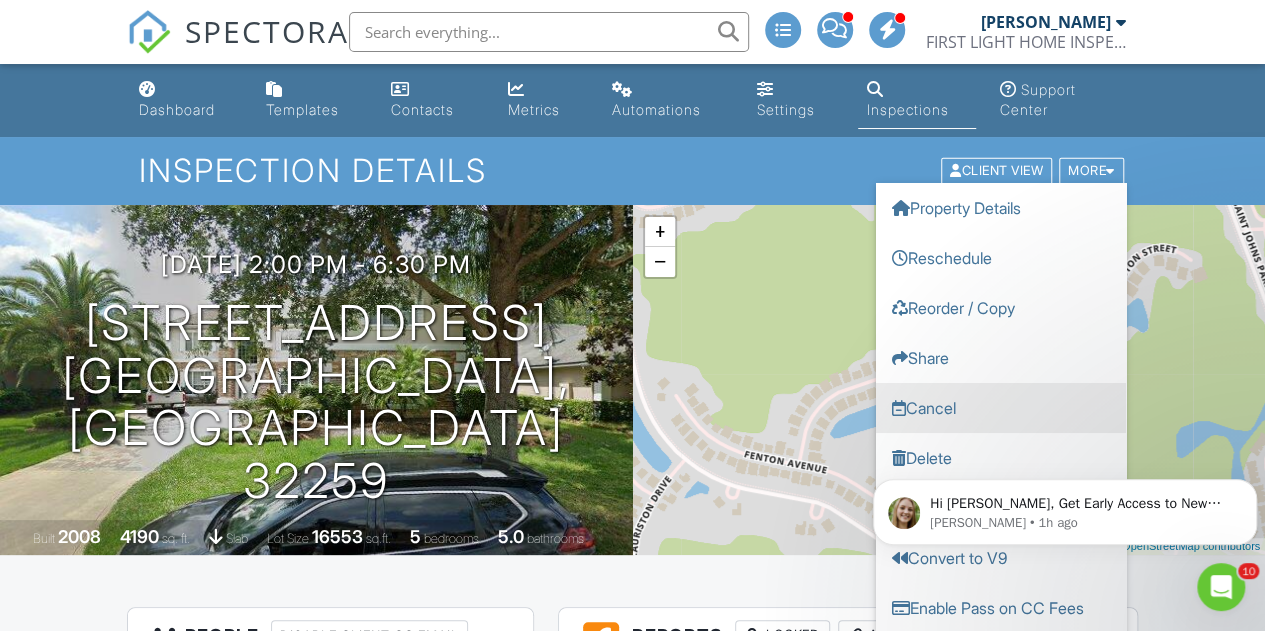 click on "Cancel" at bounding box center [1001, 408] 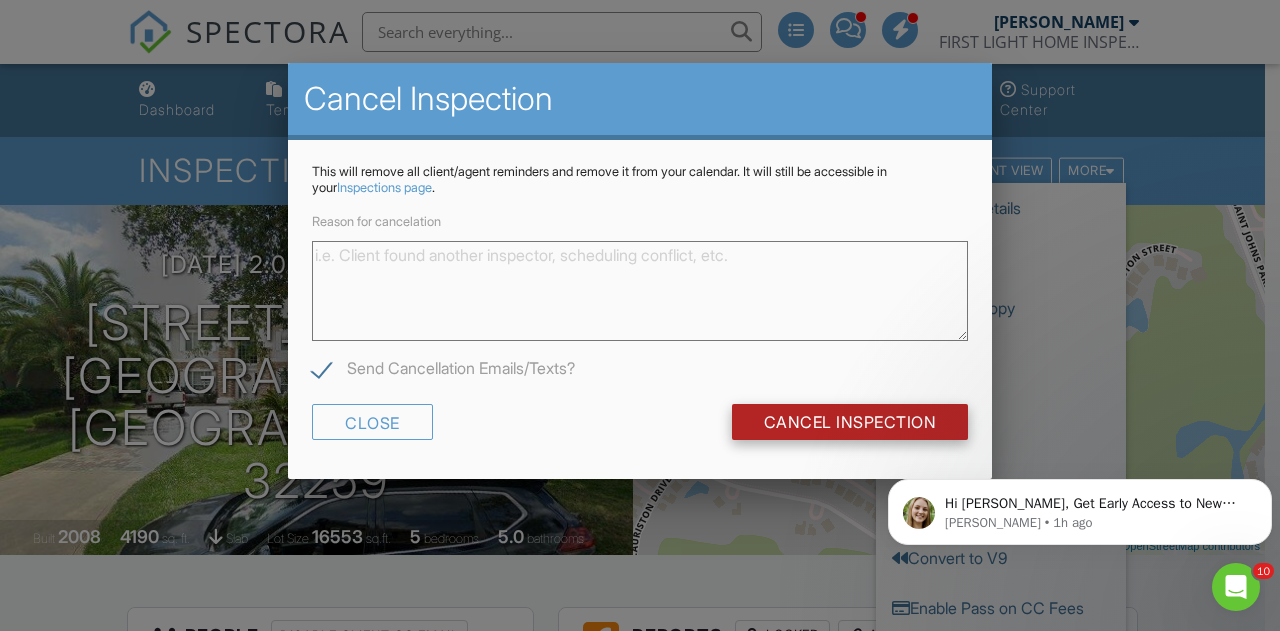 click on "Cancel Inspection" at bounding box center (850, 422) 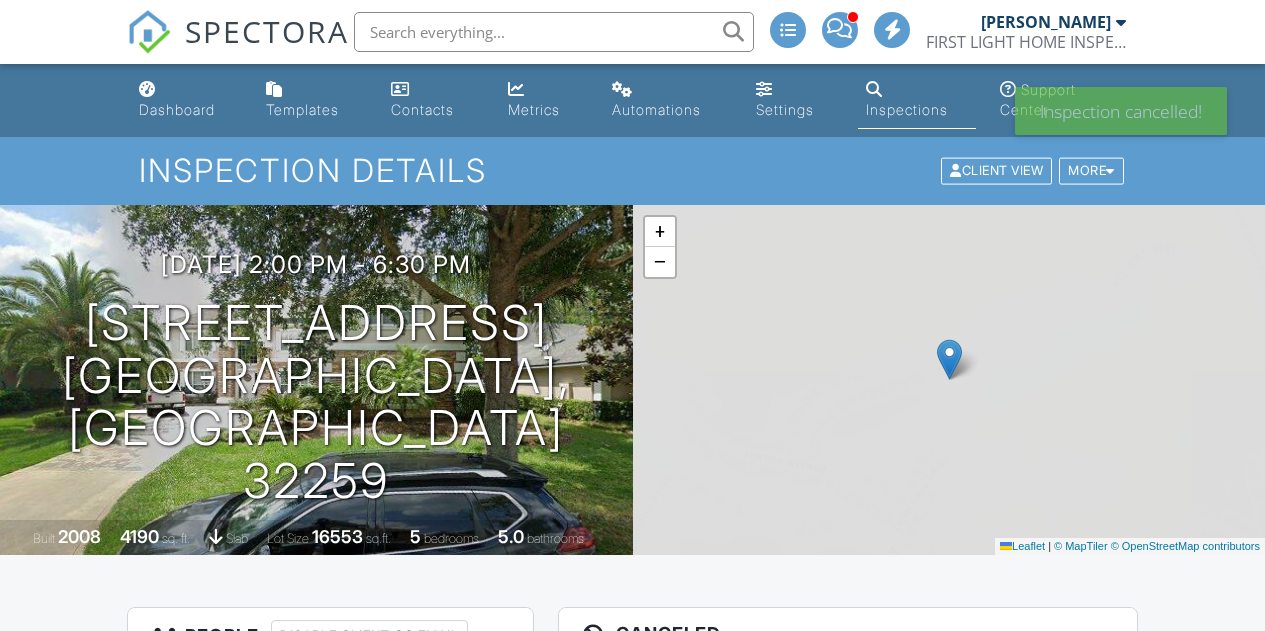scroll, scrollTop: 0, scrollLeft: 0, axis: both 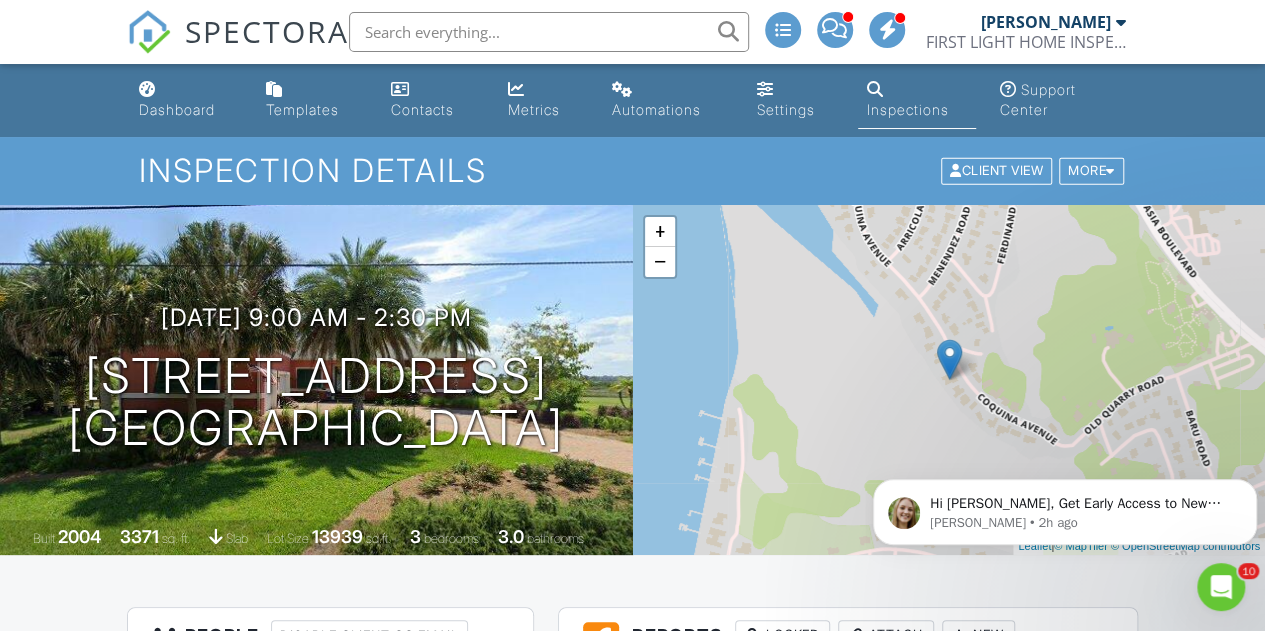 click on "SPECTORA" at bounding box center [267, 31] 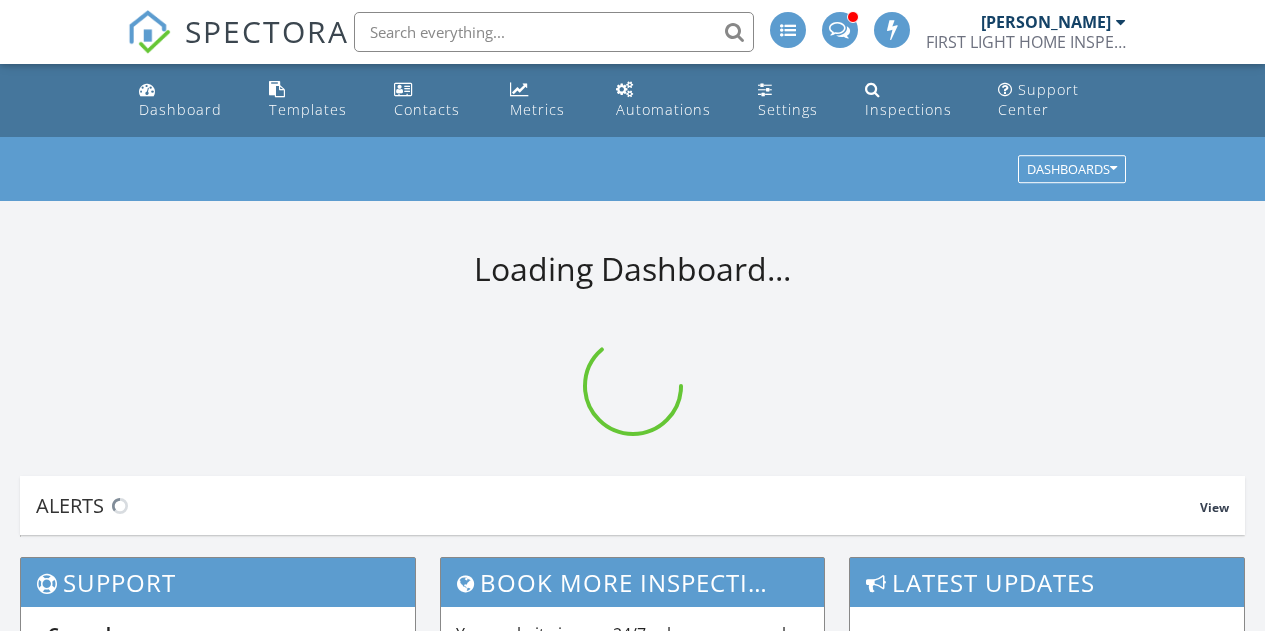 scroll, scrollTop: 0, scrollLeft: 0, axis: both 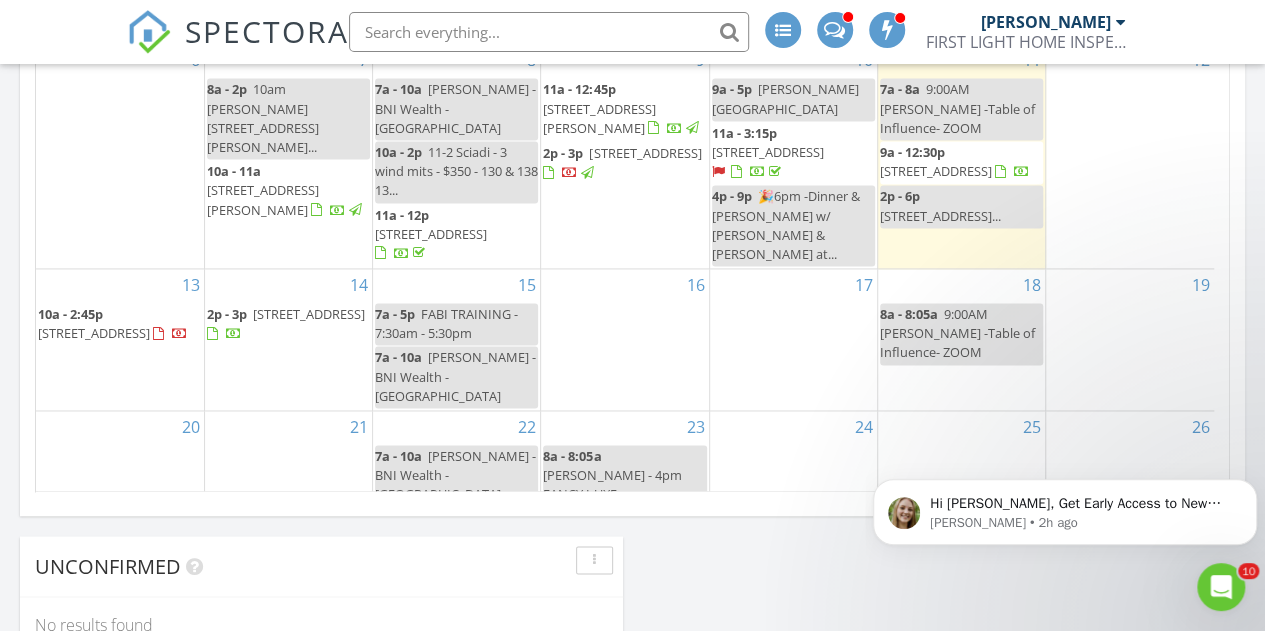 click on "14
2p - 3p
1001 Deer Chase Dr, St. Augustine 32086" at bounding box center (288, 339) 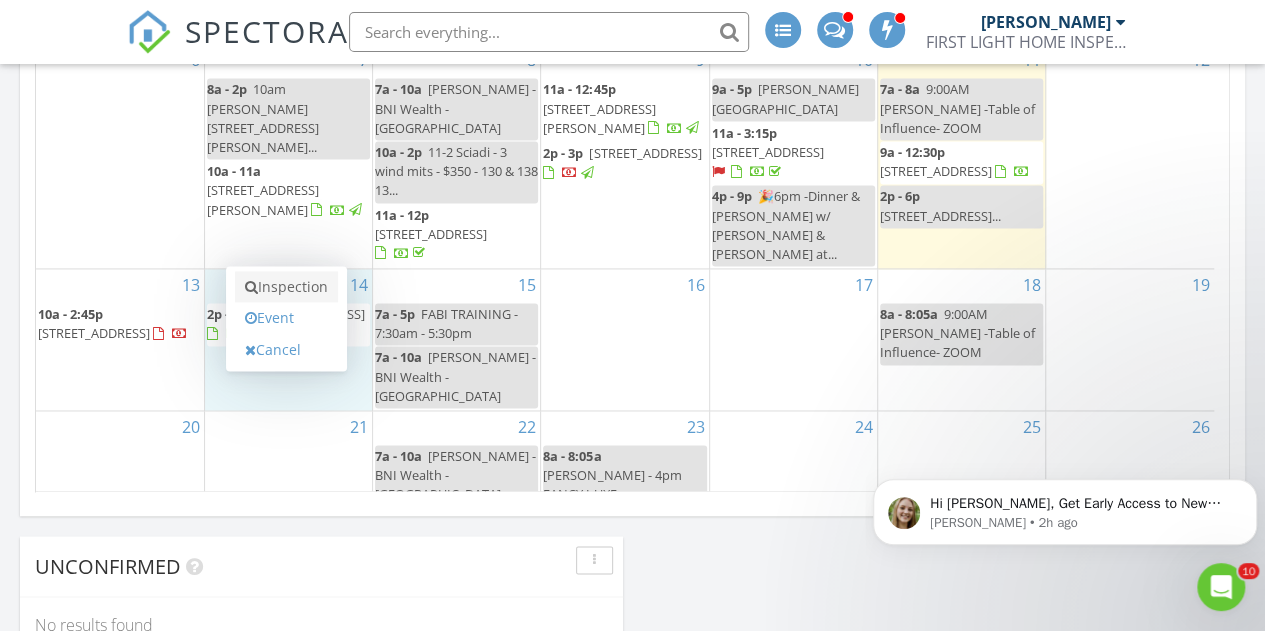 click on "Inspection" at bounding box center [286, 287] 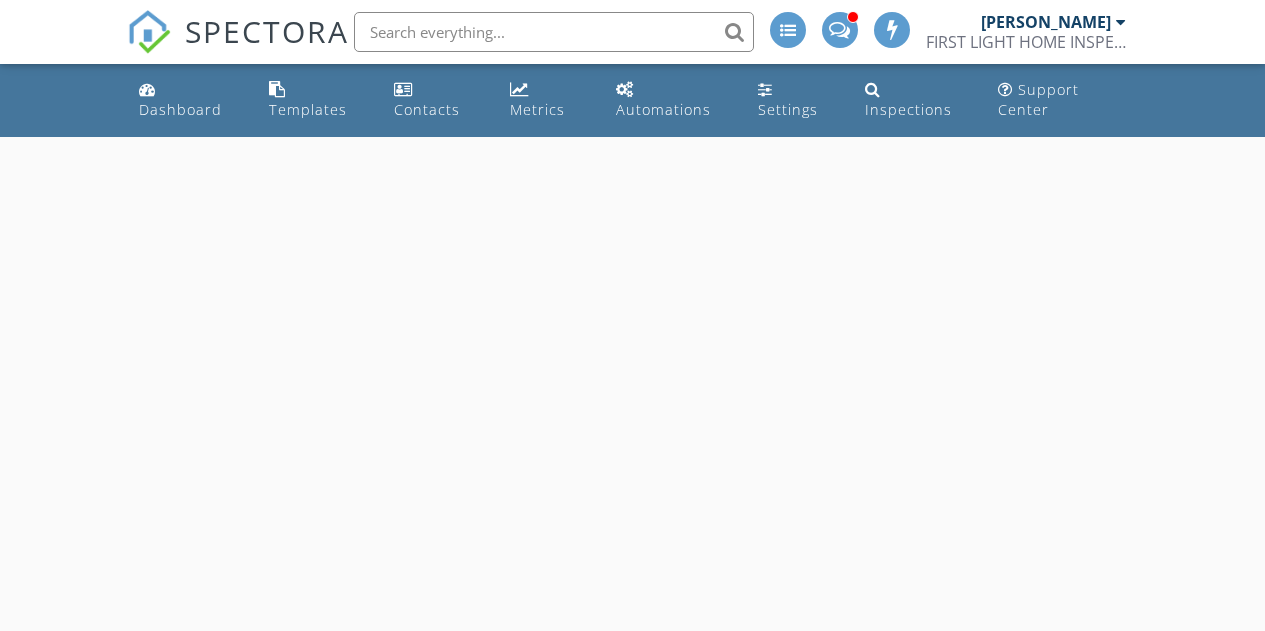 scroll, scrollTop: 0, scrollLeft: 0, axis: both 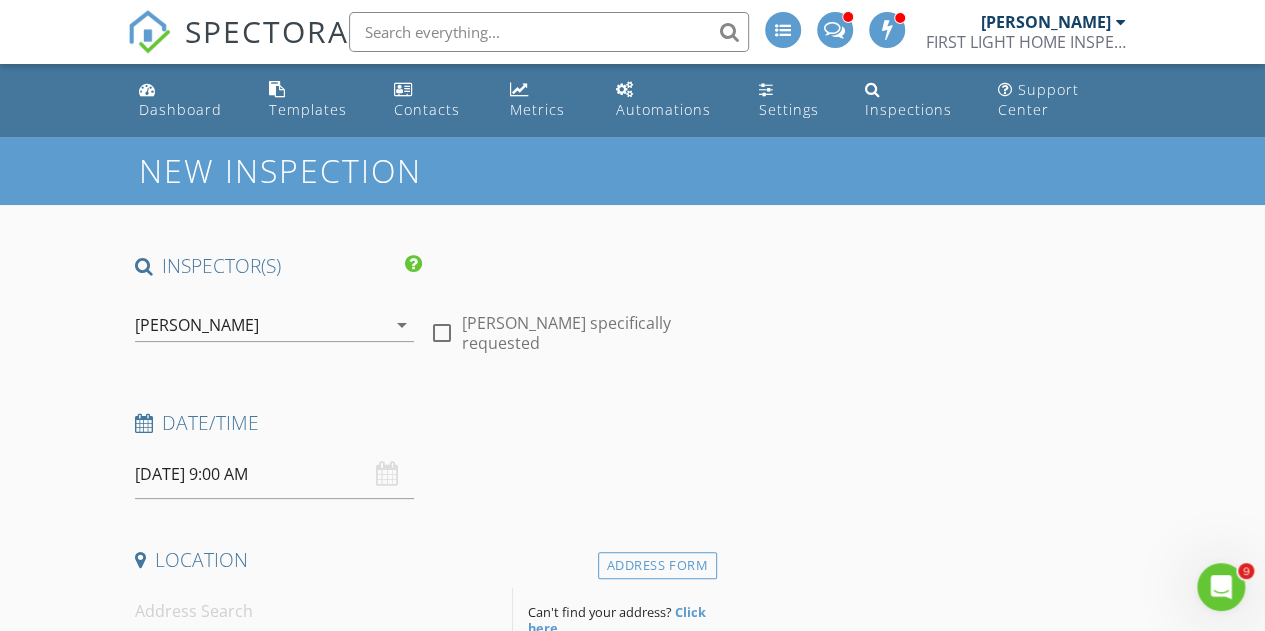 click at bounding box center [324, 611] 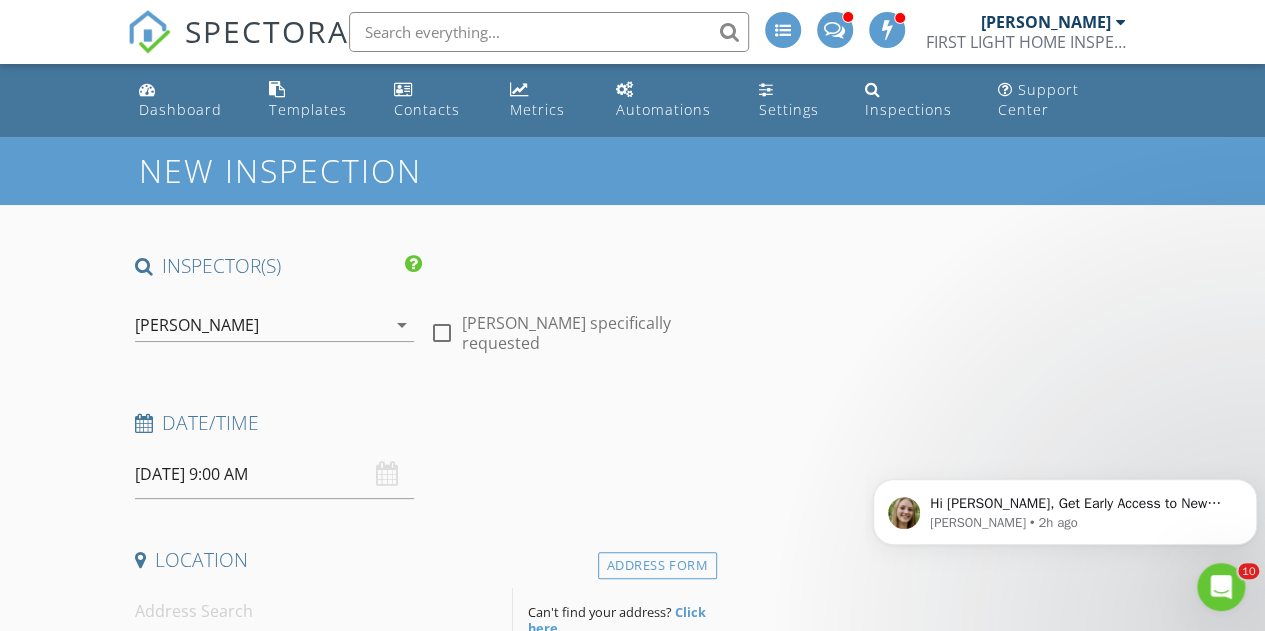 scroll, scrollTop: 0, scrollLeft: 0, axis: both 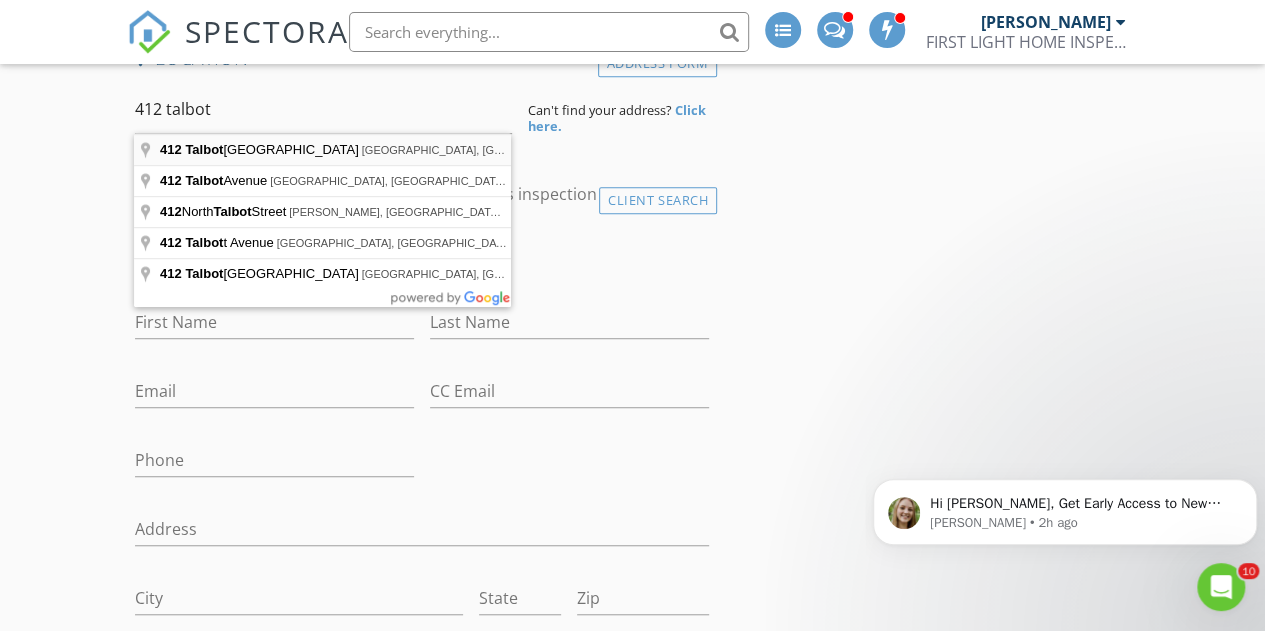 type on "[STREET_ADDRESS]" 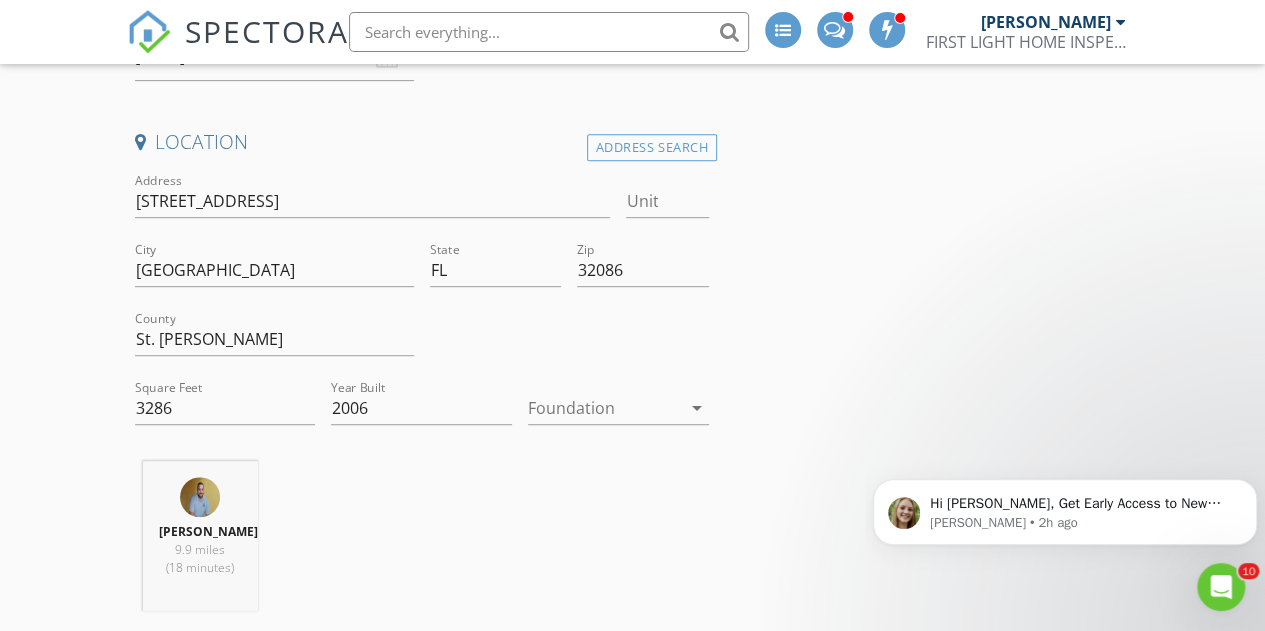 scroll, scrollTop: 412, scrollLeft: 0, axis: vertical 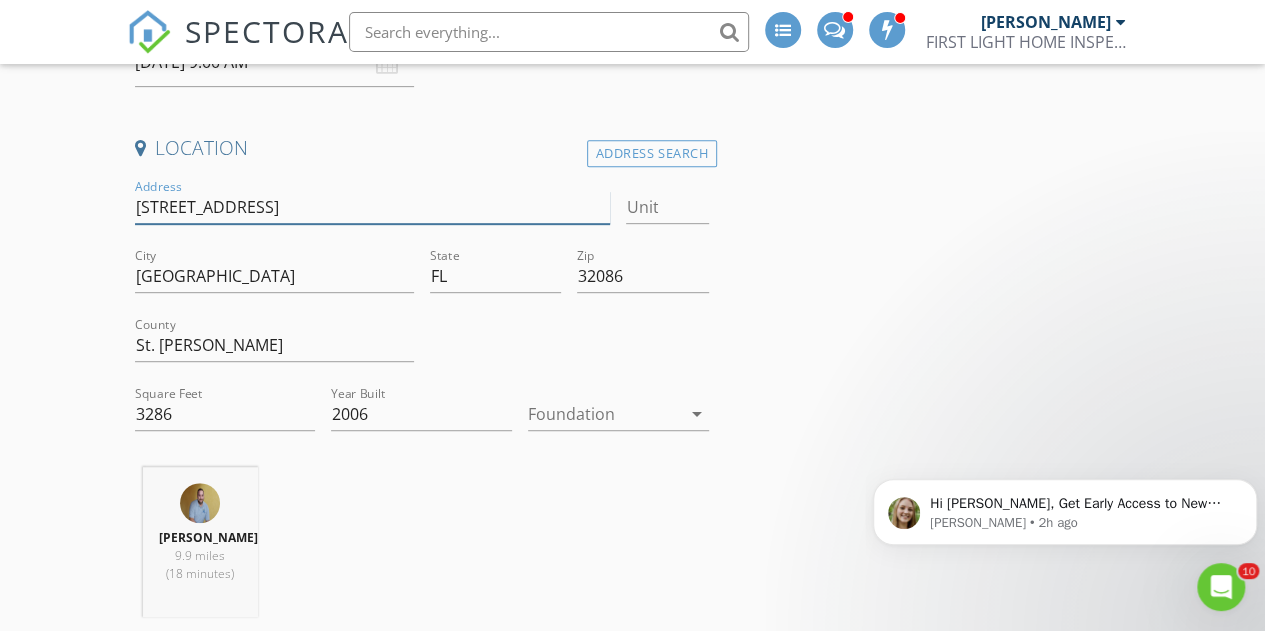 click on "[STREET_ADDRESS]" at bounding box center (373, 207) 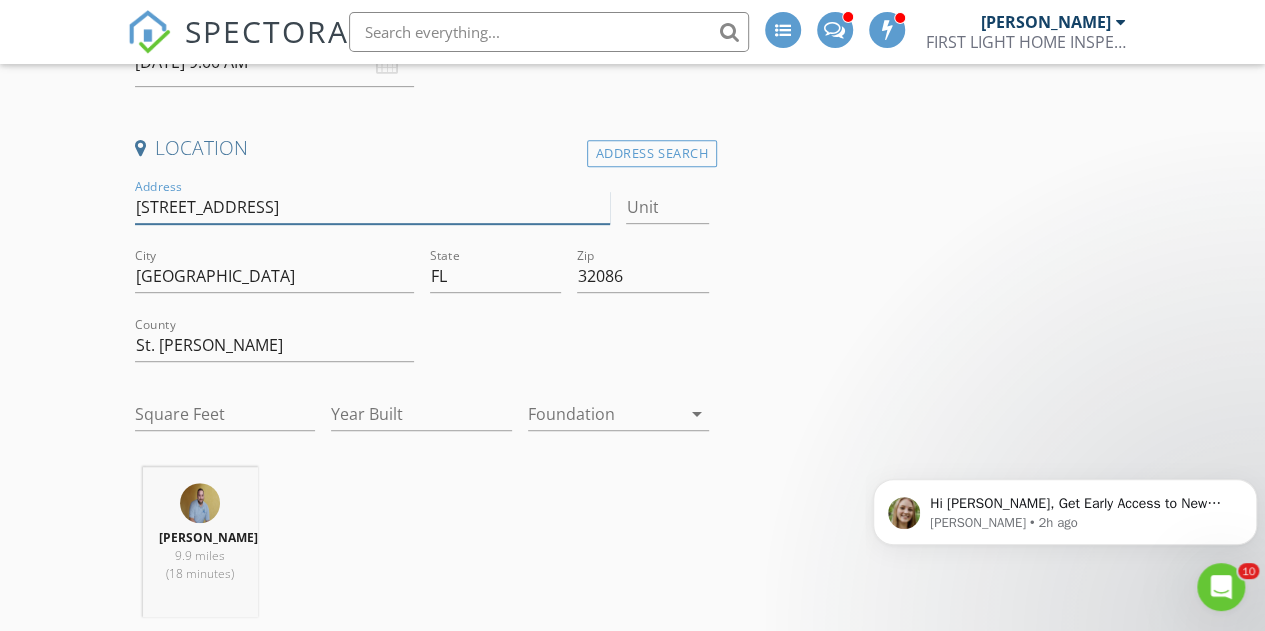 type on "3286" 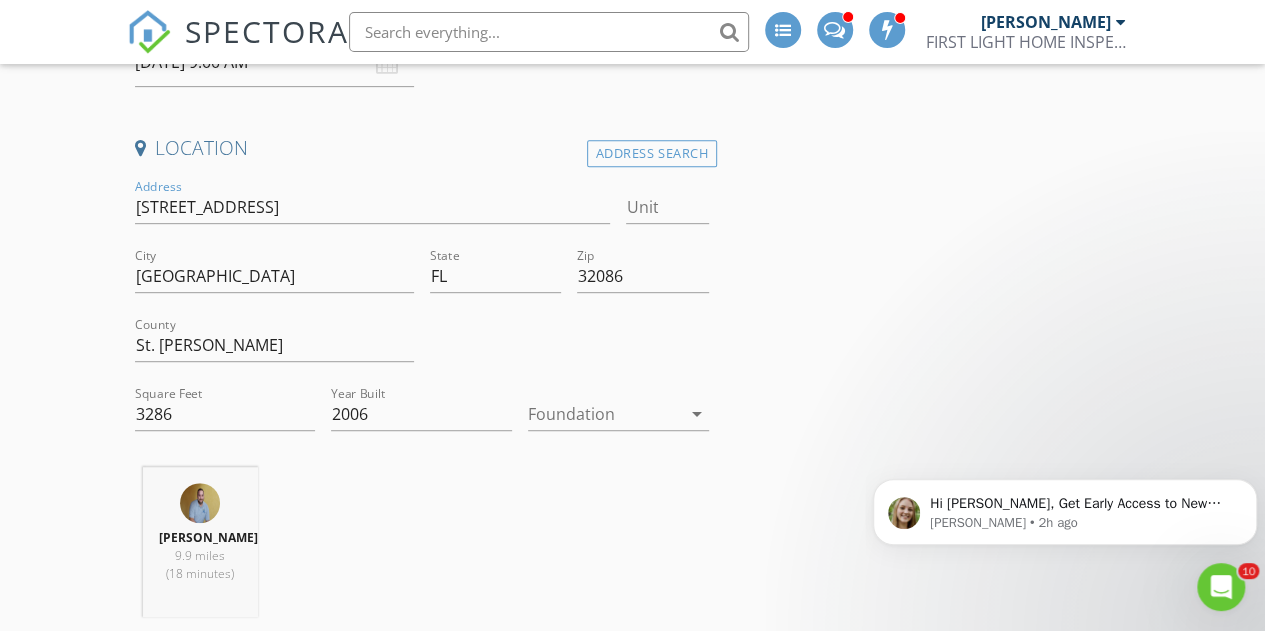 click on "[PERSON_NAME]     9.9 miles     (18 minutes)" at bounding box center (422, 550) 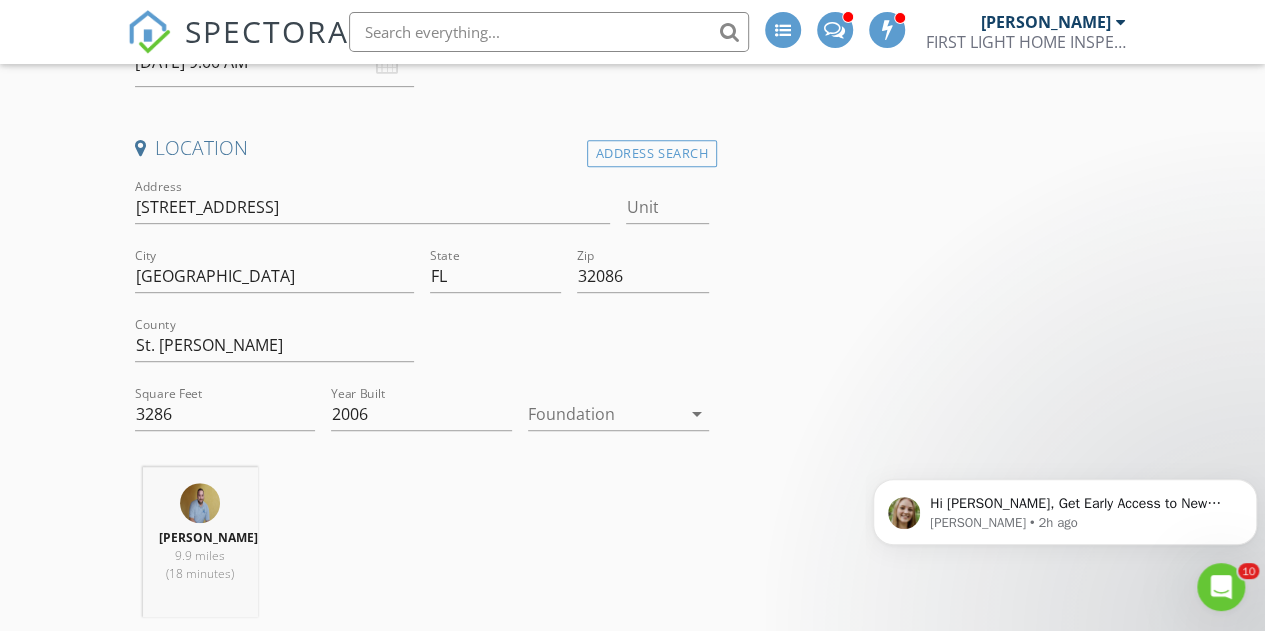 click on "INSPECTOR(S)
check_box   [PERSON_NAME]   PRIMARY   [PERSON_NAME] arrow_drop_down   check_box_outline_blank [PERSON_NAME] specifically requested
Date/Time
[DATE] 9:00 AM
Location
Address Search       Address [STREET_ADDRESS][US_STATE]   County St. [PERSON_NAME]     Square Feet 3286   Year Built 2006   Foundation arrow_drop_down     [PERSON_NAME]     9.9 miles     (18 minutes)
client
check_box Enable Client CC email for this inspection   Client Search     check_box_outline_blank Client is a Company/Organization     First Name   Last Name   Email   CC Email   Phone   Address   City   State   Zip     Tags         Notes   Private Notes
ADD ADDITIONAL client
SERVICES
arrow_drop_down     Select Discount Code arrow_drop_down    Charges       TOTAL" at bounding box center (633, 1986) 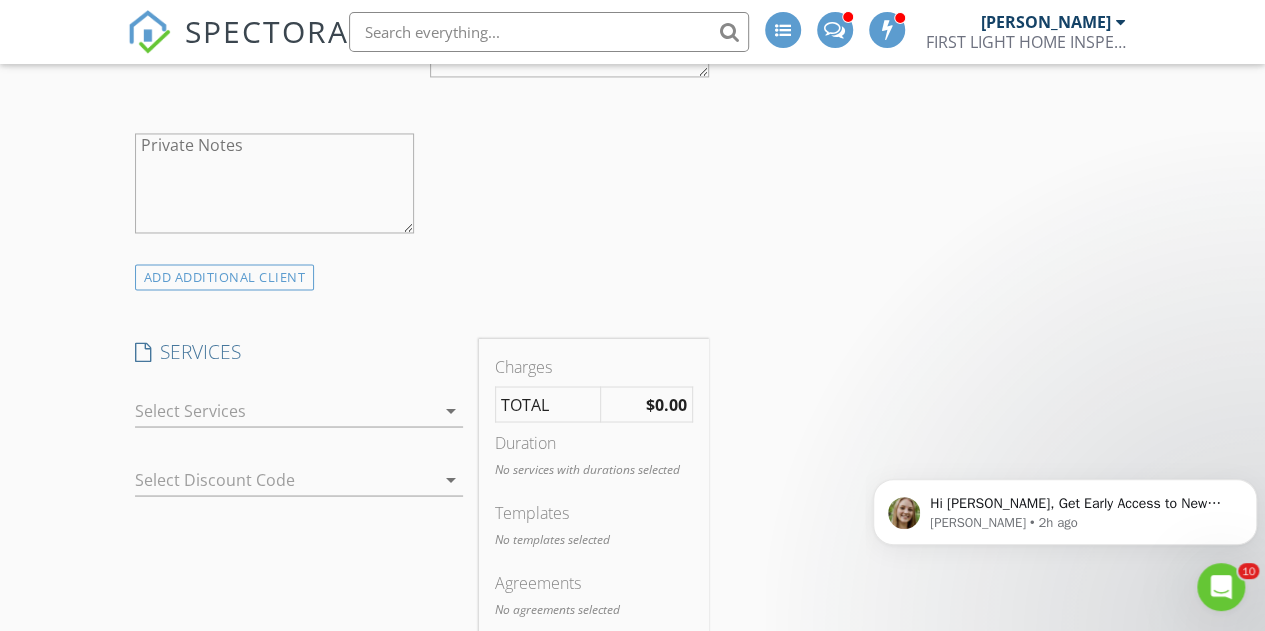 scroll, scrollTop: 1585, scrollLeft: 0, axis: vertical 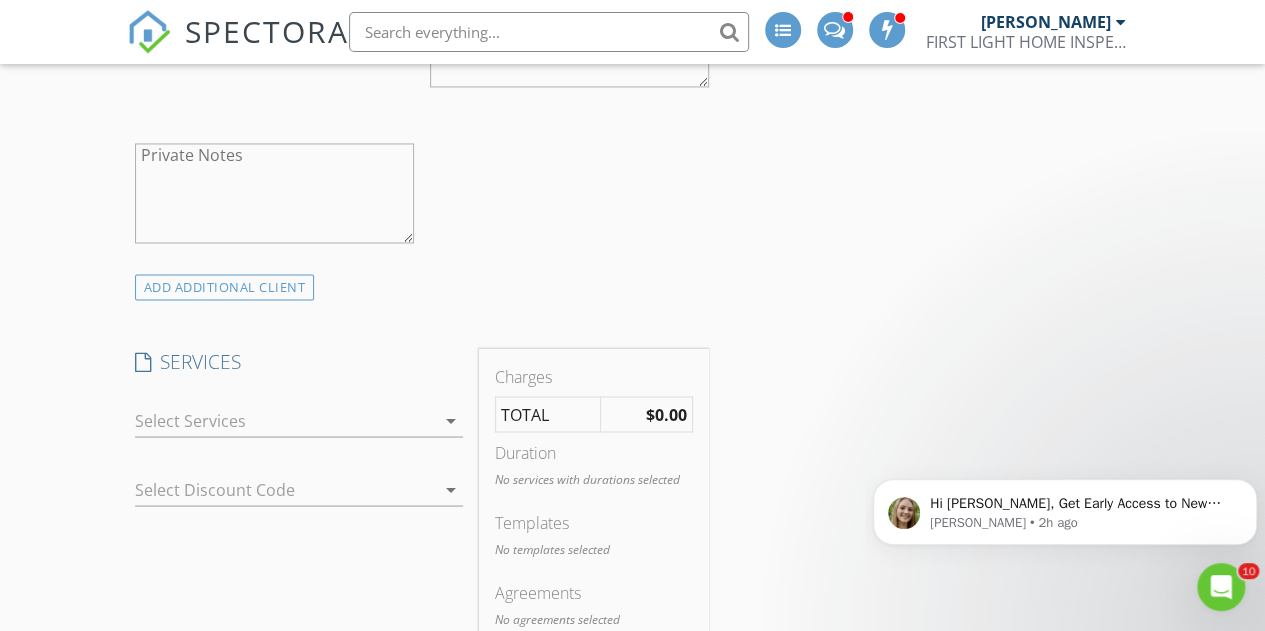 click at bounding box center (285, 420) 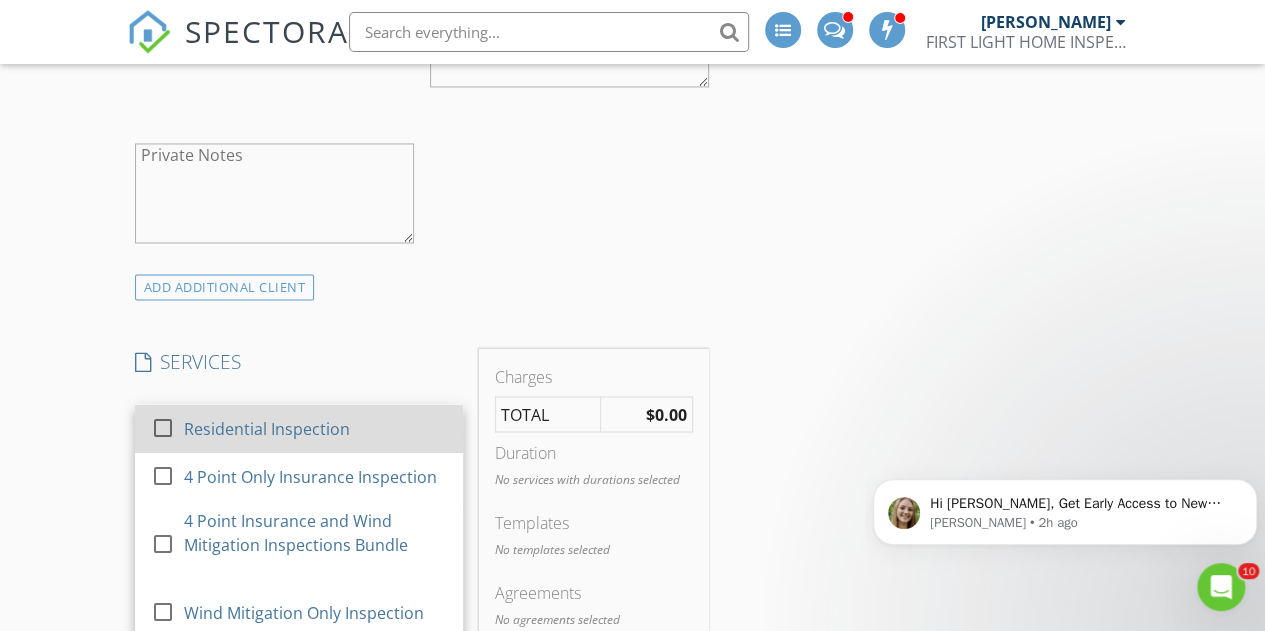 click on "Residential Inspection" at bounding box center (314, 428) 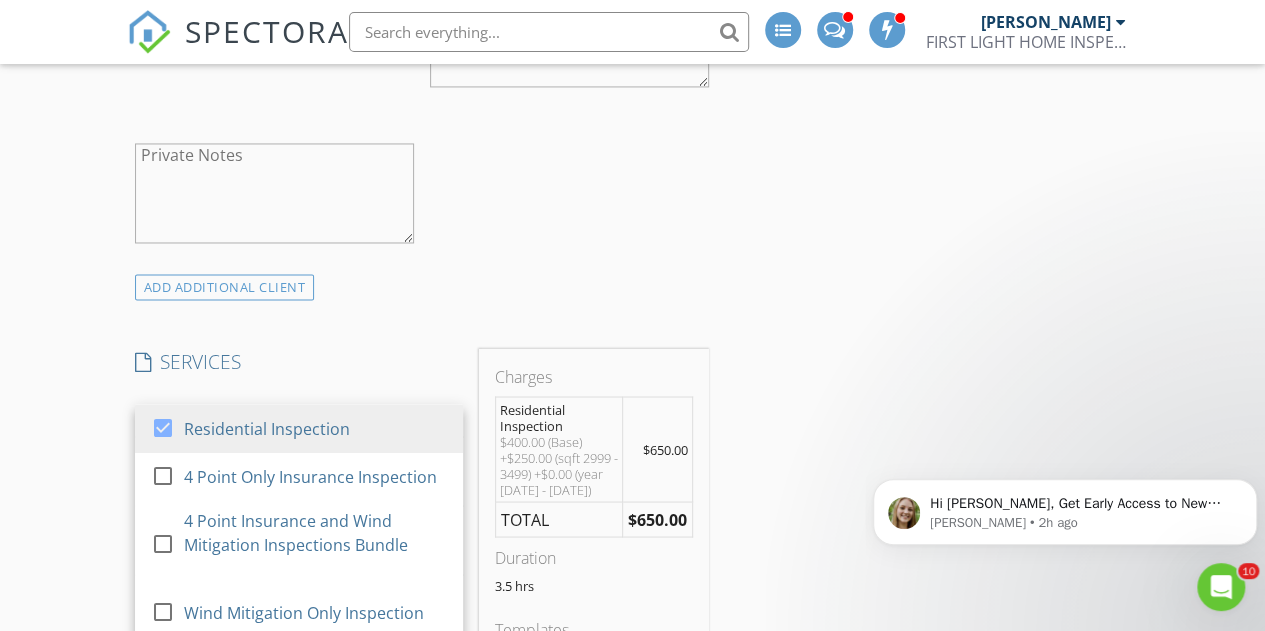 click on "INSPECTOR(S)
check_box   [PERSON_NAME]   PRIMARY   [PERSON_NAME] arrow_drop_down   check_box_outline_blank [PERSON_NAME] specifically requested
Date/Time
[DATE] 9:00 AM
Location
Address Search       Address [STREET_ADDRESS][US_STATE]   County St. [PERSON_NAME]     Square Feet 3286   Year Built 2006   Foundation arrow_drop_down     [PERSON_NAME]     9.9 miles     (18 minutes)
client
check_box Enable Client CC email for this inspection   Client Search     check_box_outline_blank Client is a Company/Organization     First Name   Last Name   Email   CC Email   Phone   Address   City   State   Zip     Tags         Notes   Private Notes
ADD ADDITIONAL client
SERVICES
check_box   Residential Inspection   check_box_outline_blank" at bounding box center [633, 869] 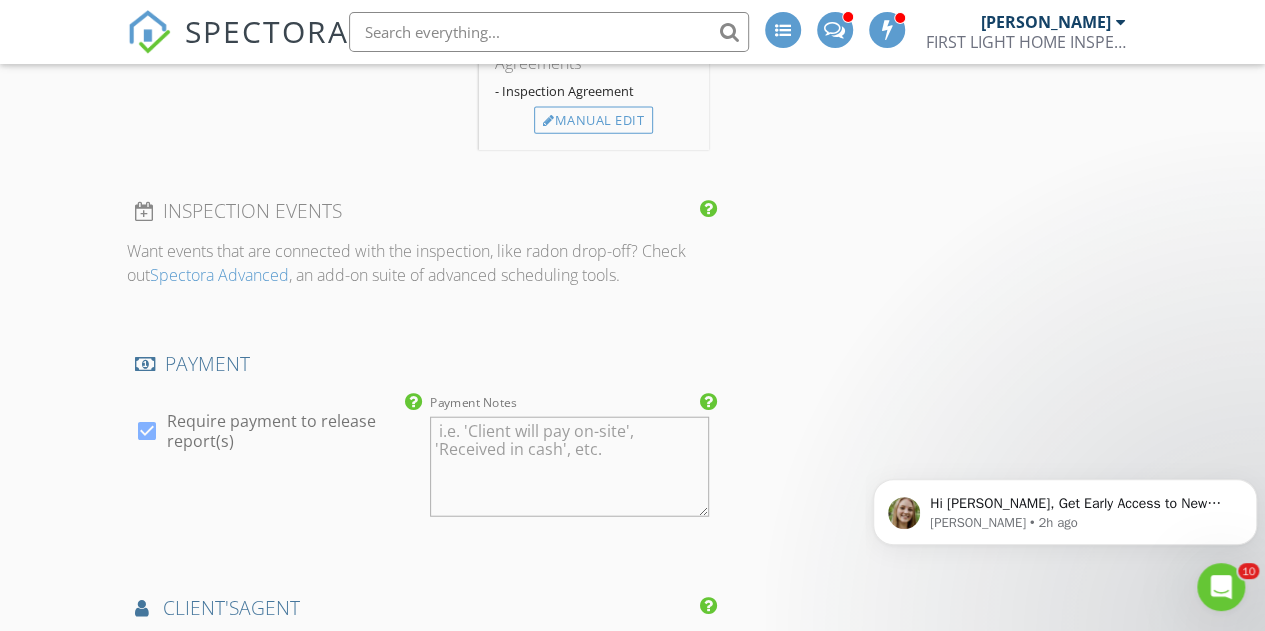 scroll, scrollTop: 2170, scrollLeft: 0, axis: vertical 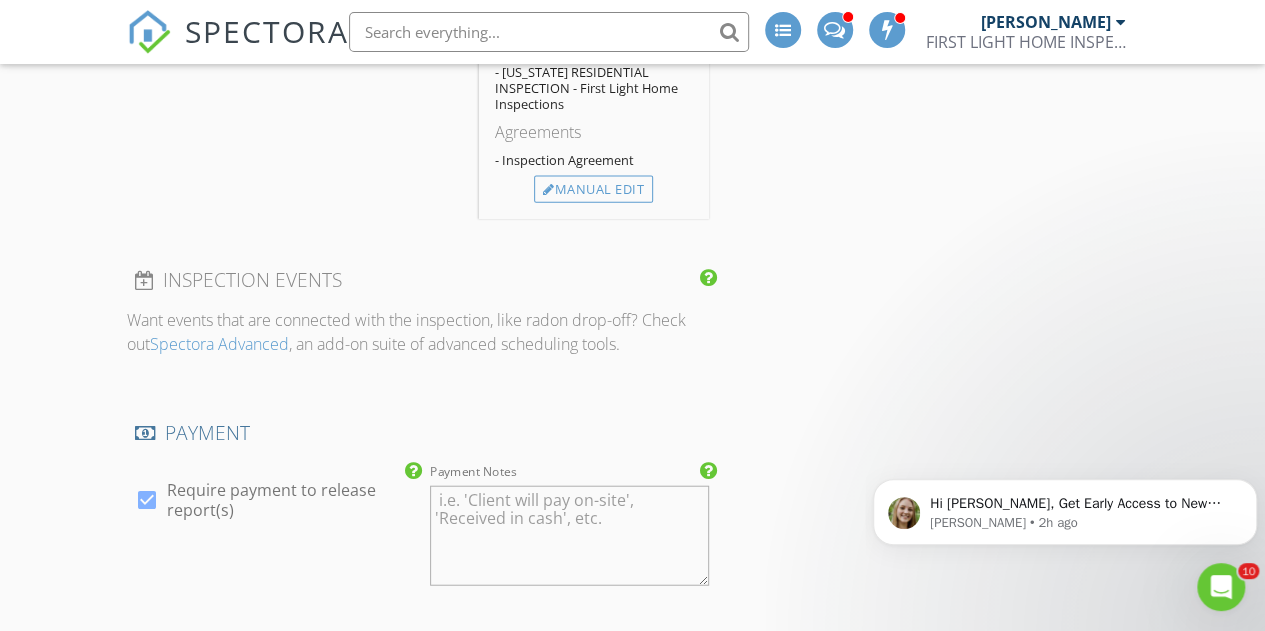 drag, startPoint x: 1262, startPoint y: 346, endPoint x: 1266, endPoint y: 330, distance: 16.492422 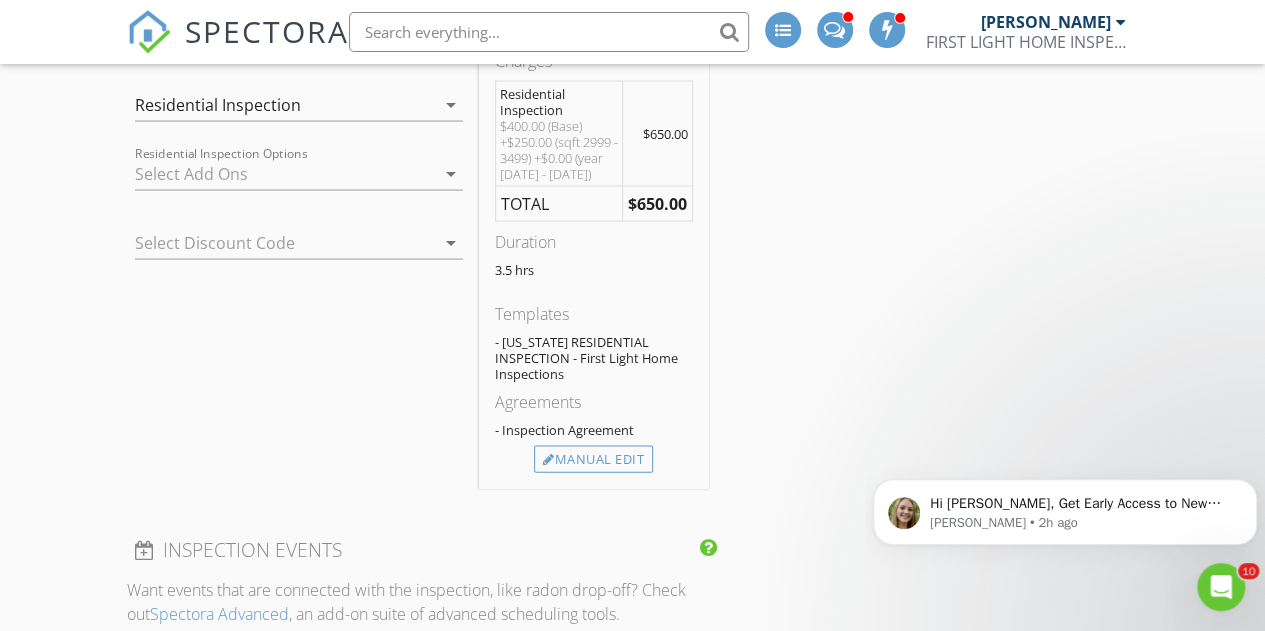 scroll, scrollTop: 1890, scrollLeft: 0, axis: vertical 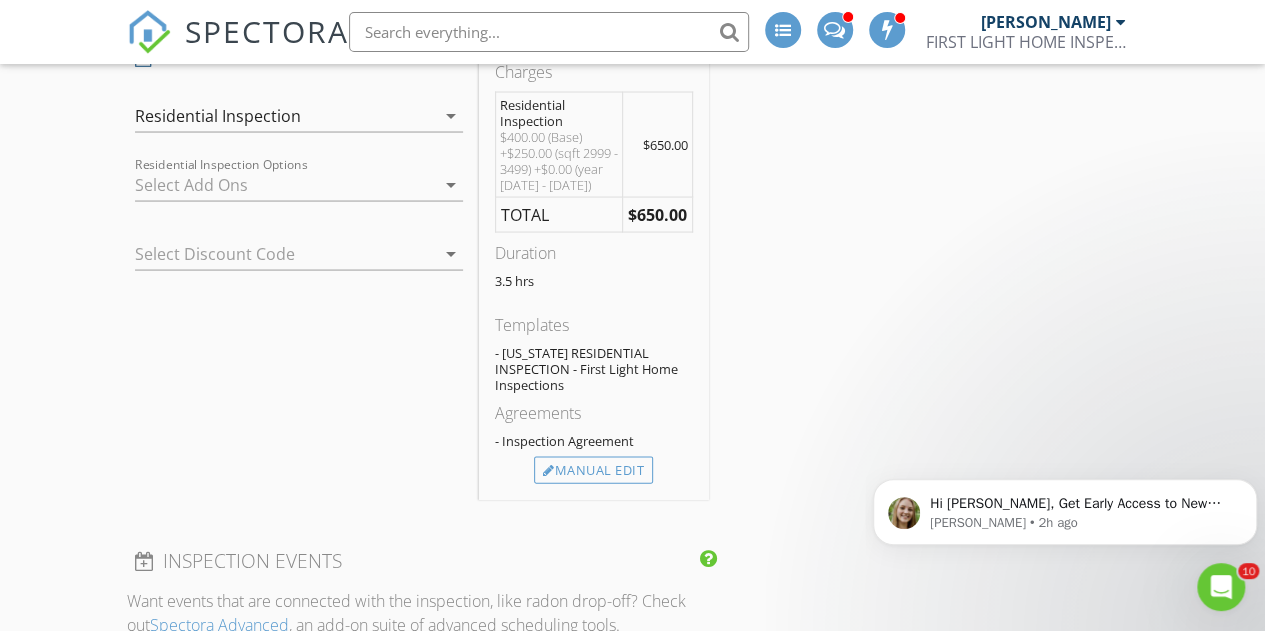 click at bounding box center (285, 184) 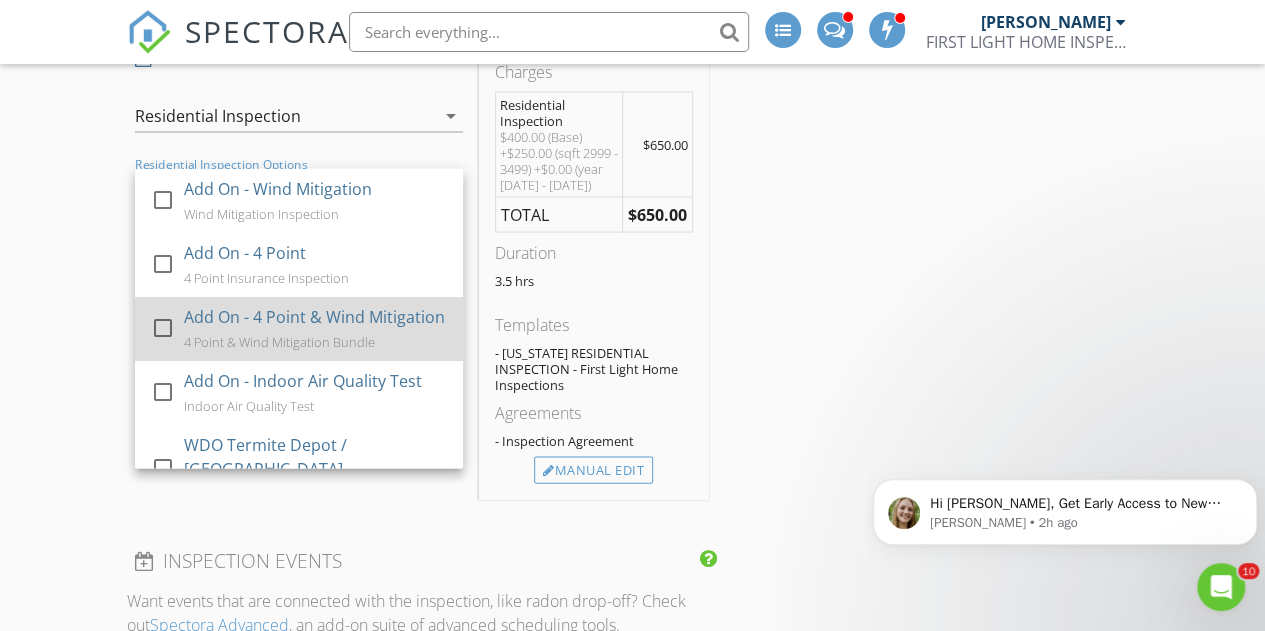 click on "Add On - 4 Point & Wind Mitigation" at bounding box center (313, 316) 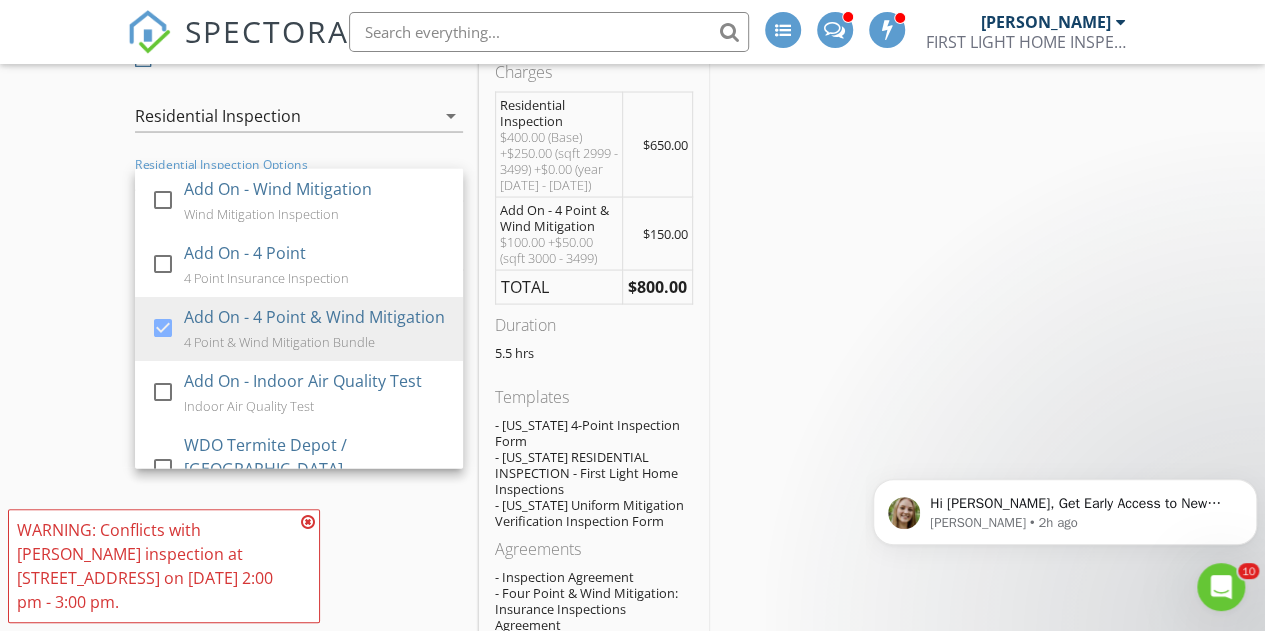 click on "INSPECTOR(S)
check_box   [PERSON_NAME]   PRIMARY   [PERSON_NAME] arrow_drop_down   check_box_outline_blank [PERSON_NAME] specifically requested
Date/Time
[DATE] 9:00 AM
Location
Address Search       Address [STREET_ADDRESS][US_STATE]   County St. [PERSON_NAME]     Square Feet 3286   Year Built 2006   Foundation arrow_drop_down     [PERSON_NAME]     9.9 miles     (18 minutes)
client
check_box Enable Client CC email for this inspection   Client Search     check_box_outline_blank Client is a Company/Organization     First Name   Last Name   Email   CC Email   Phone   Address   City   State   Zip     Tags         Notes   Private Notes
ADD ADDITIONAL client
SERVICES
check_box   Residential Inspection   check_box_outline_blank" at bounding box center [633, 656] 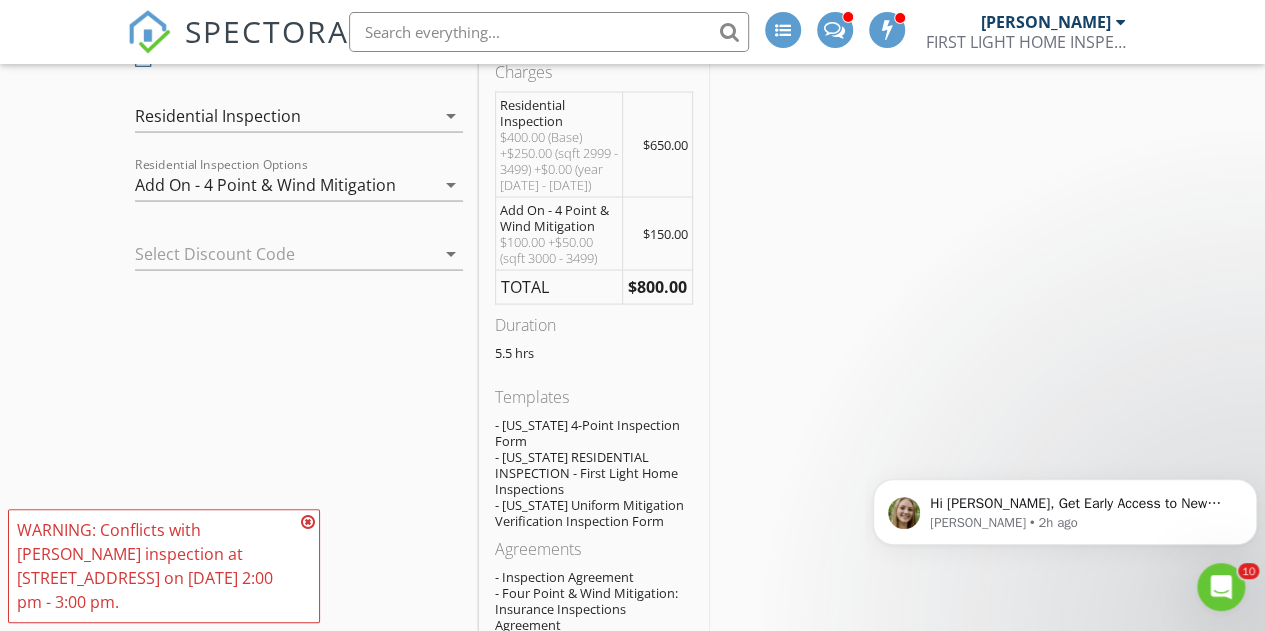 scroll, scrollTop: 1886, scrollLeft: 0, axis: vertical 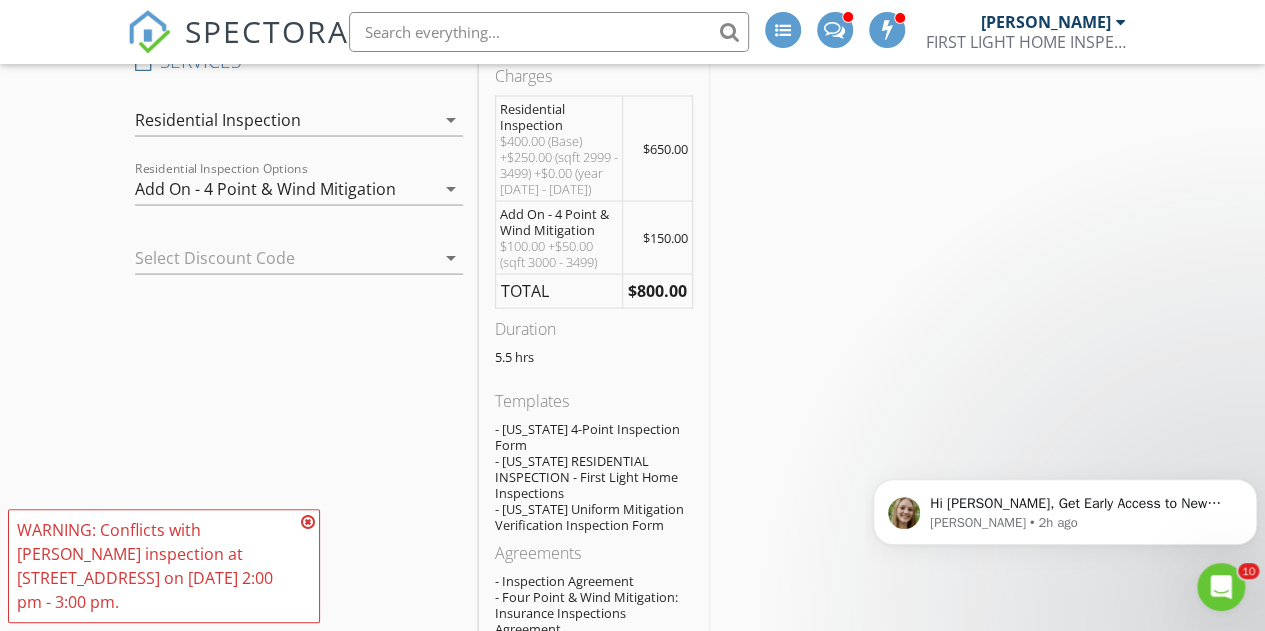 click at bounding box center (308, 522) 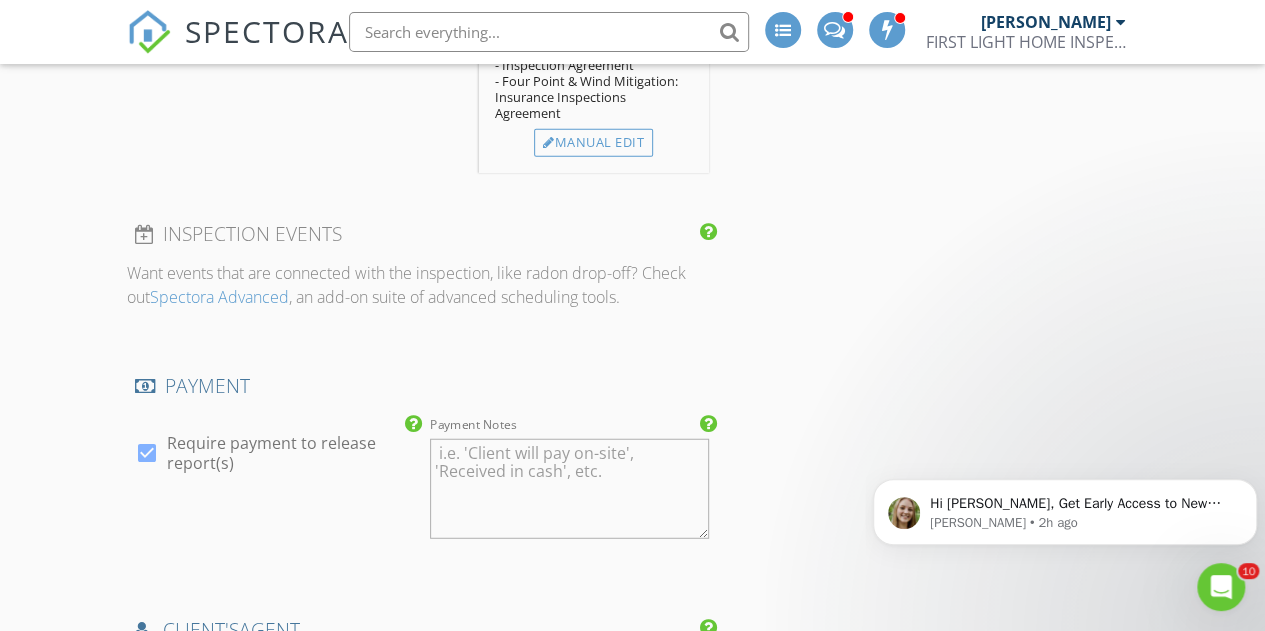 scroll, scrollTop: 2385, scrollLeft: 0, axis: vertical 